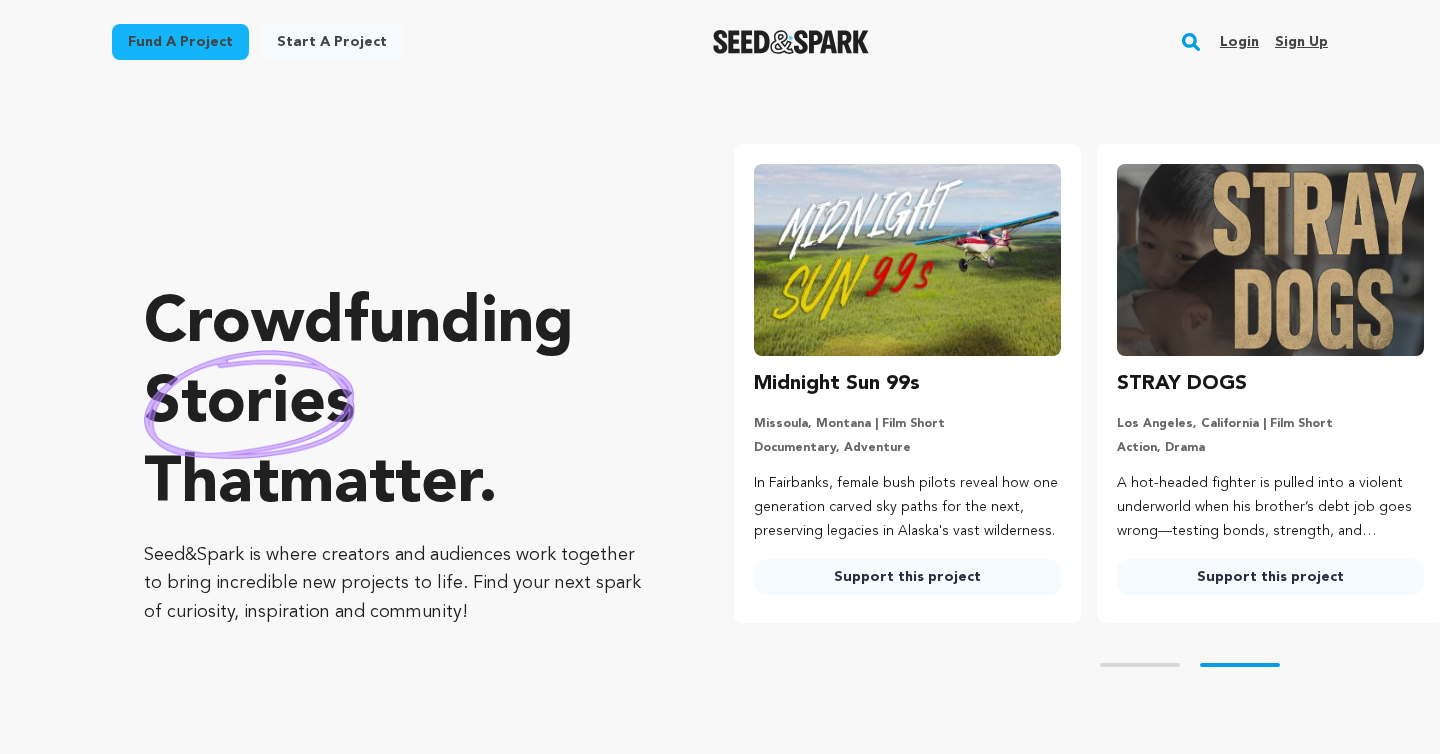 scroll, scrollTop: 0, scrollLeft: 0, axis: both 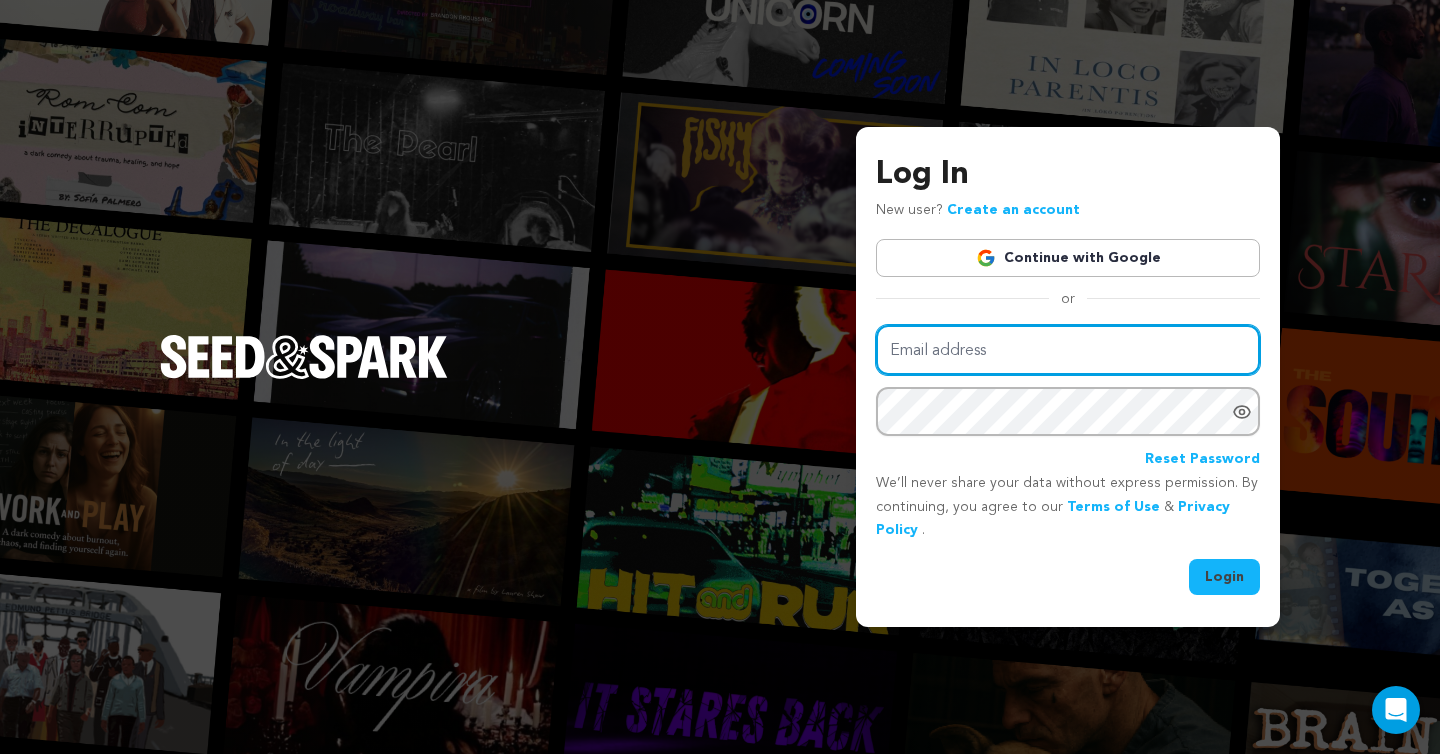 click on "Email address" at bounding box center [1068, 350] 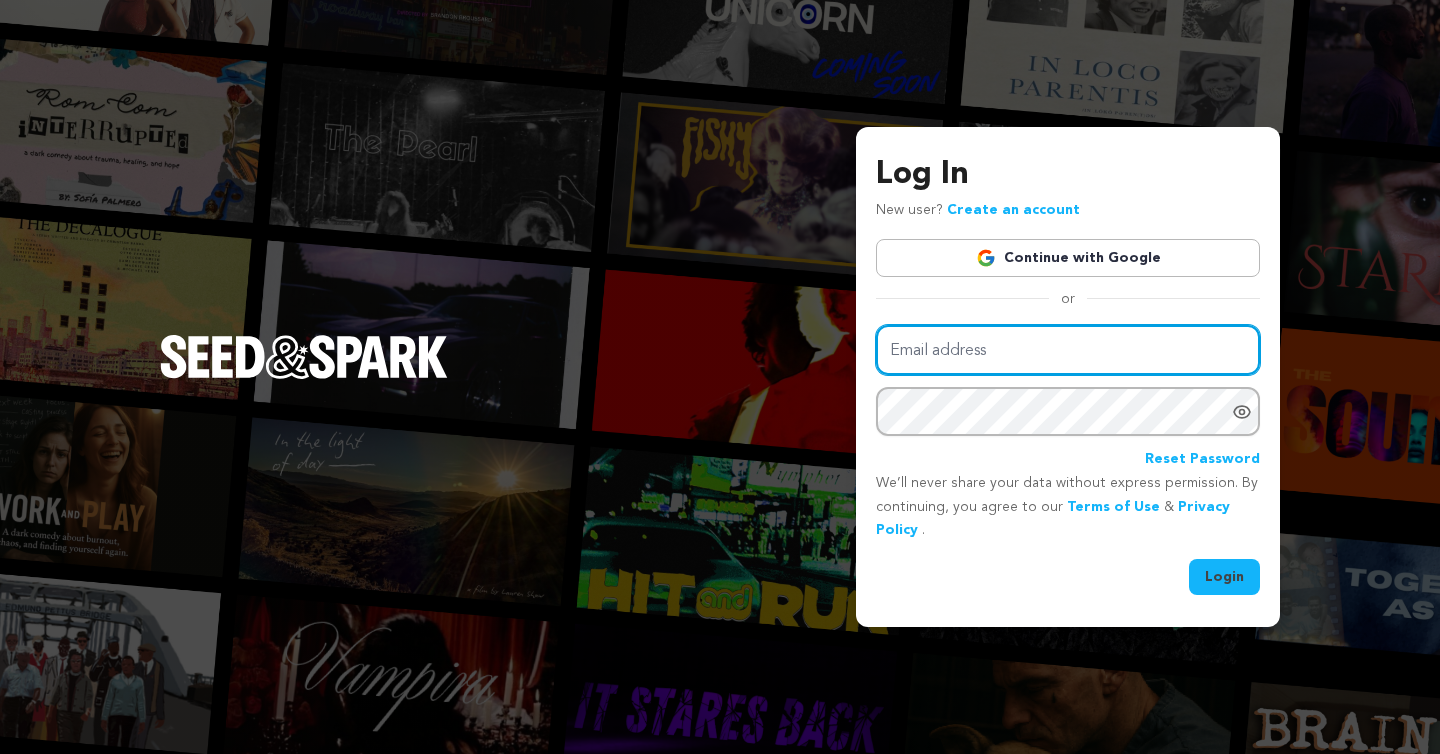 type on "keithleungfilm@gmail.com" 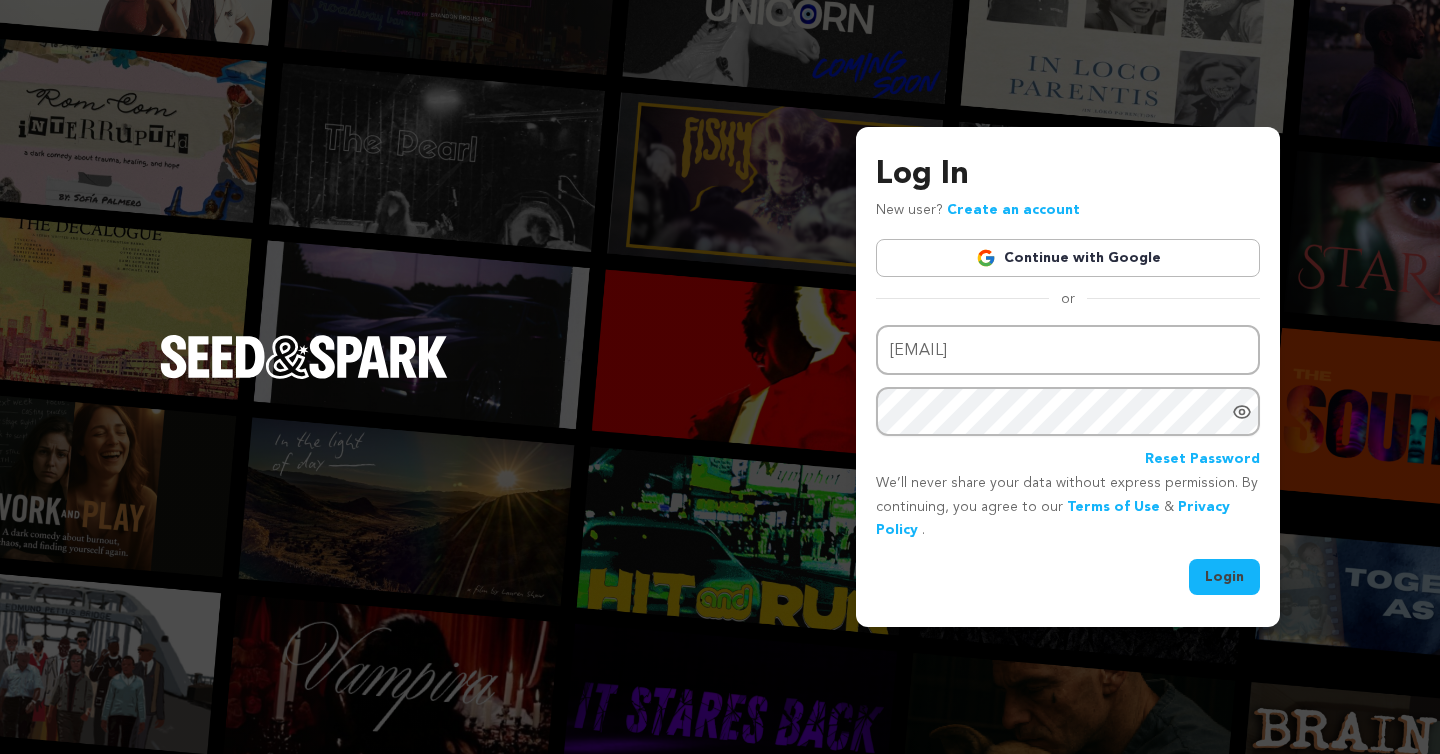 click on "Login" at bounding box center [1224, 577] 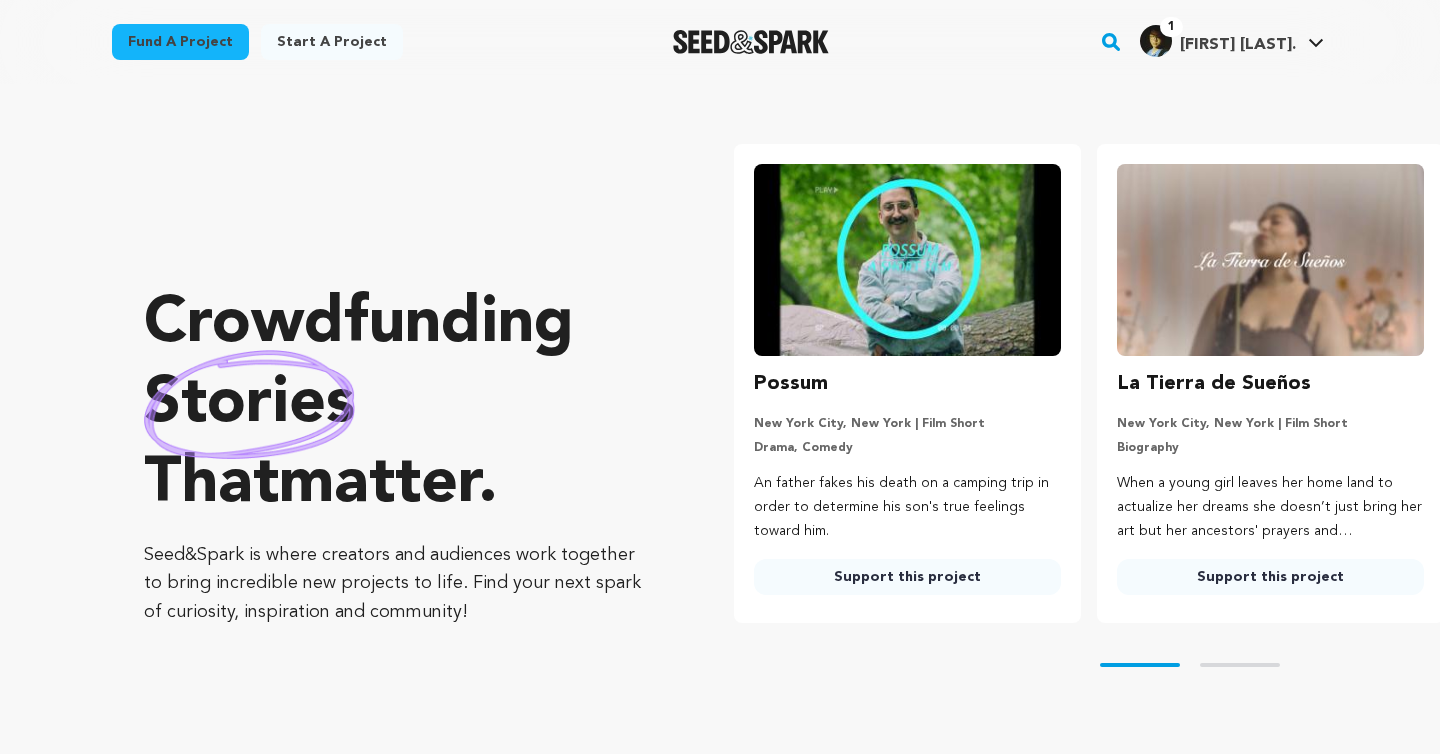 scroll, scrollTop: 0, scrollLeft: 0, axis: both 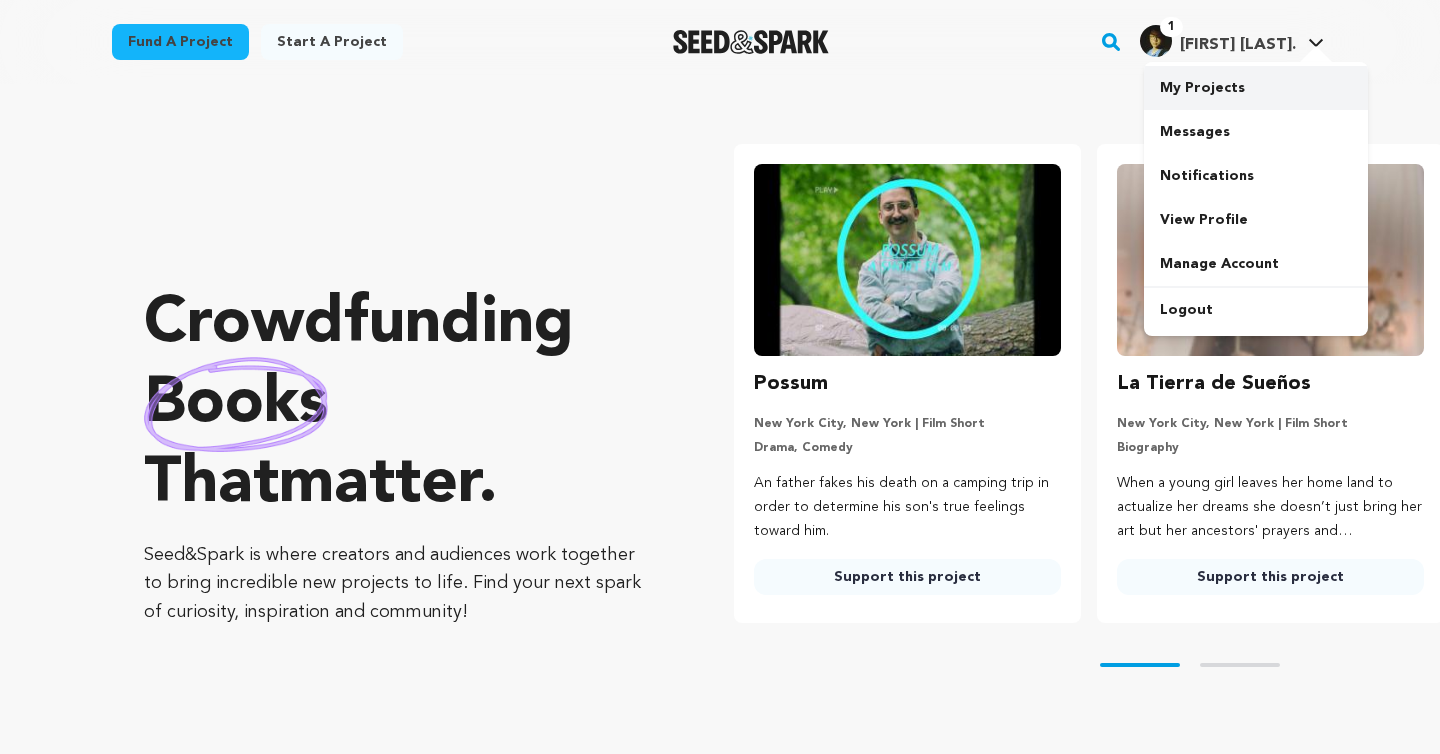 click on "My Projects" at bounding box center [1256, 88] 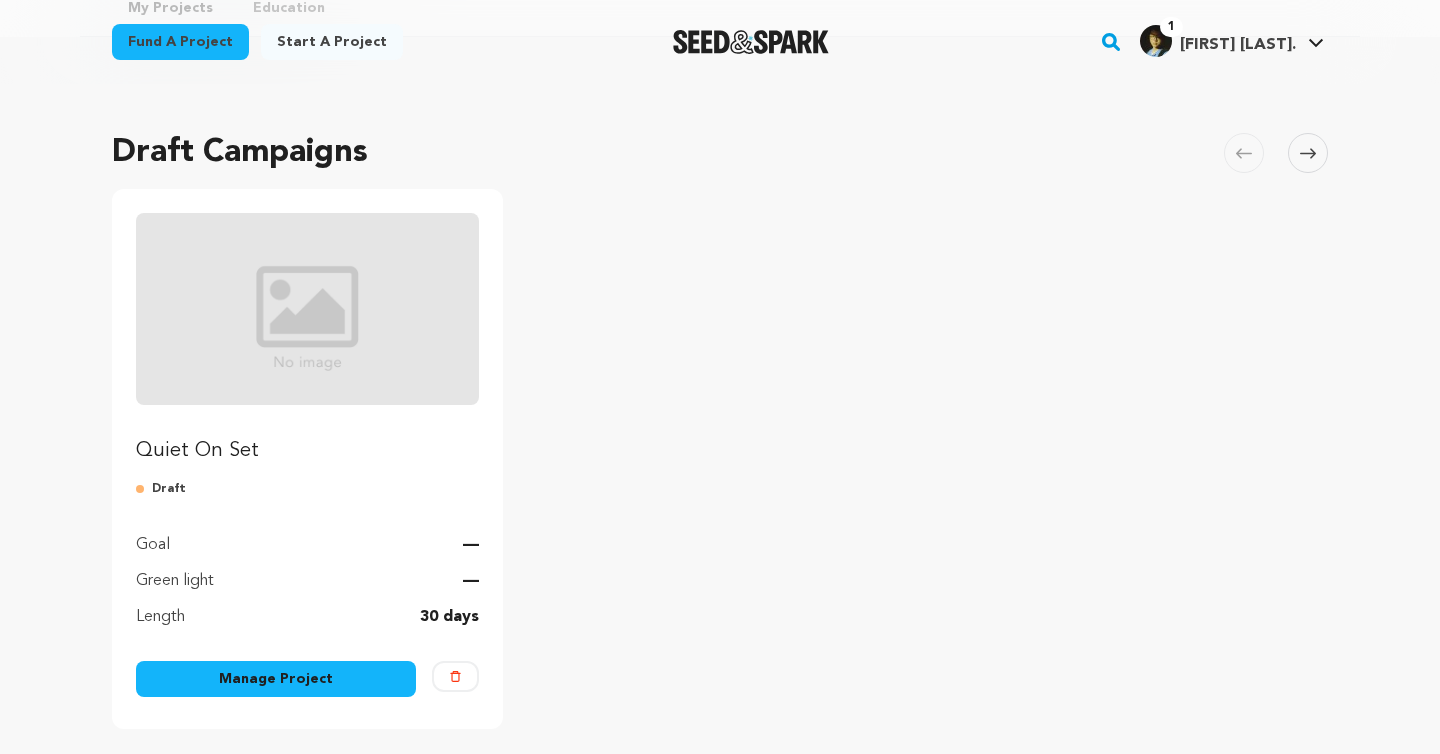 scroll, scrollTop: 104, scrollLeft: 0, axis: vertical 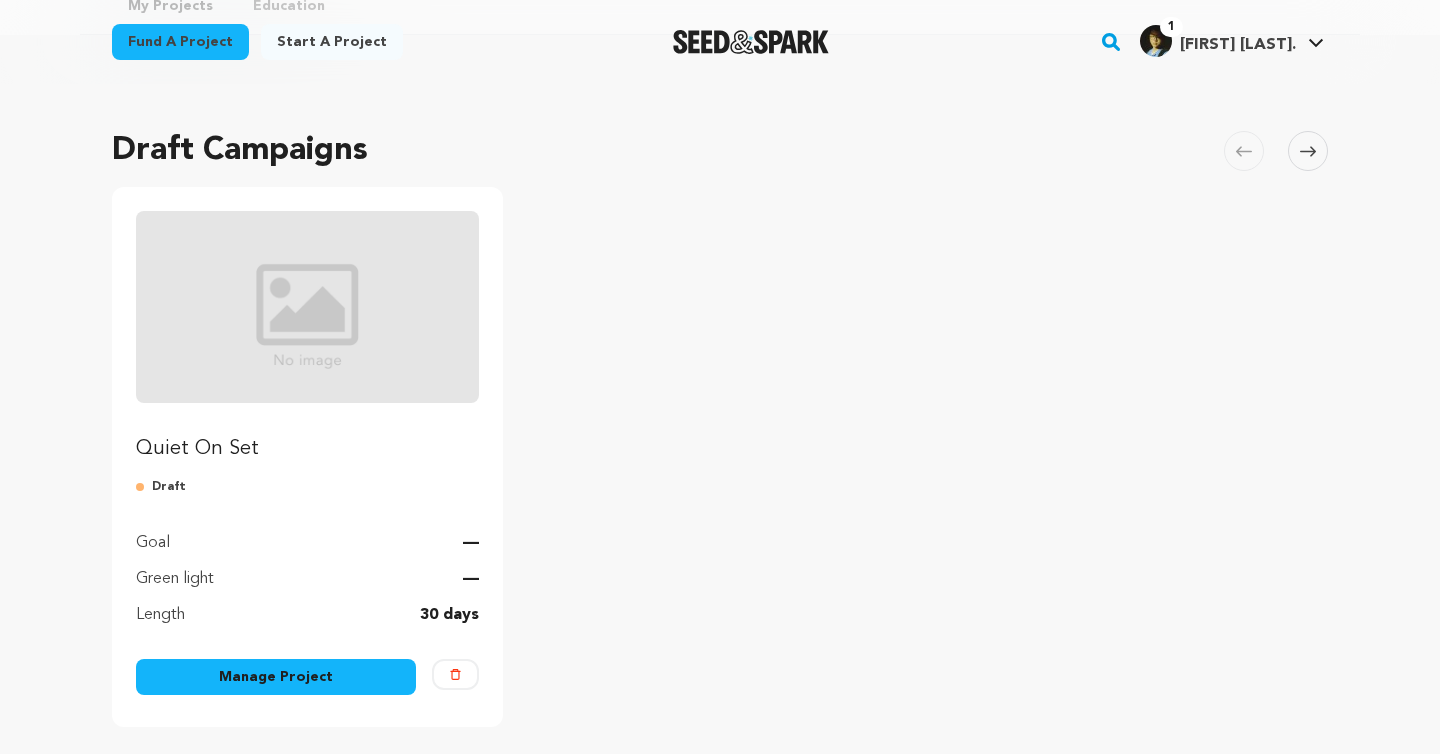 click on "Manage Project" at bounding box center [276, 677] 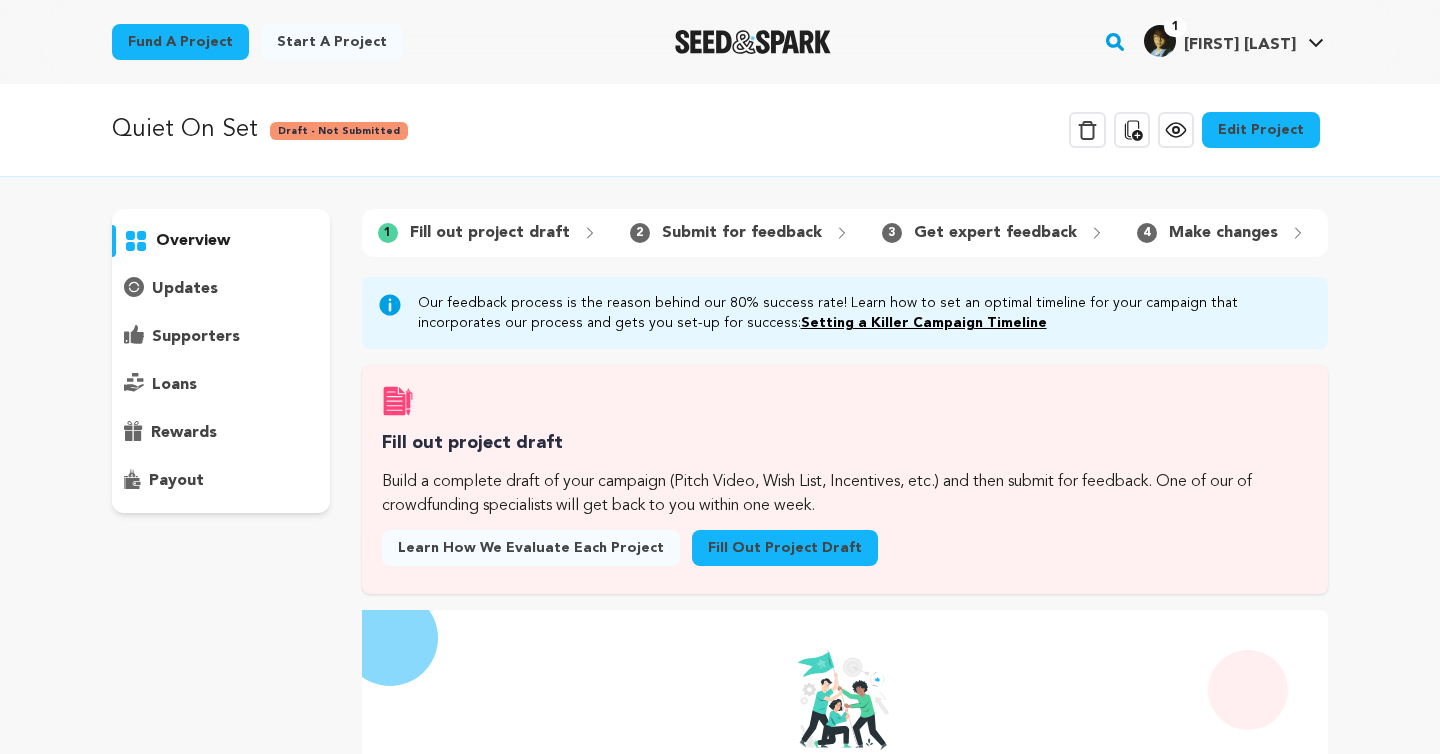 scroll, scrollTop: 0, scrollLeft: 0, axis: both 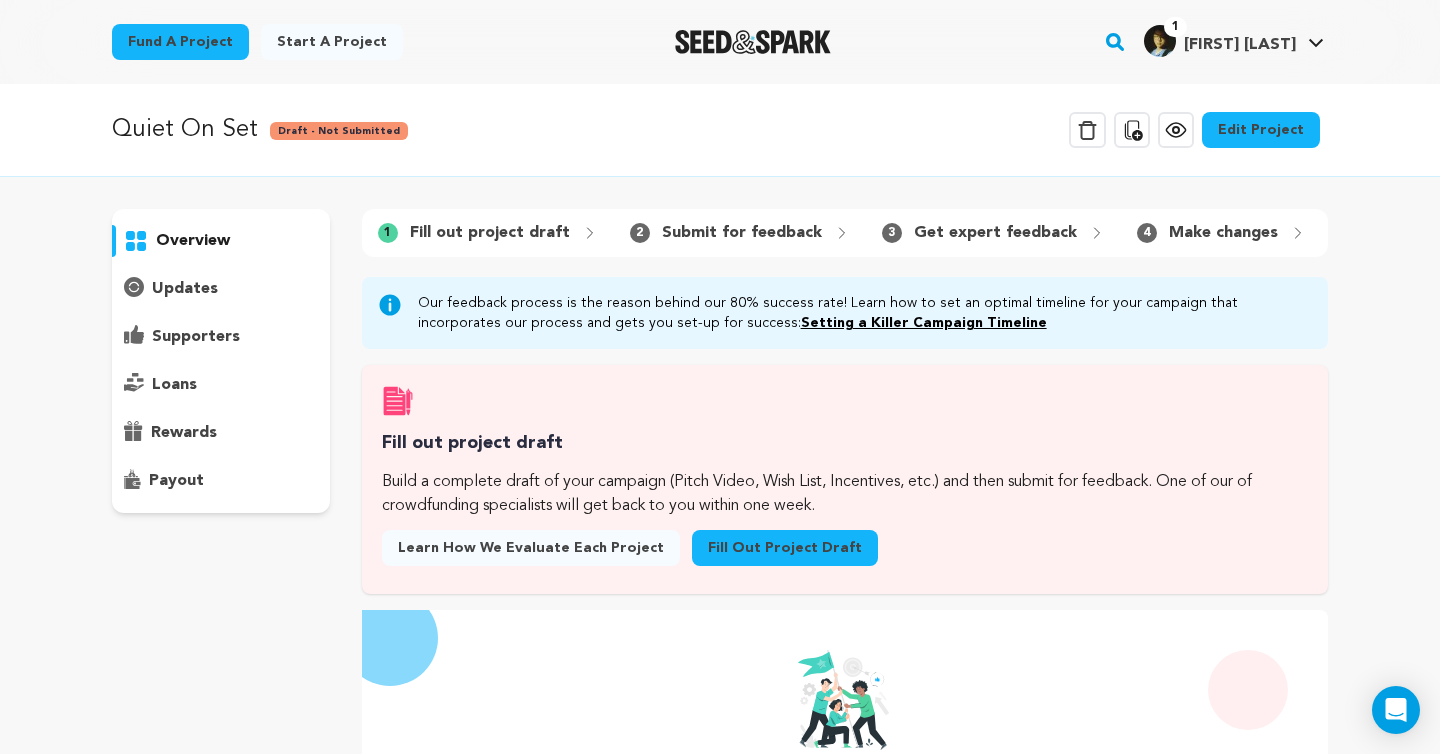 click on "Edit Project" at bounding box center (1261, 130) 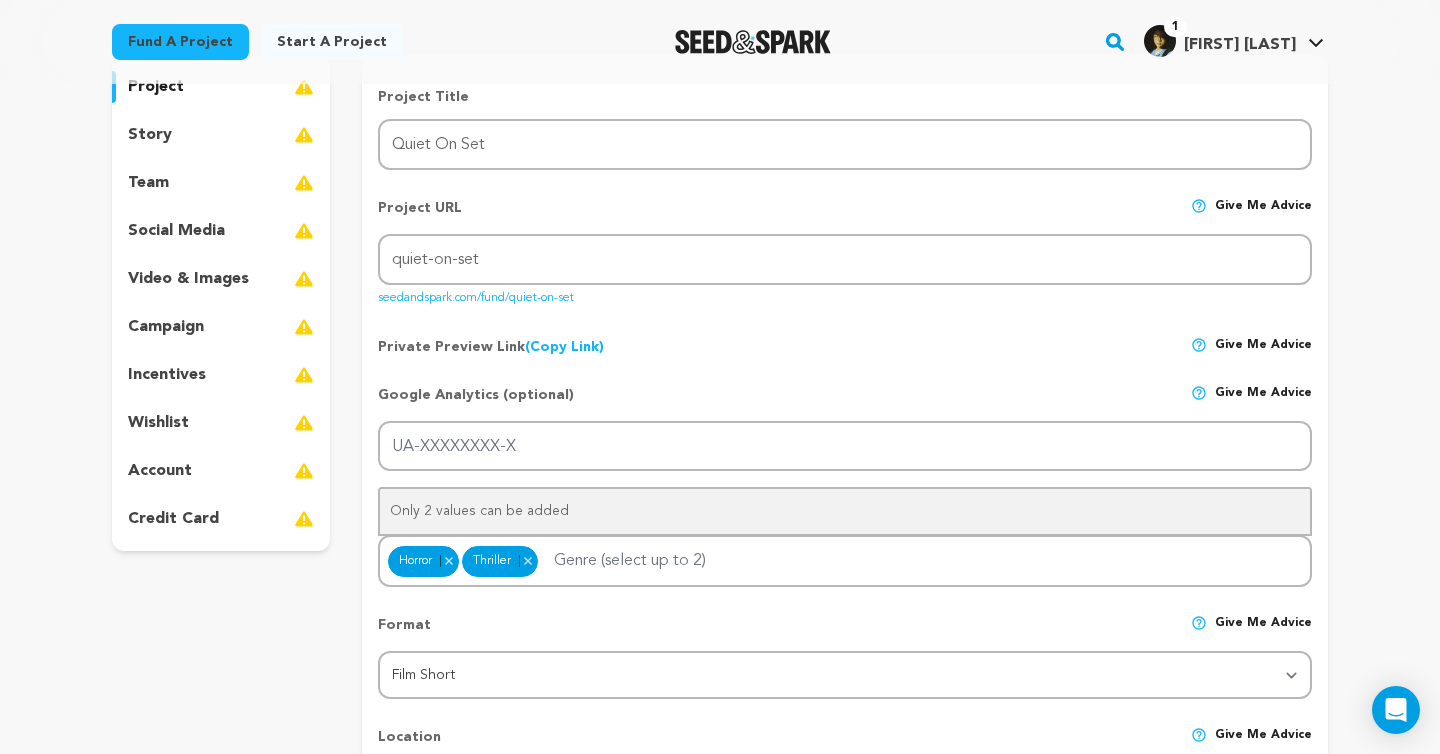 scroll, scrollTop: 155, scrollLeft: 0, axis: vertical 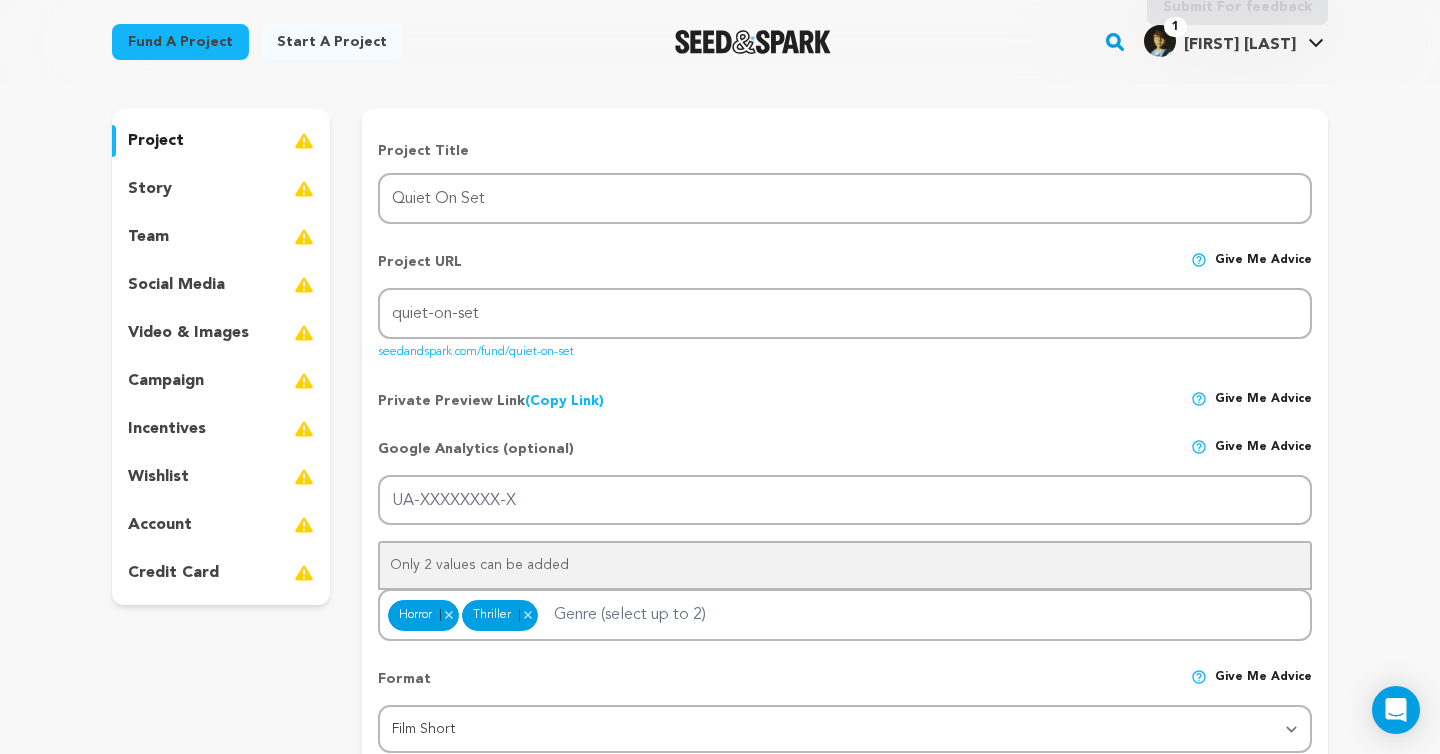 click on "team" at bounding box center (148, 237) 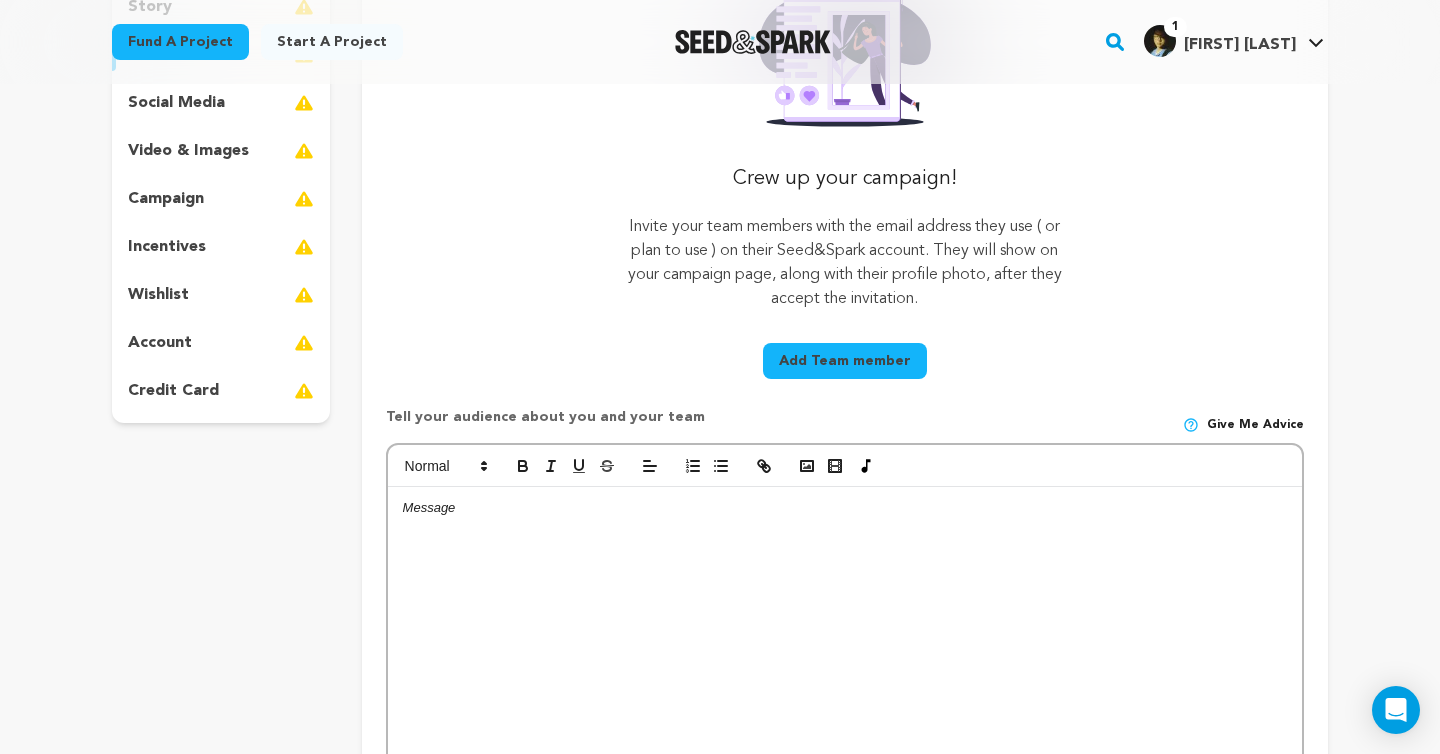 scroll, scrollTop: 361, scrollLeft: 0, axis: vertical 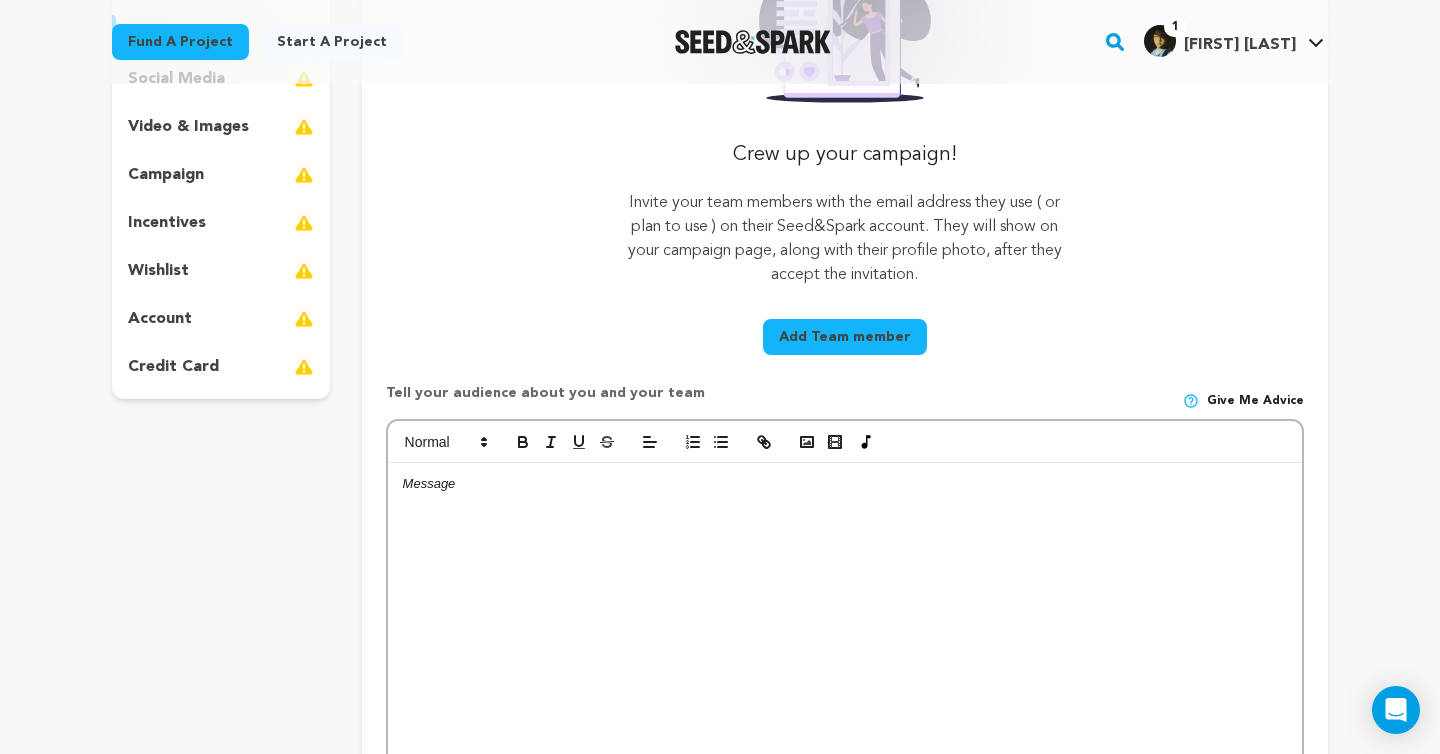 click on "Add Team member" at bounding box center (845, 337) 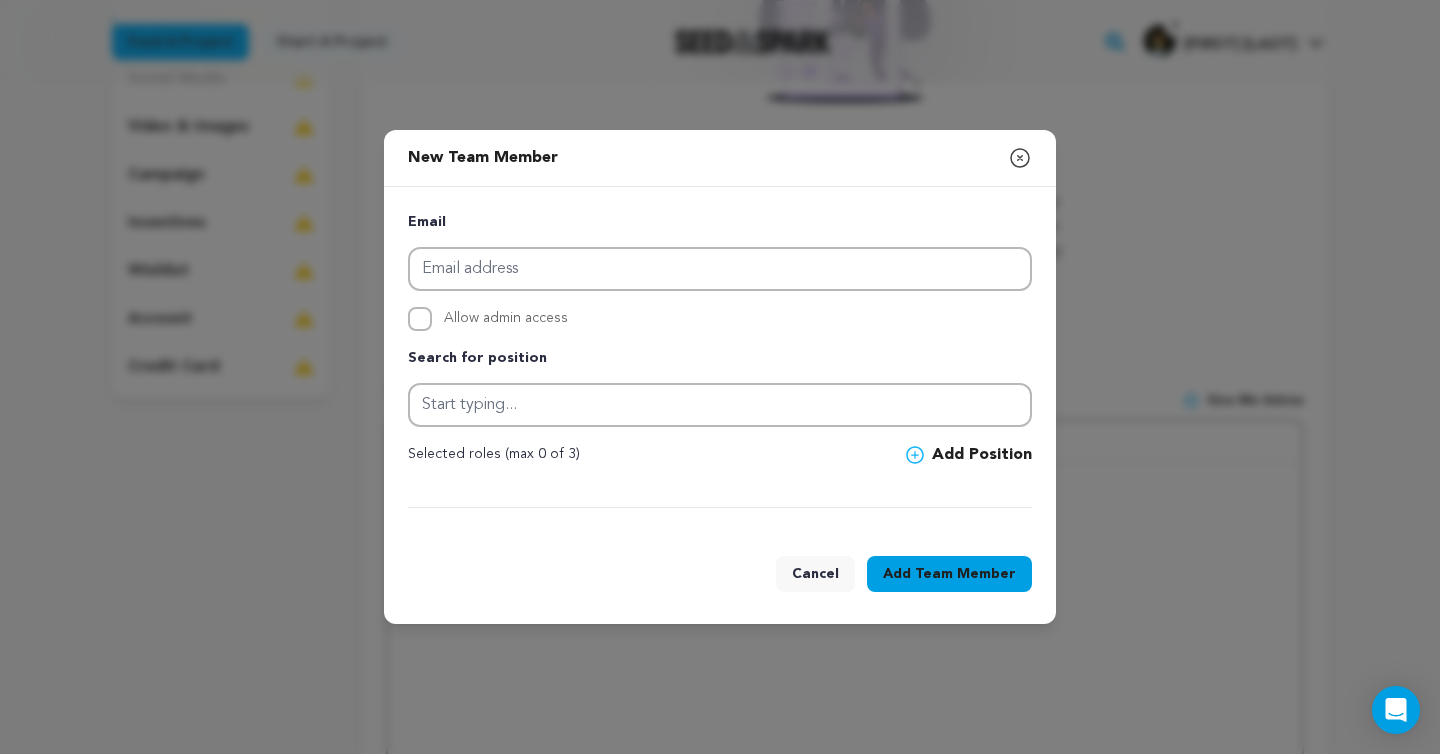 click on "Allow admin access" at bounding box center [506, 319] 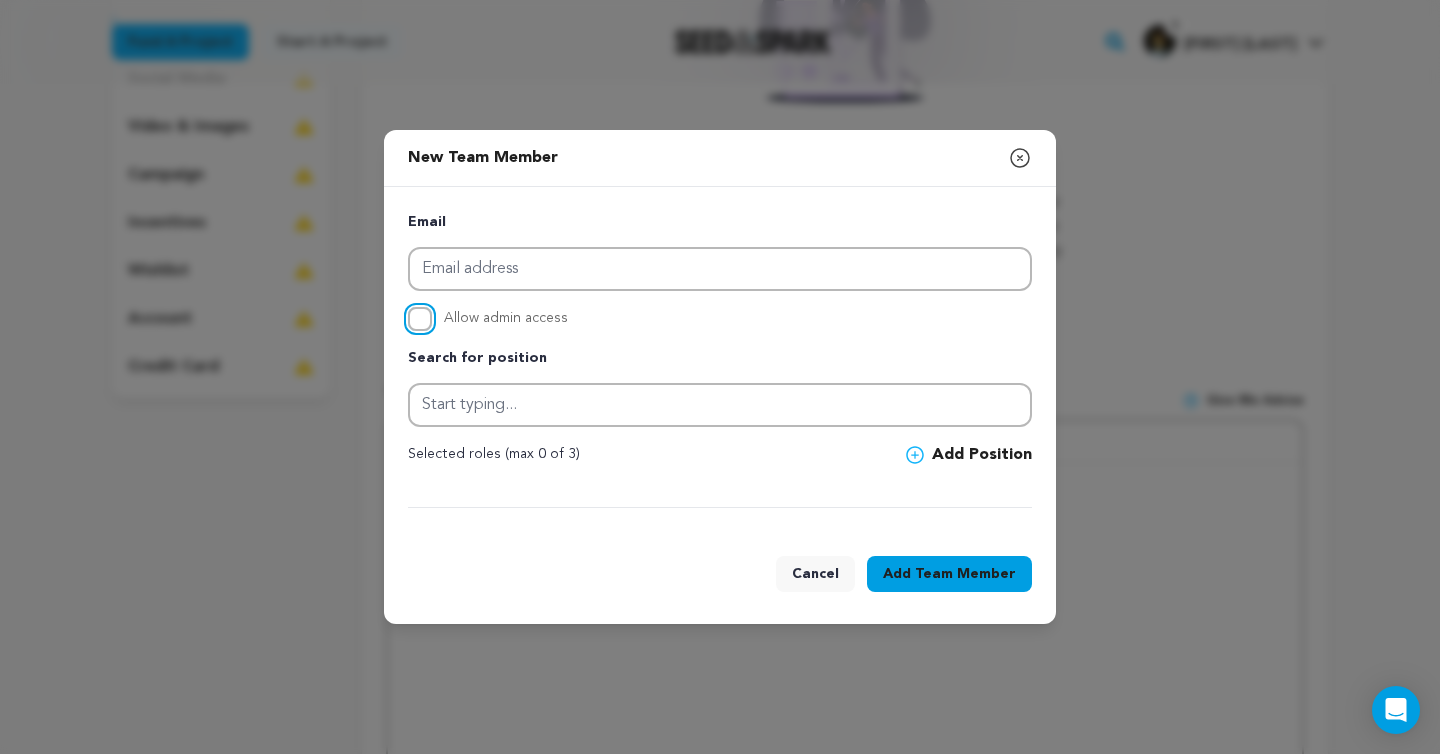 click on "Allow admin access" at bounding box center (420, 319) 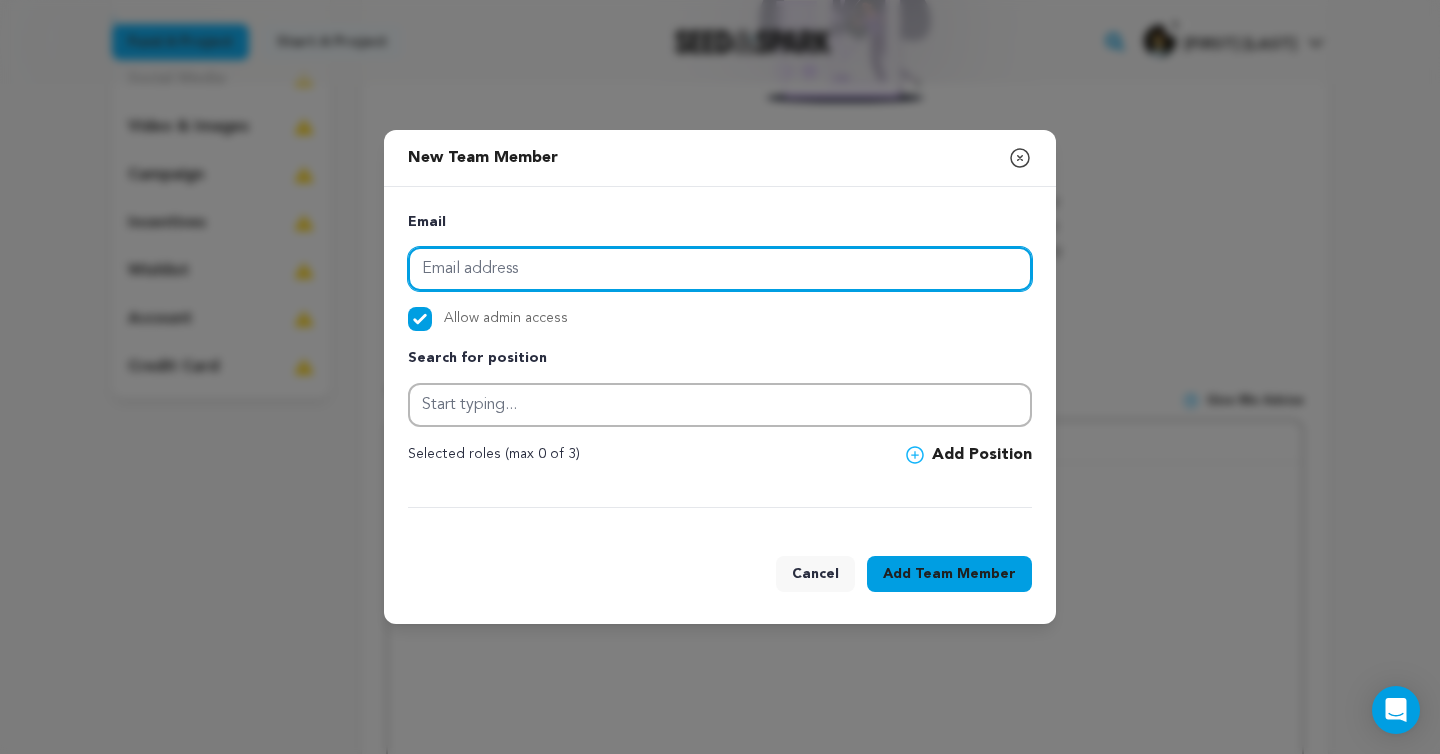click at bounding box center [720, 269] 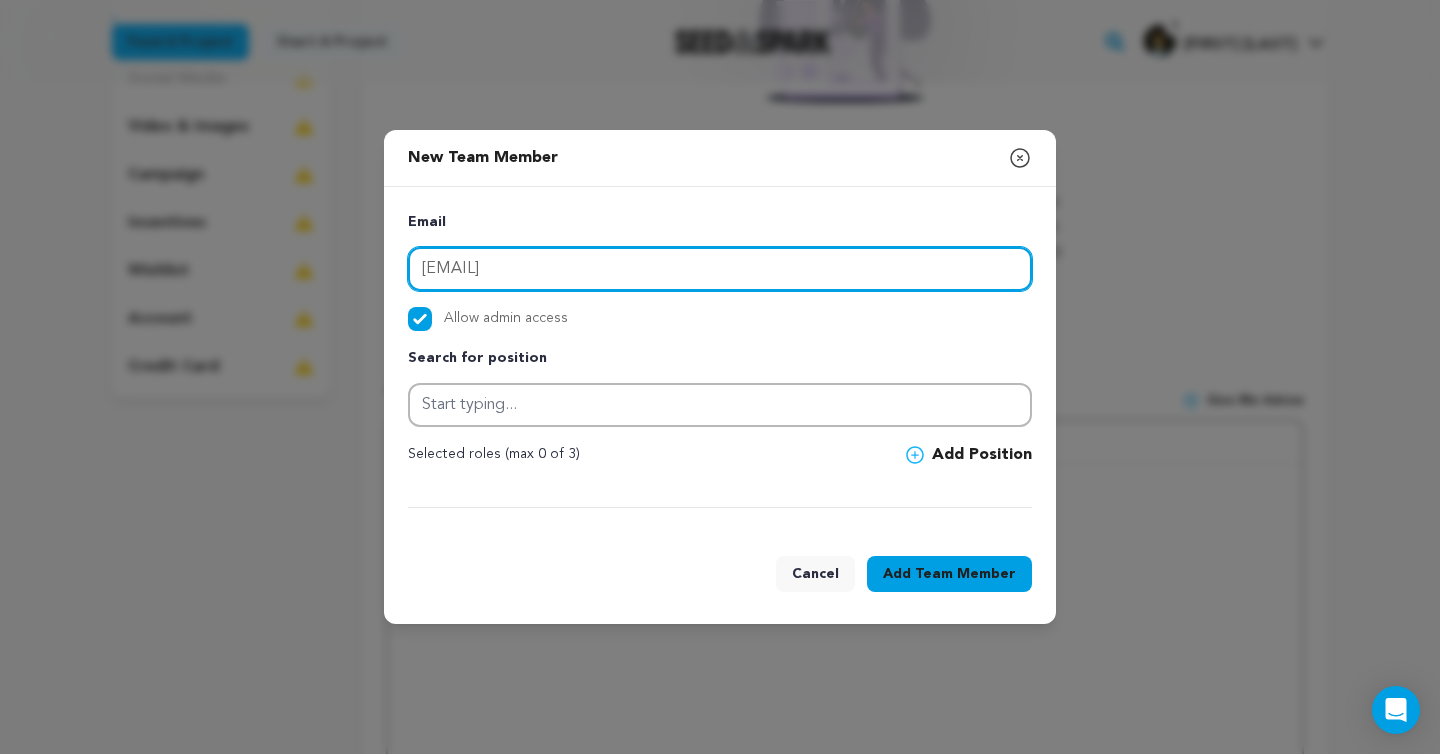 type on "[EMAIL]" 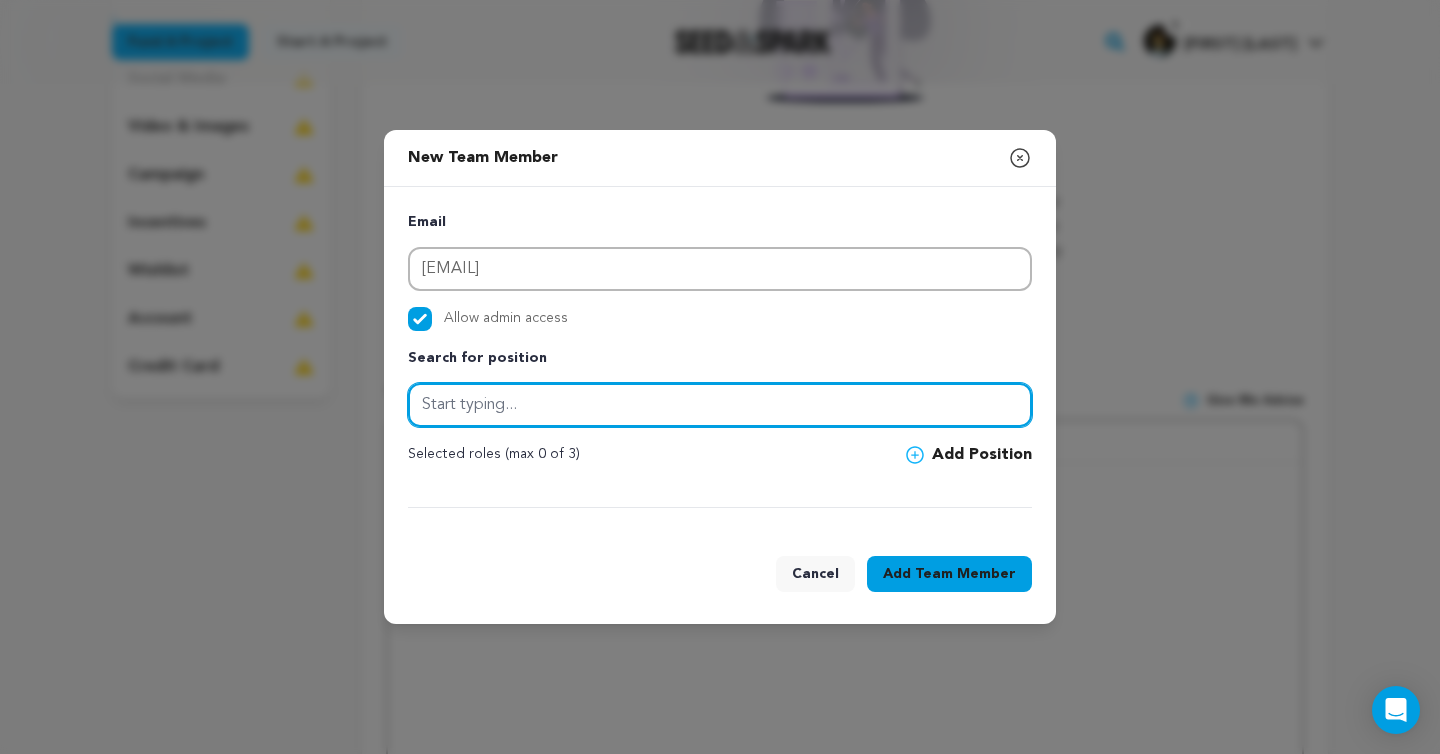click at bounding box center (720, 405) 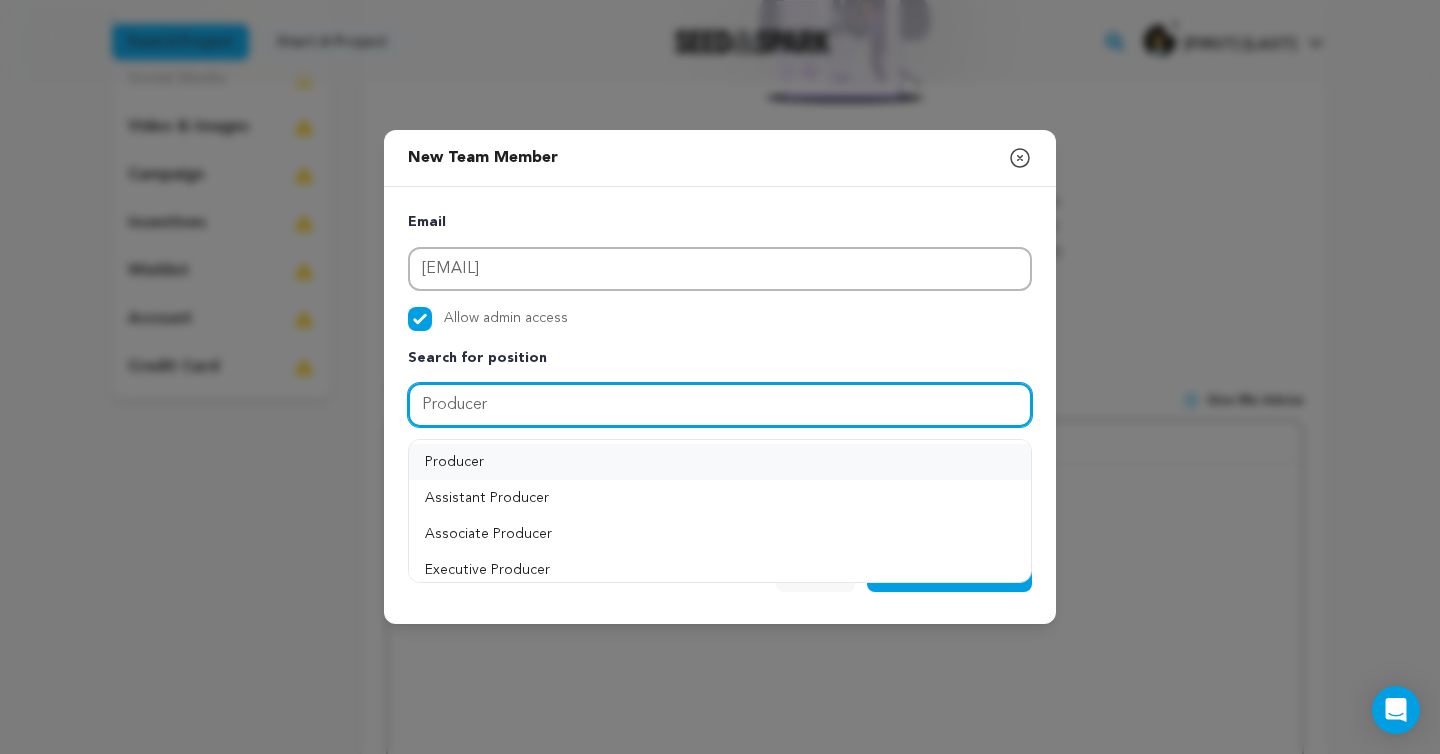 type on "Producer" 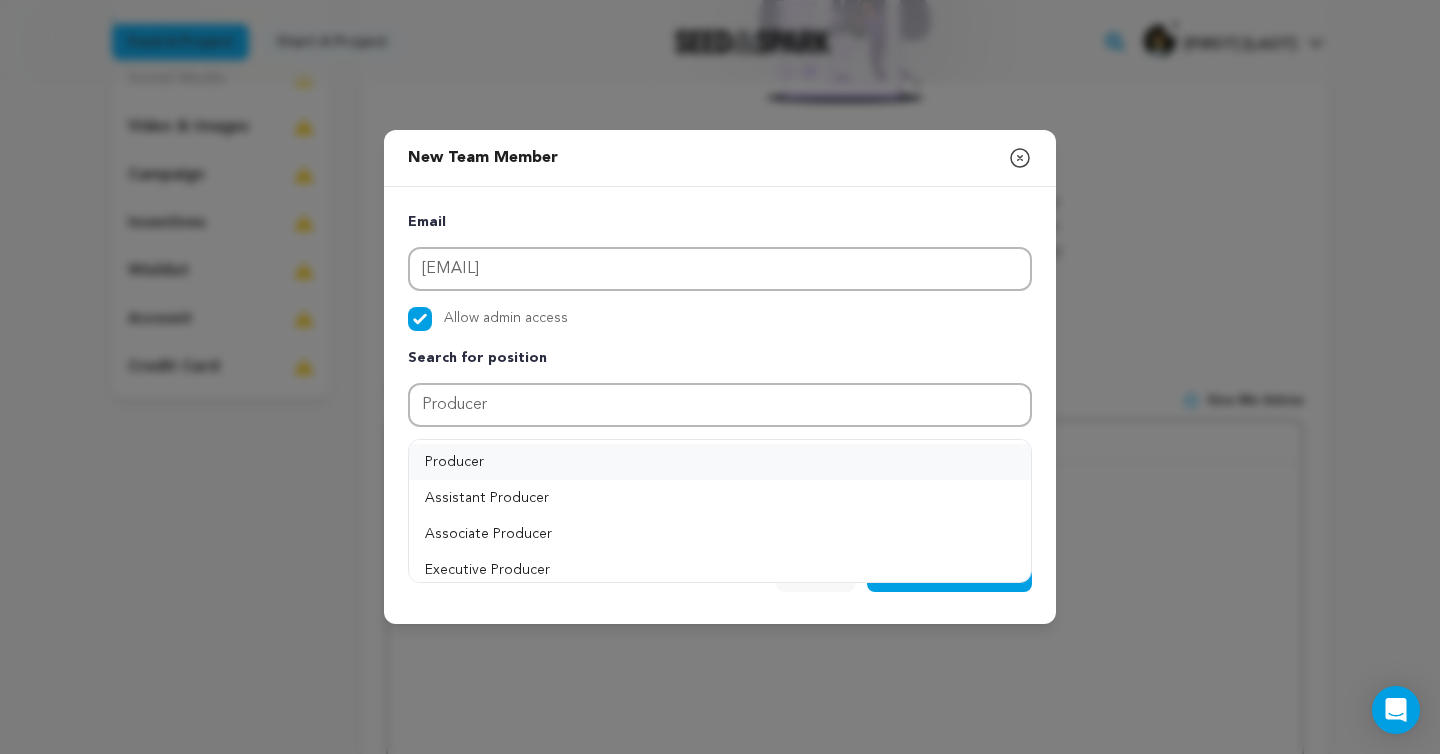 click on "Producer" at bounding box center (720, 462) 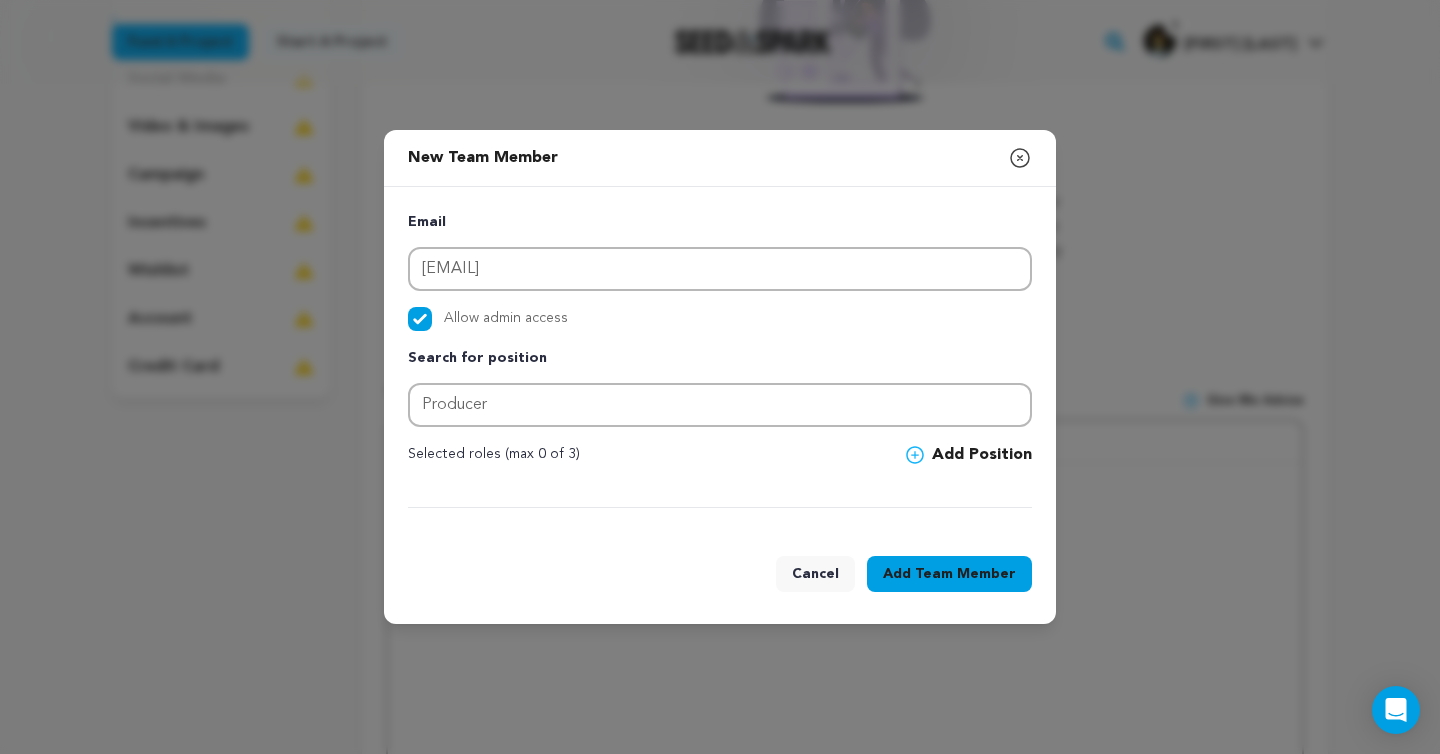 click on "Team Member" at bounding box center [965, 574] 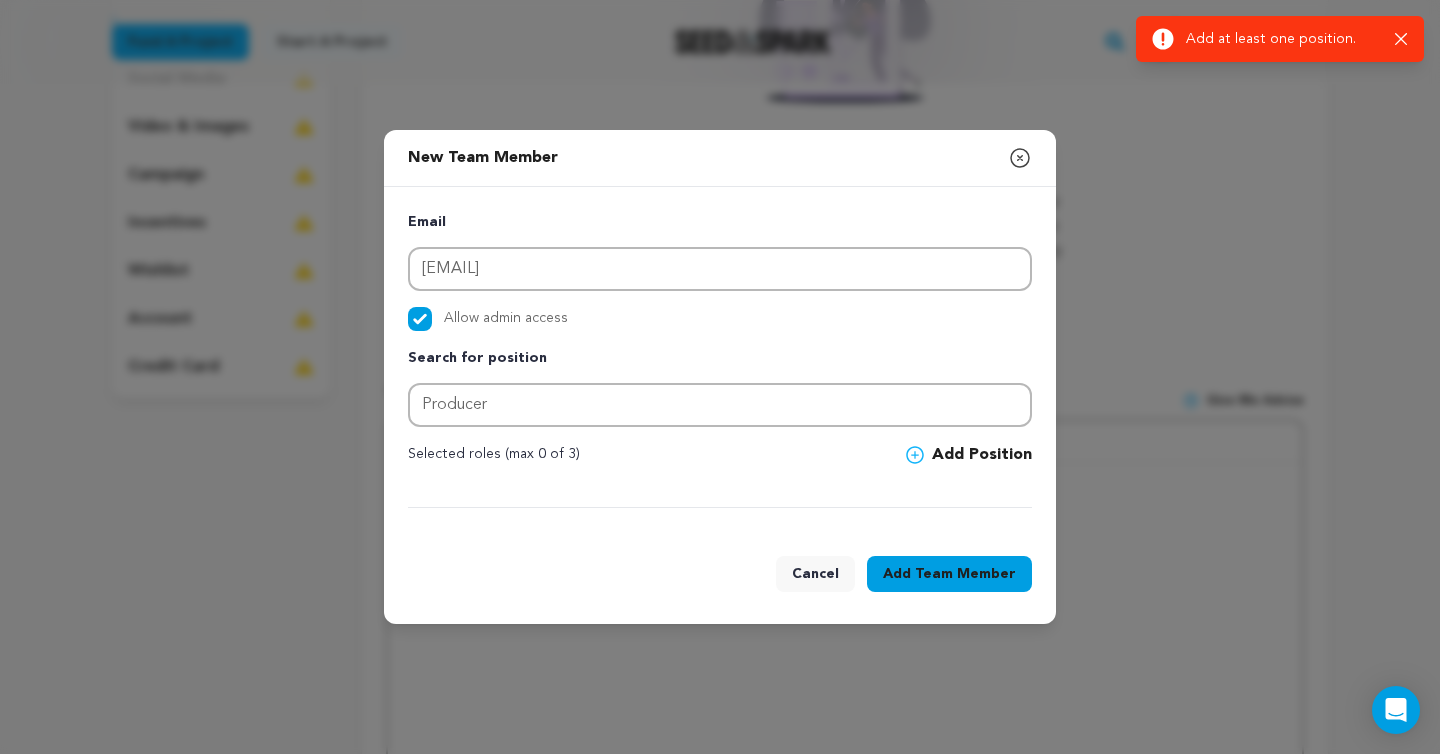 click at bounding box center [919, 455] 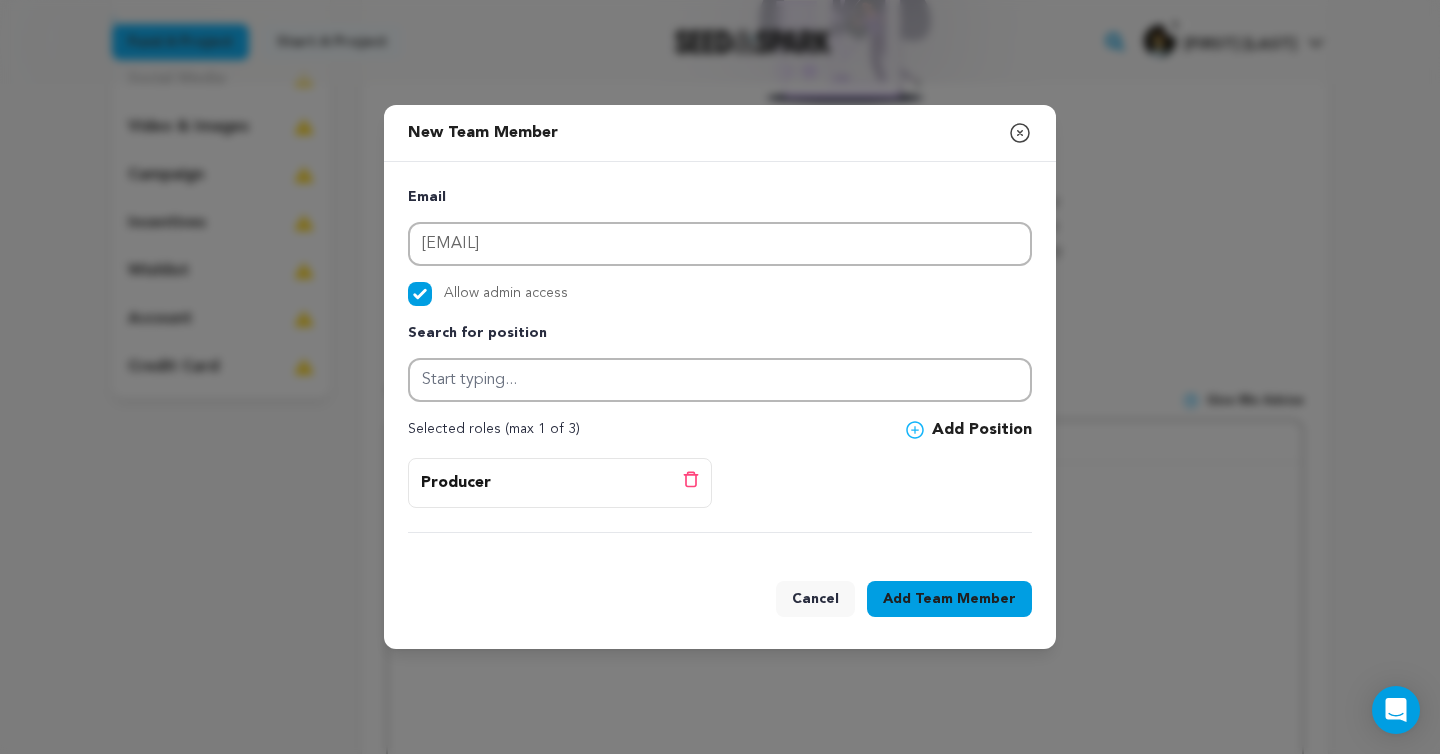 click on "Add  Team Member" at bounding box center (949, 599) 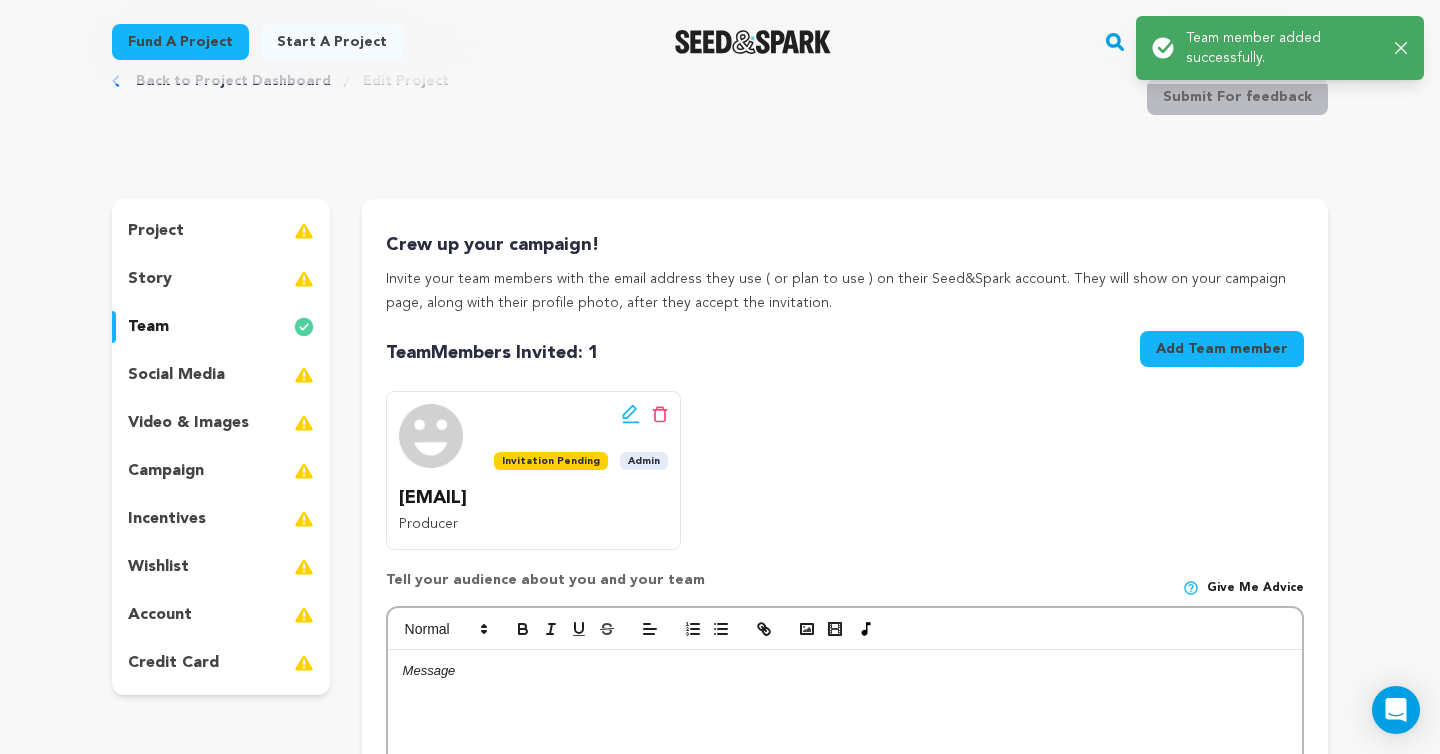 scroll, scrollTop: 0, scrollLeft: 0, axis: both 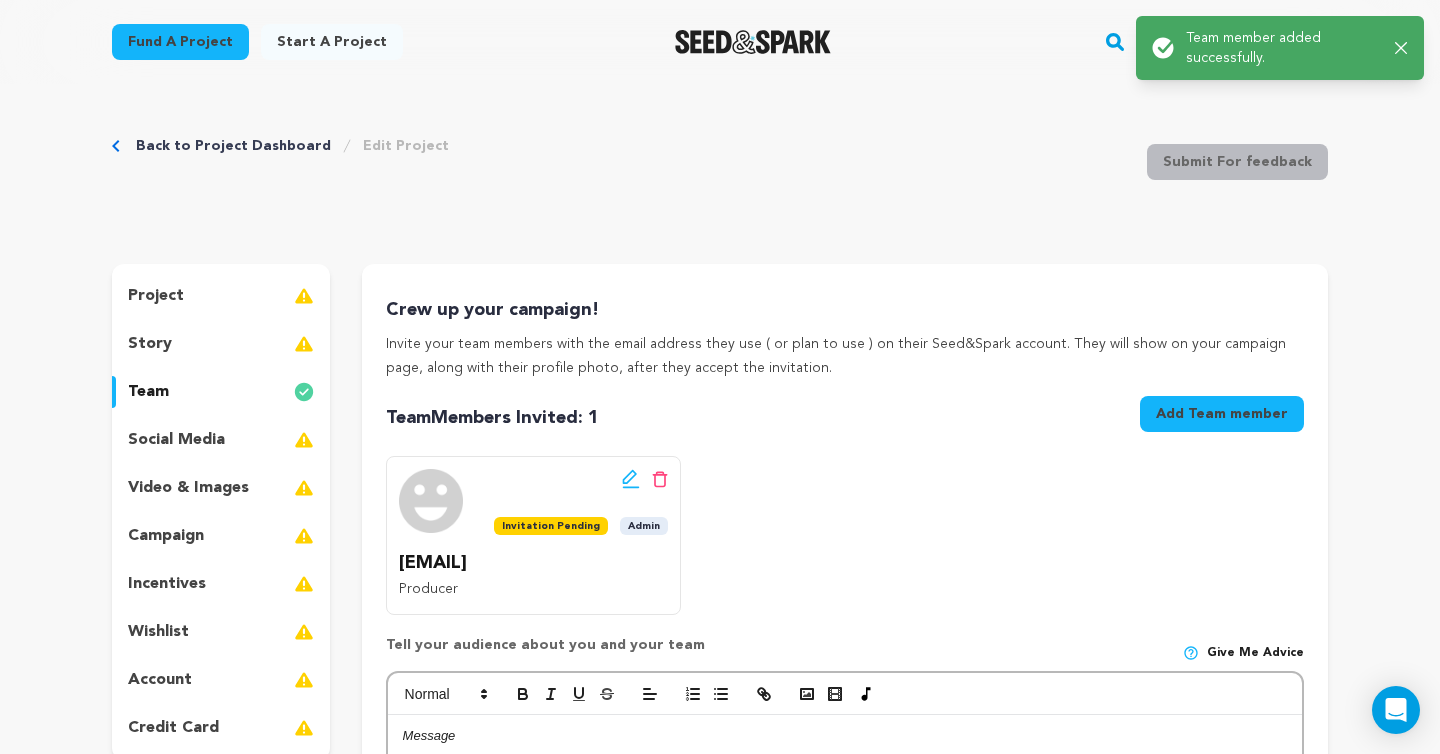 click on "Add Team member" at bounding box center (1222, 414) 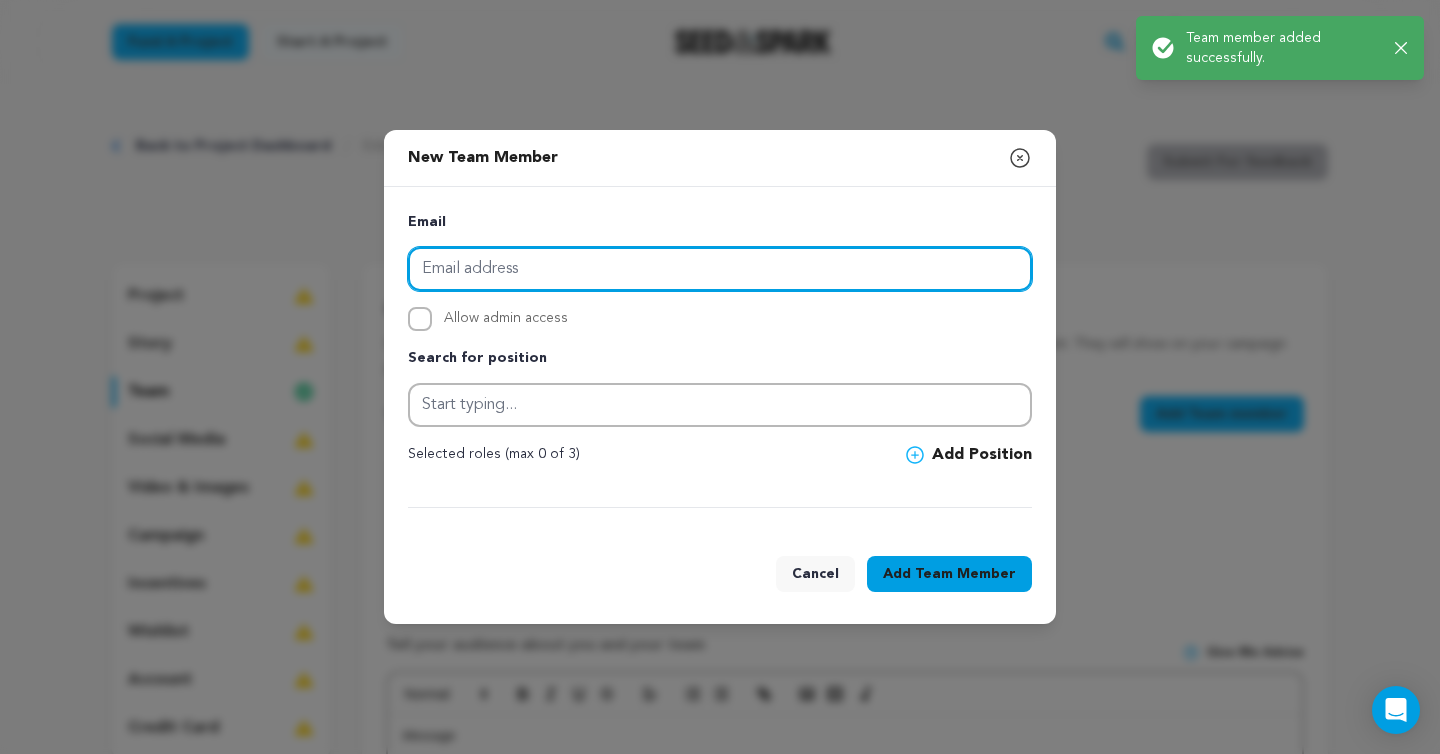 click at bounding box center [720, 269] 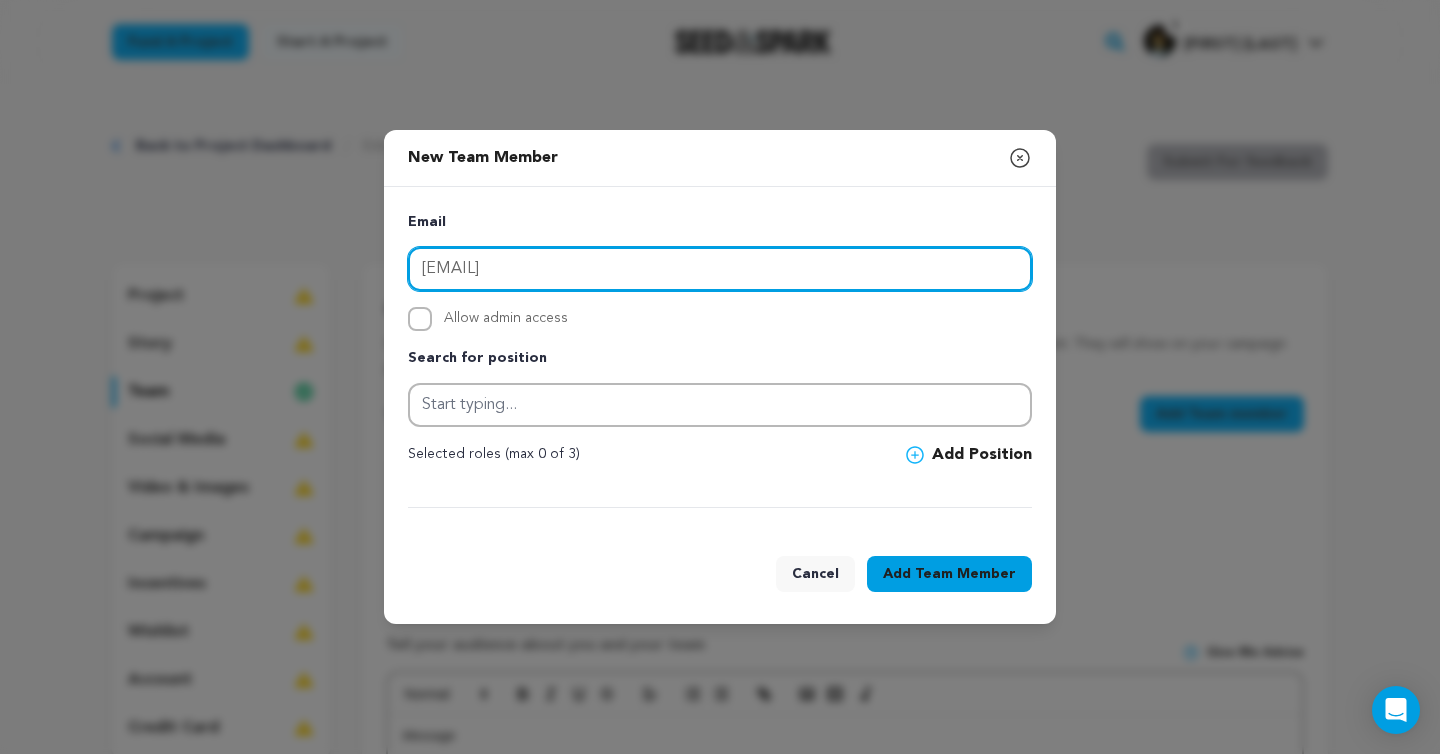 type on "[EMAIL]" 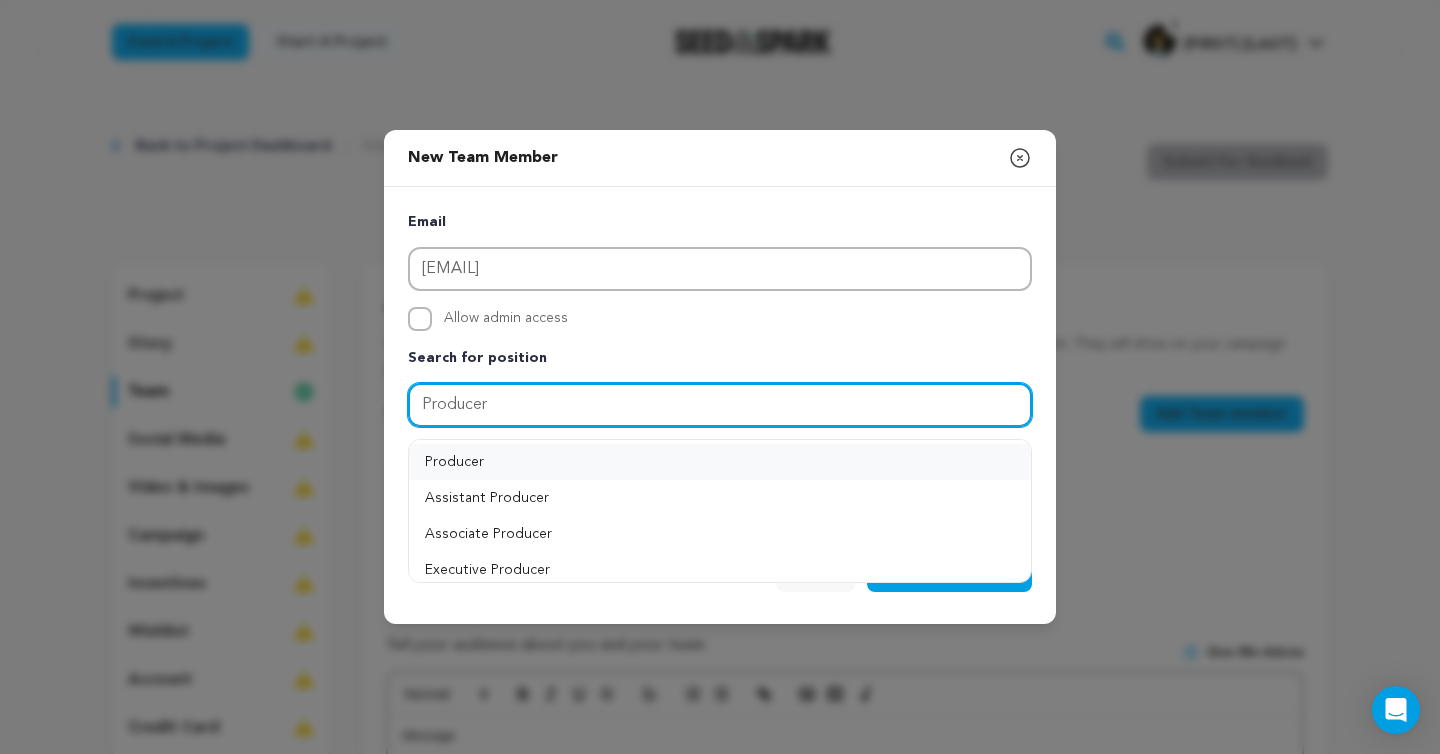 type on "Producer" 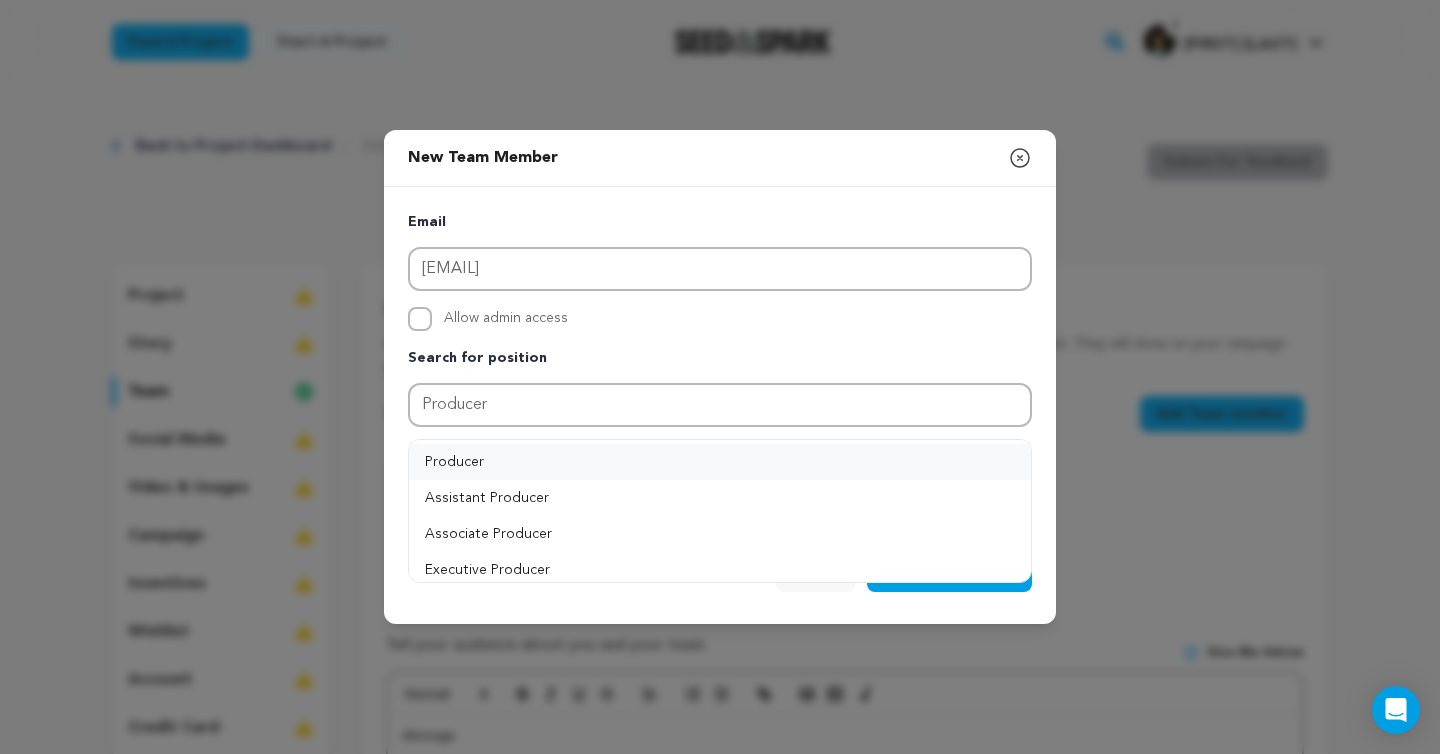 click on "Producer" at bounding box center (720, 462) 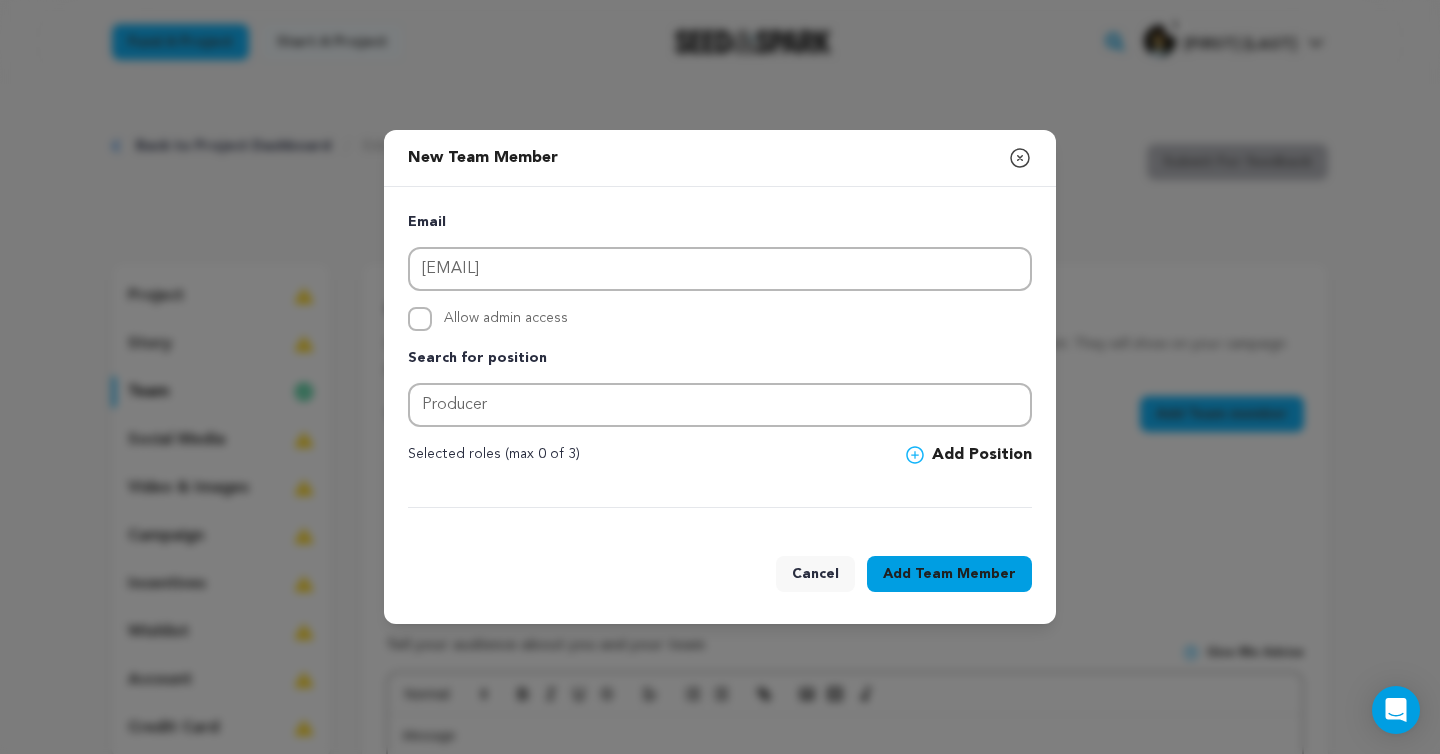 click on "Add Position" at bounding box center [969, 455] 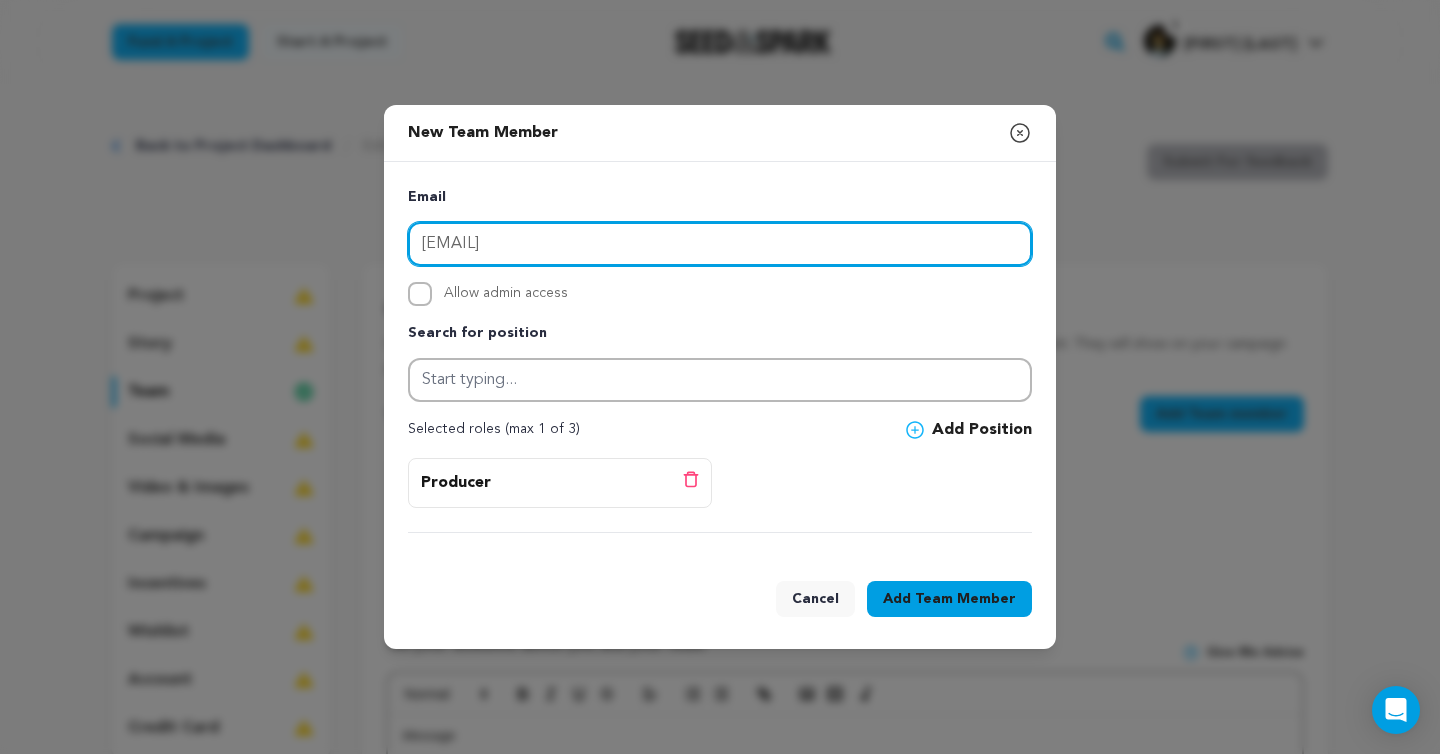 drag, startPoint x: 491, startPoint y: 242, endPoint x: 380, endPoint y: 244, distance: 111.01801 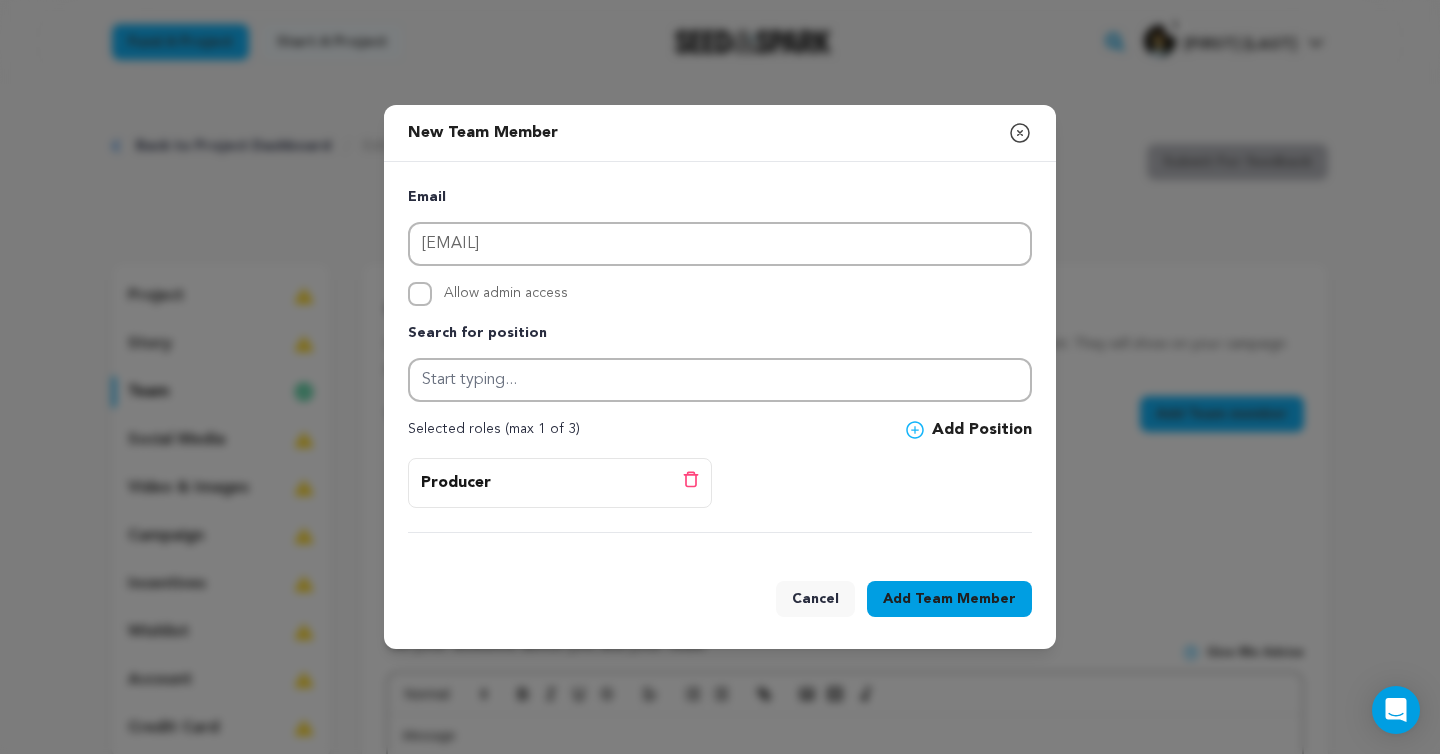 click on "Team Member" at bounding box center (965, 599) 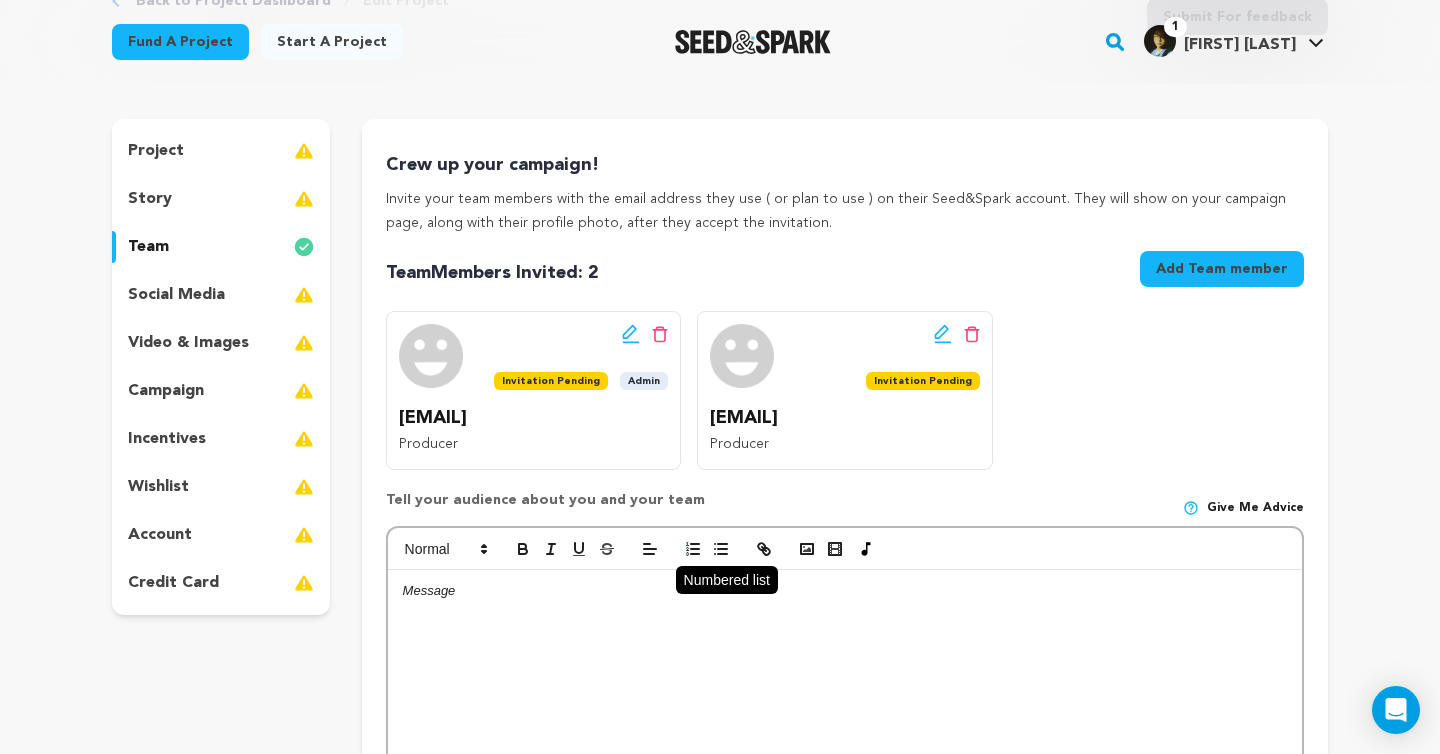 scroll, scrollTop: 144, scrollLeft: 0, axis: vertical 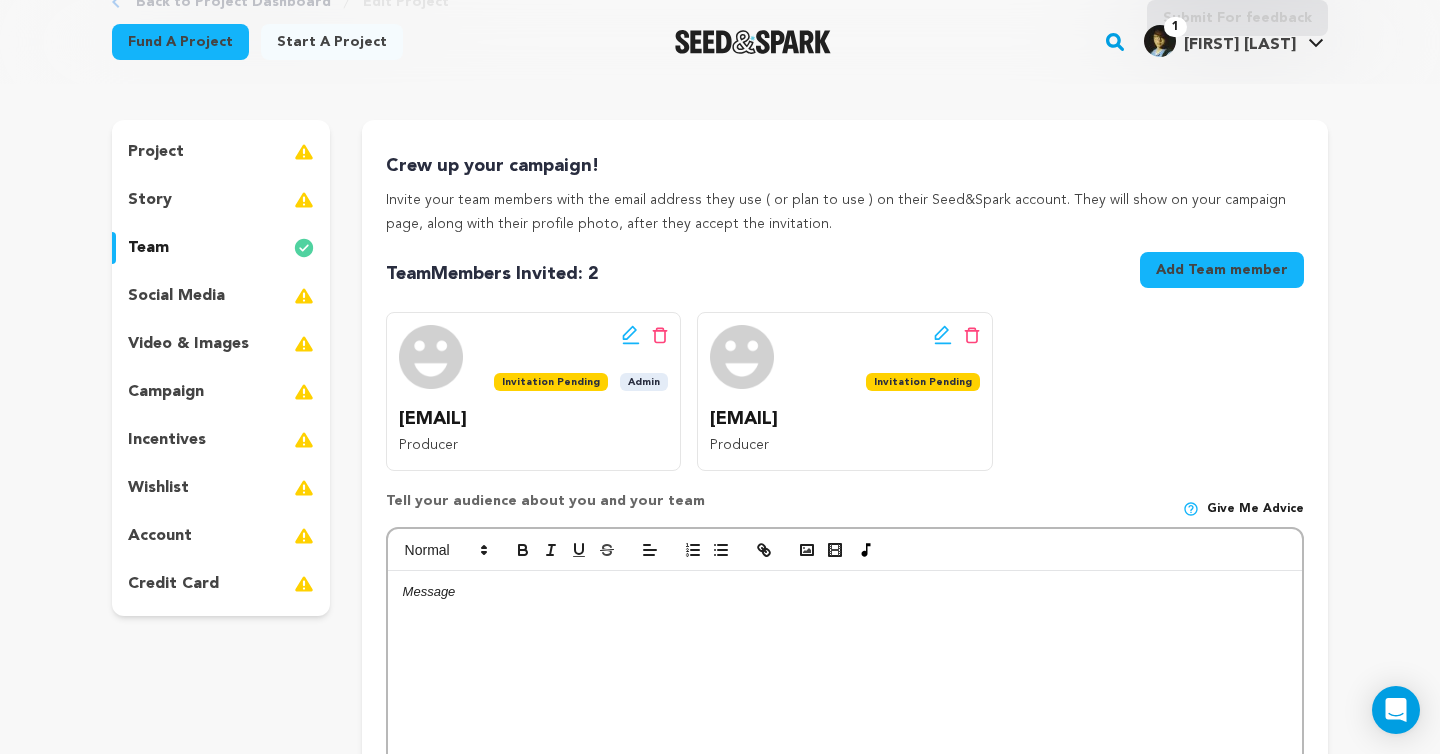 click 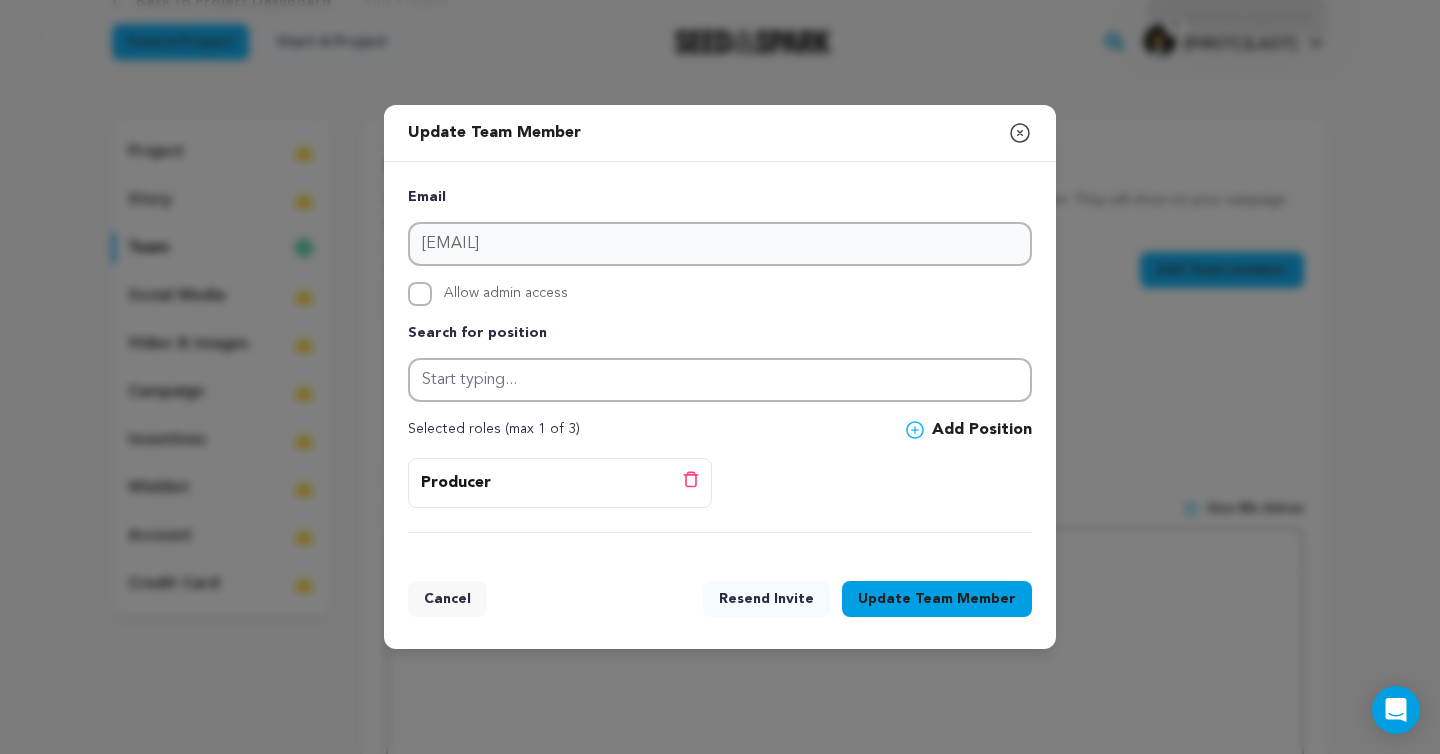 click on "Email
[EMAIL]
Allow admin access
Search for position
Selected roles (max 1 of 3)" at bounding box center [720, 359] 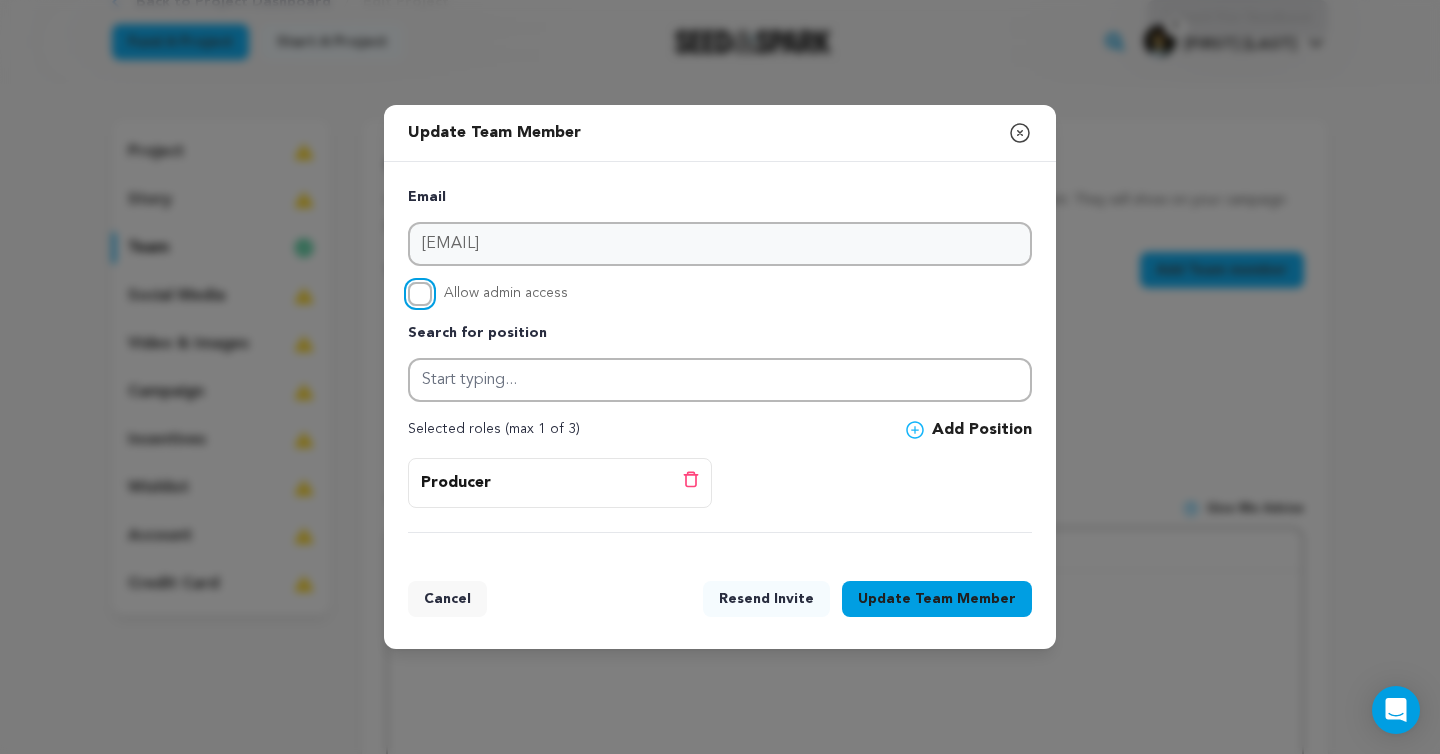 click on "Allow admin access" at bounding box center (420, 294) 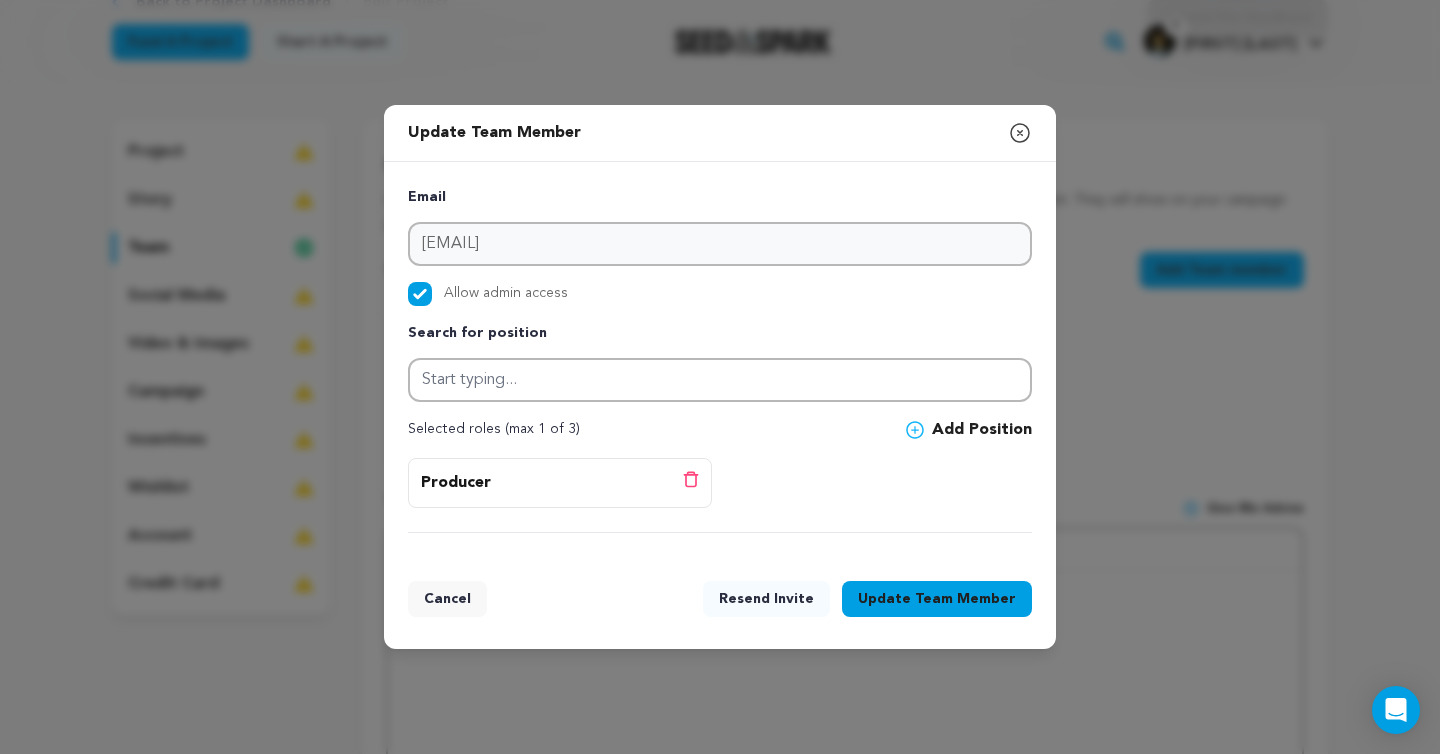 click on "Team Member" at bounding box center (965, 599) 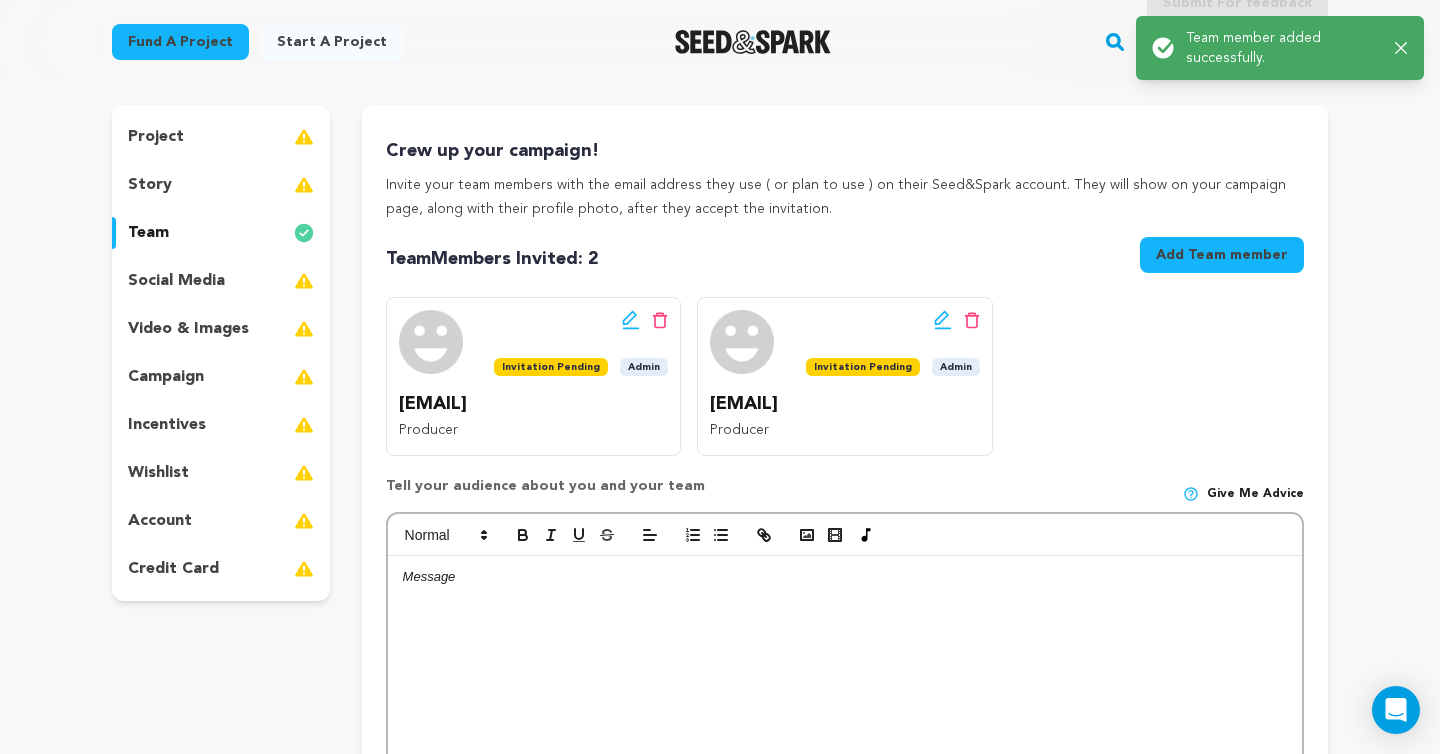 scroll, scrollTop: 165, scrollLeft: 0, axis: vertical 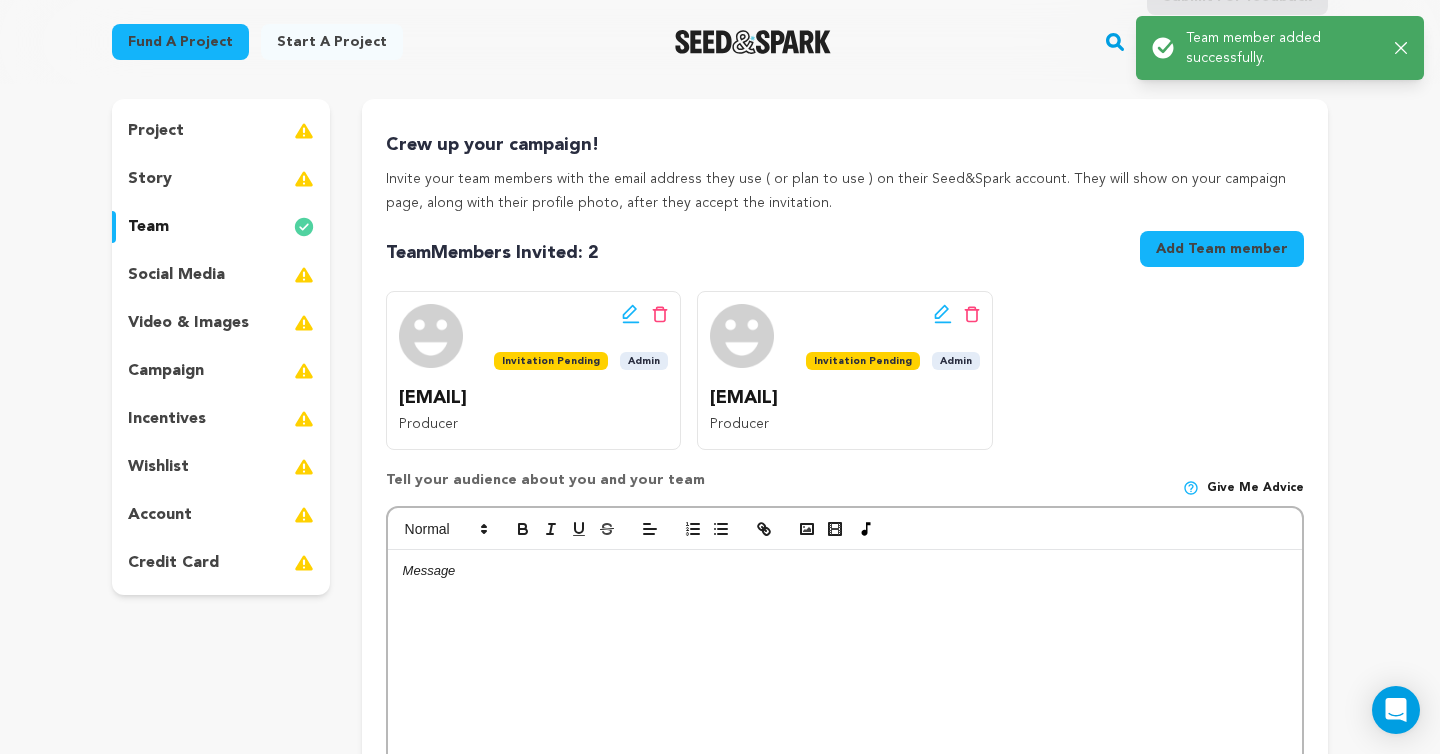 click on "social media" at bounding box center (176, 275) 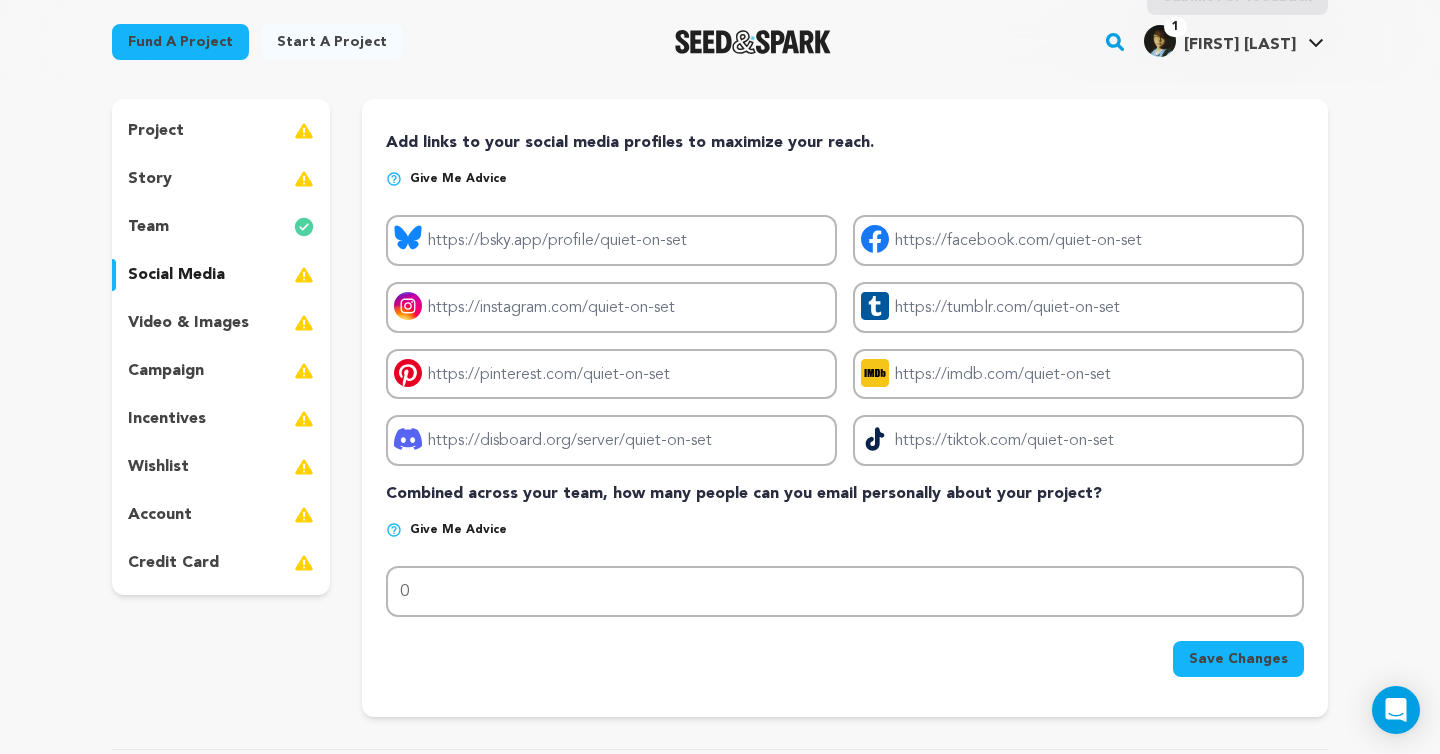 click on "video & images" at bounding box center [188, 323] 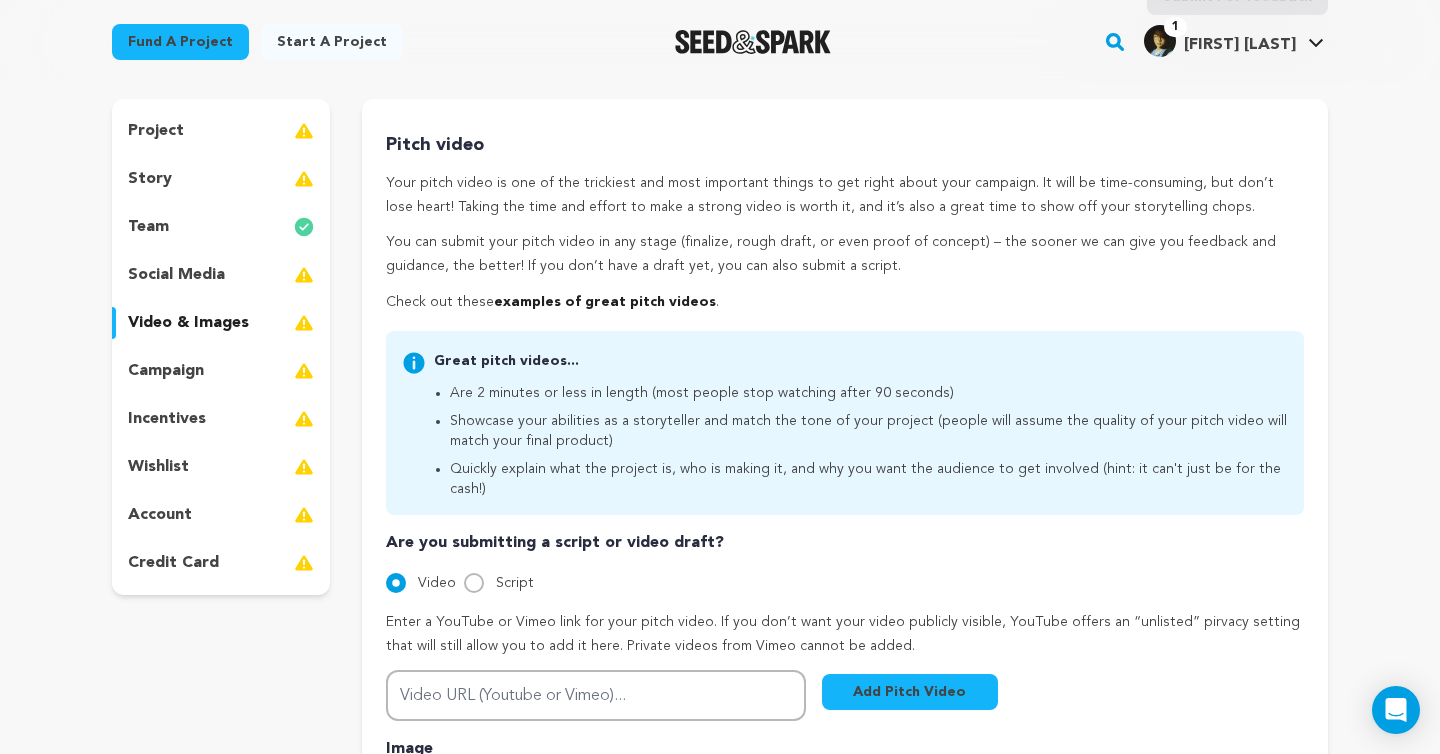 click on "team" at bounding box center (221, 227) 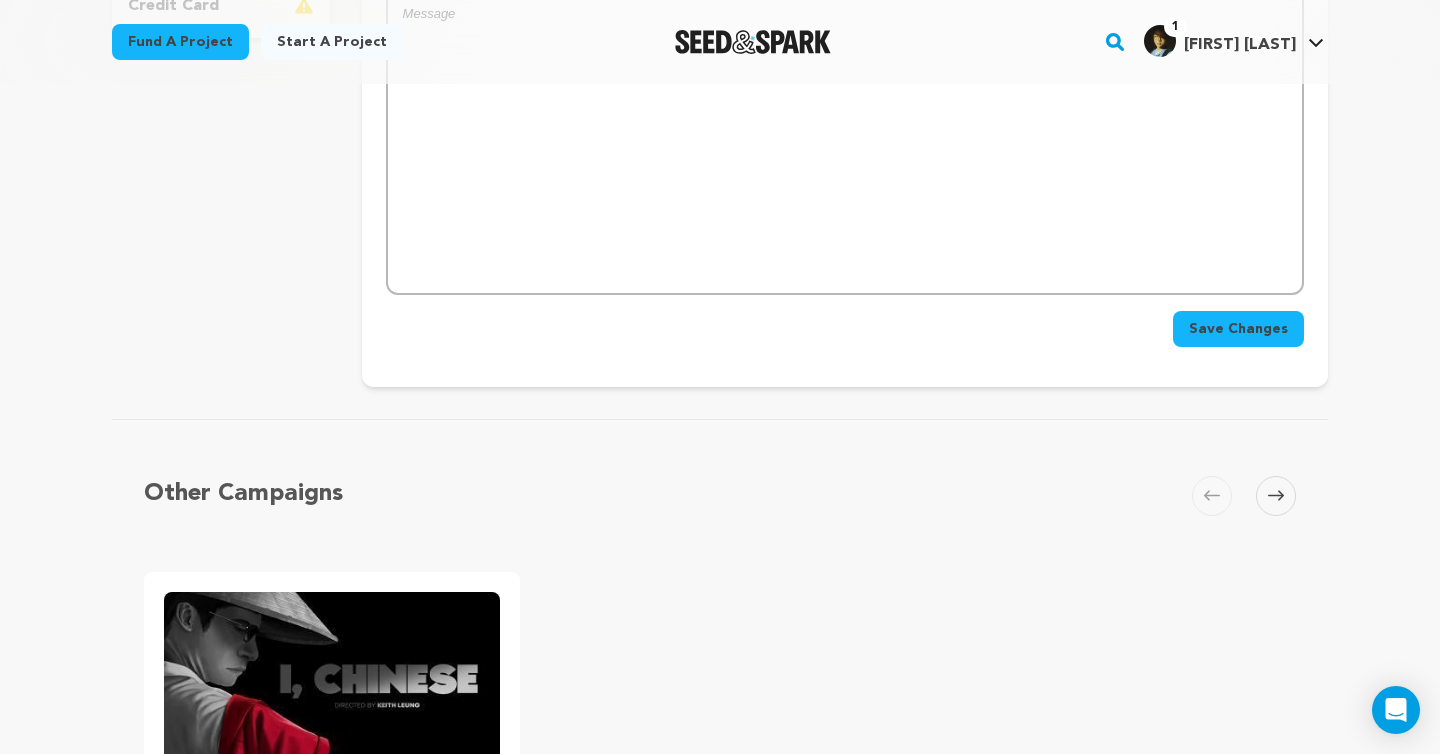 scroll, scrollTop: 605, scrollLeft: 0, axis: vertical 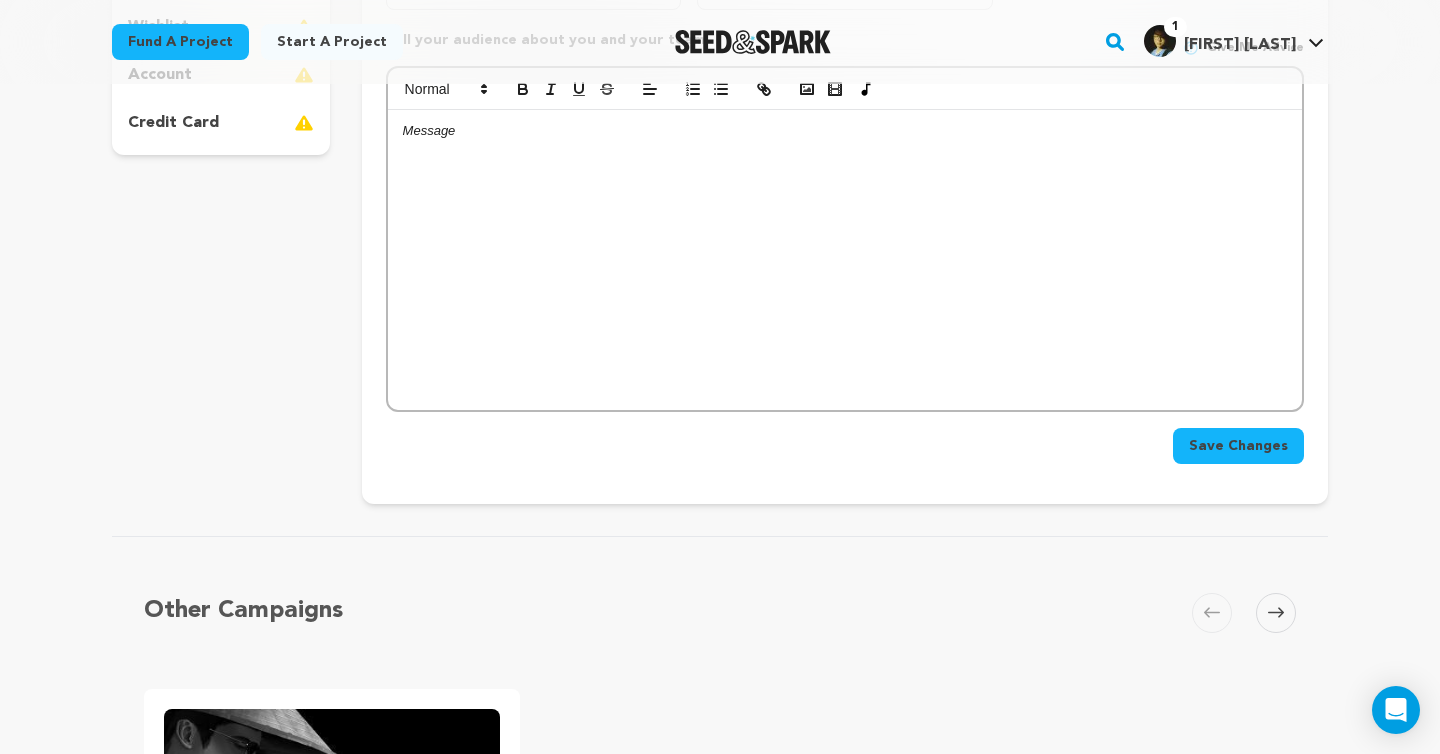 click on "Save Changes" at bounding box center [1238, 446] 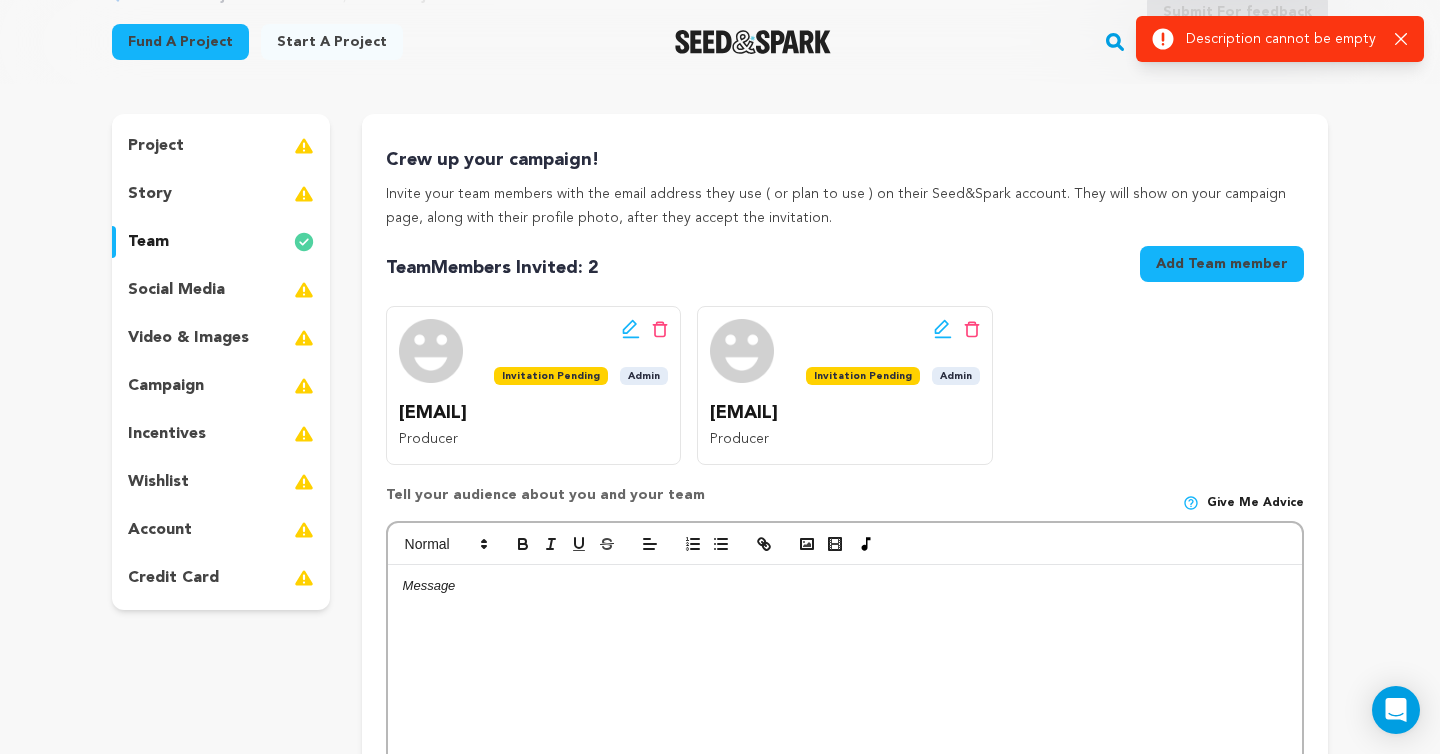 scroll, scrollTop: 0, scrollLeft: 0, axis: both 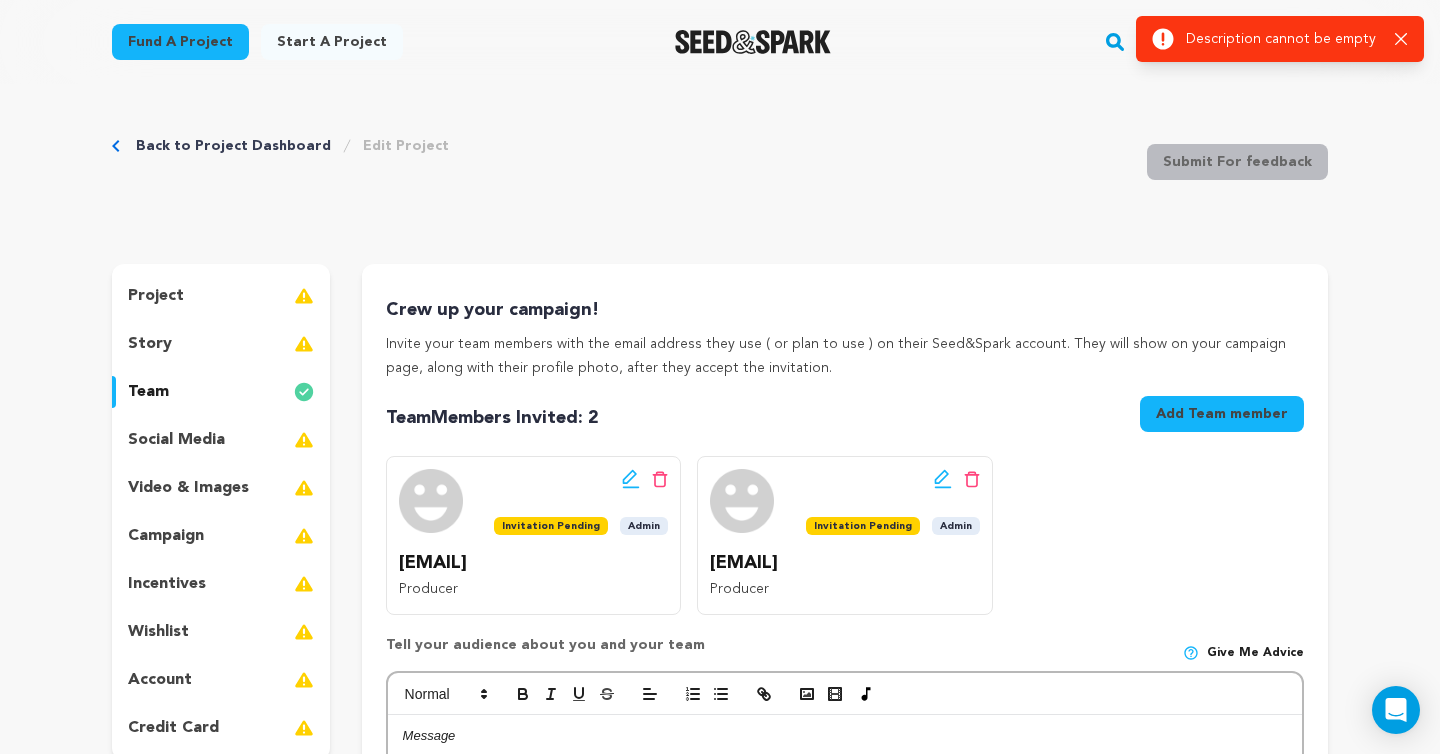 click on "project" at bounding box center [221, 296] 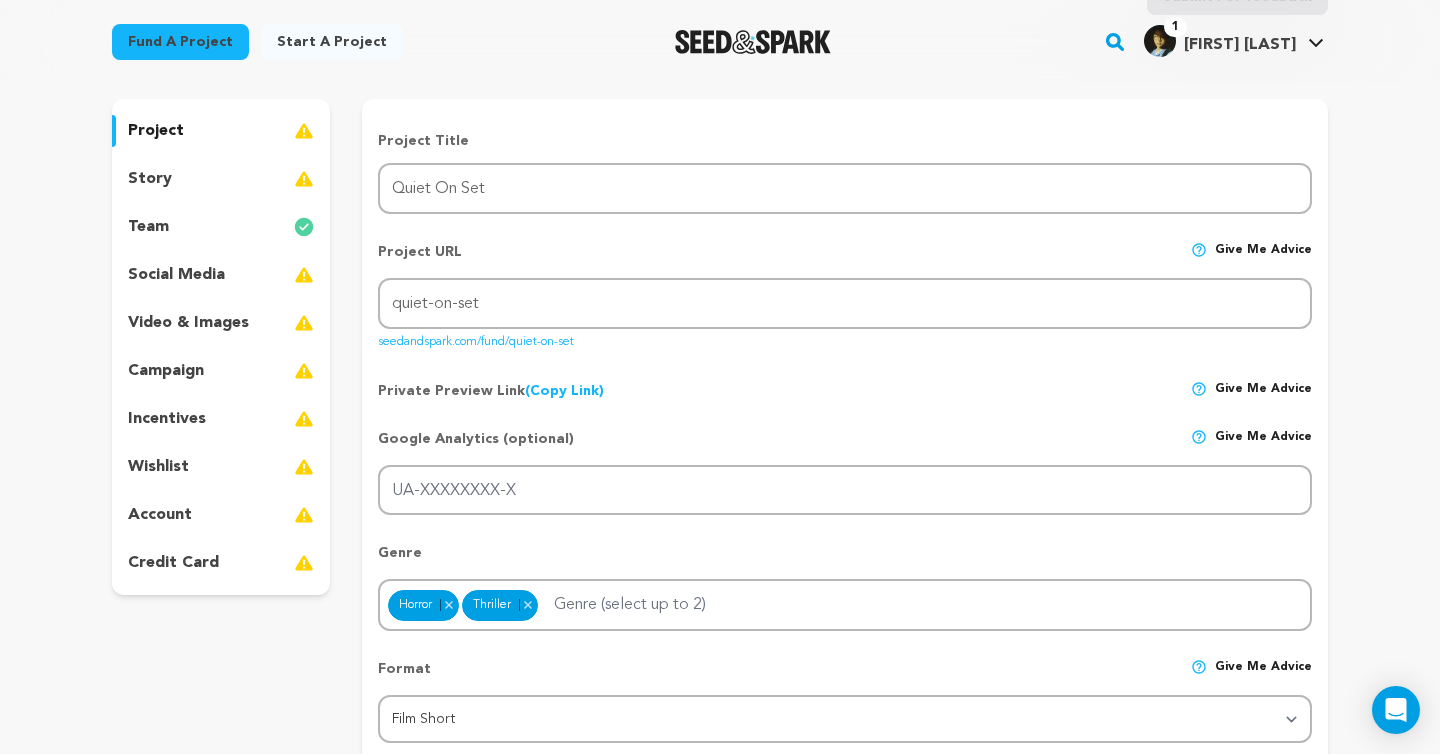 scroll, scrollTop: 167, scrollLeft: 0, axis: vertical 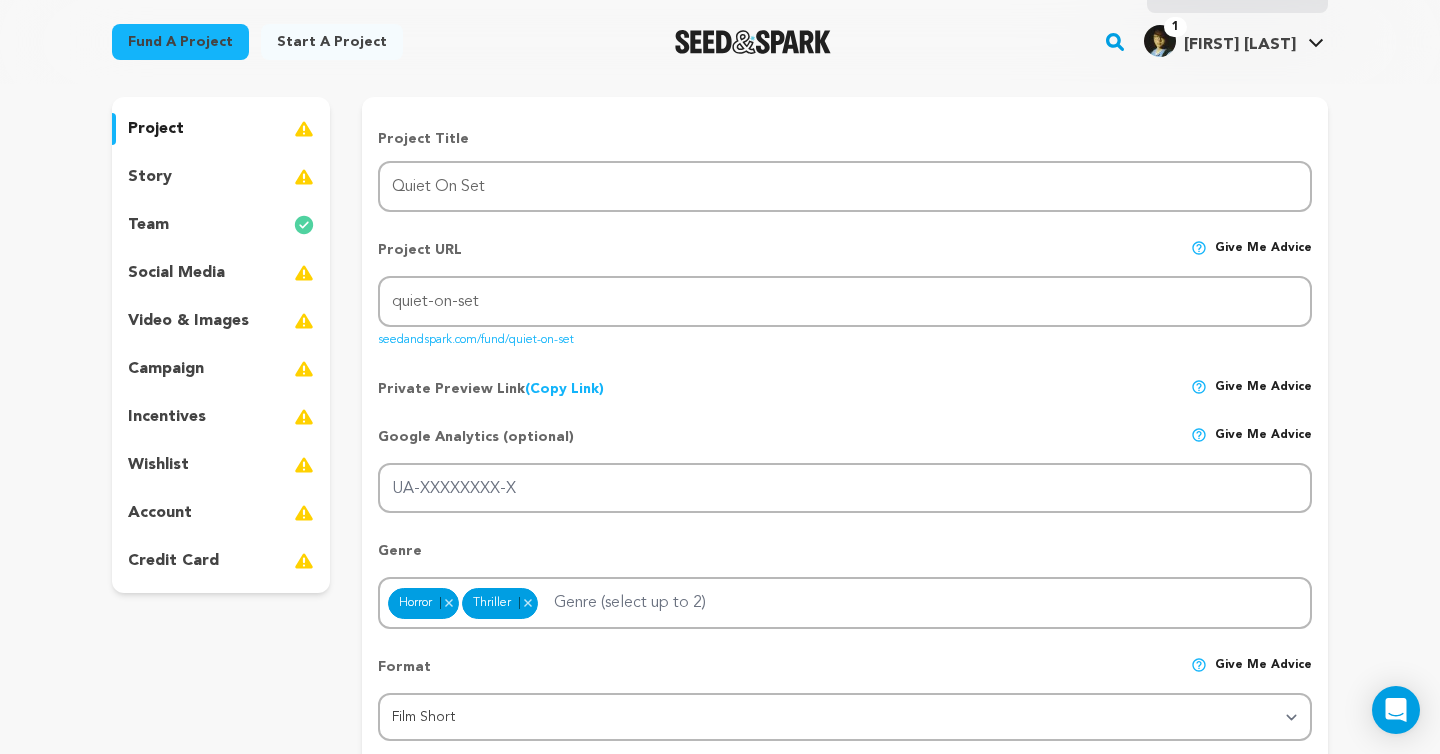 click on "campaign" at bounding box center (166, 369) 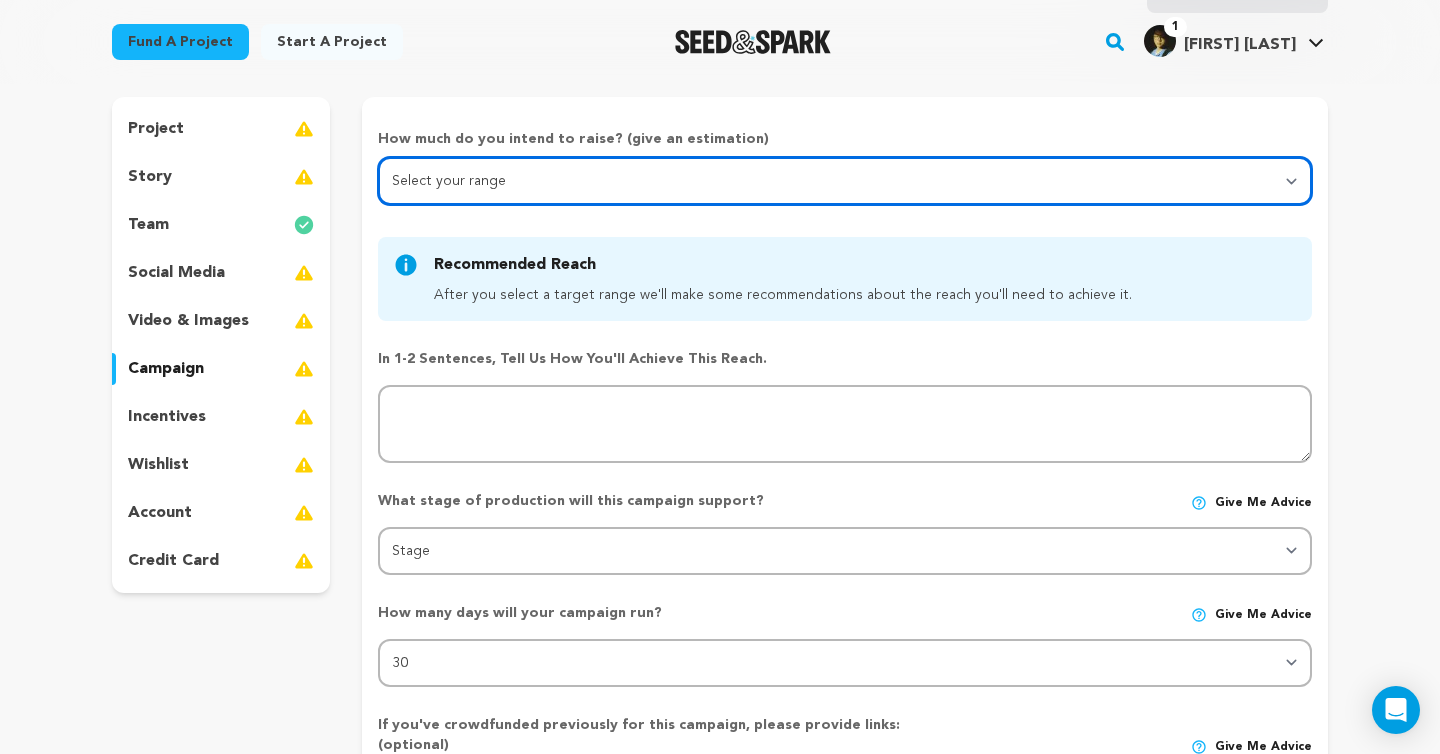 click on "Select your range
Less than $10k 10k - $14k 15k - $24k 25k - $49k 50k or more" at bounding box center [845, 181] 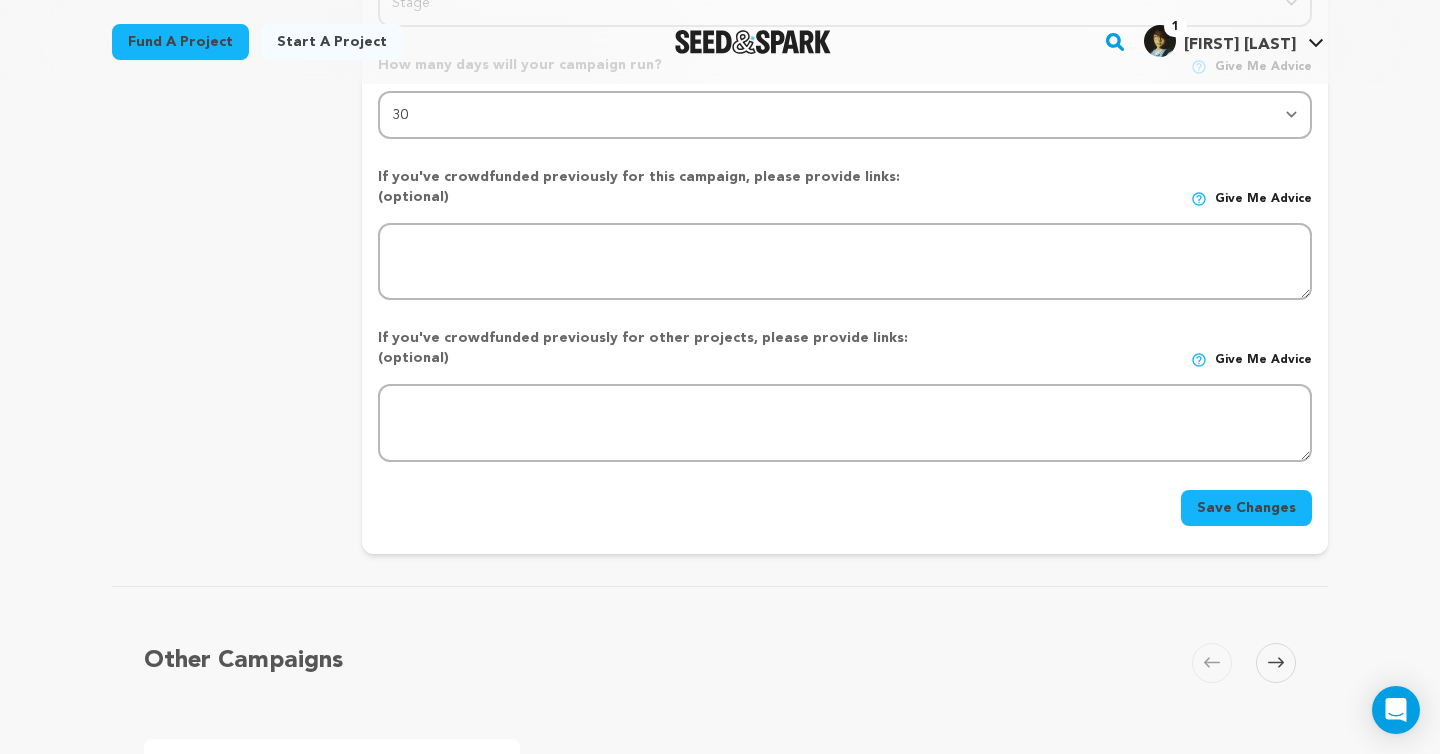 scroll, scrollTop: 785, scrollLeft: 0, axis: vertical 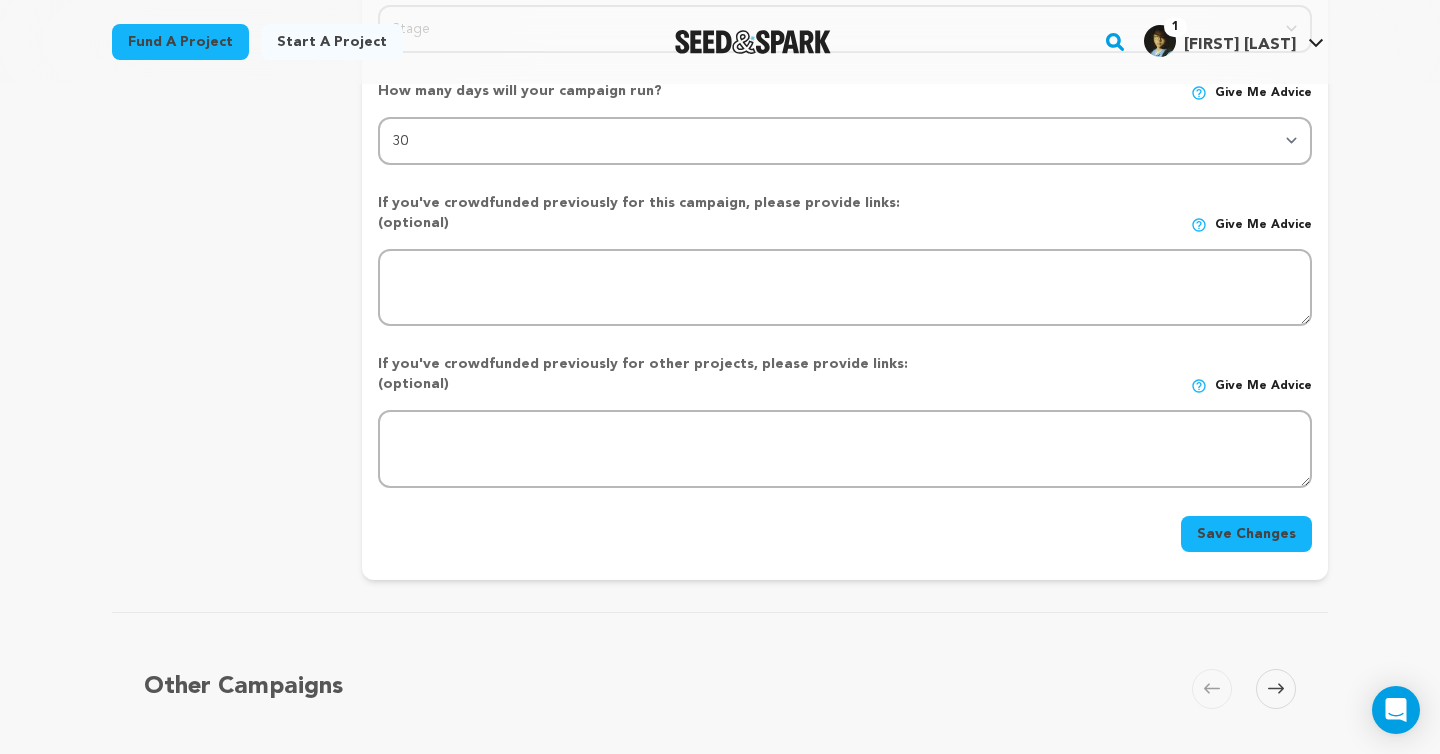 click on "Save Changes" at bounding box center [1246, 534] 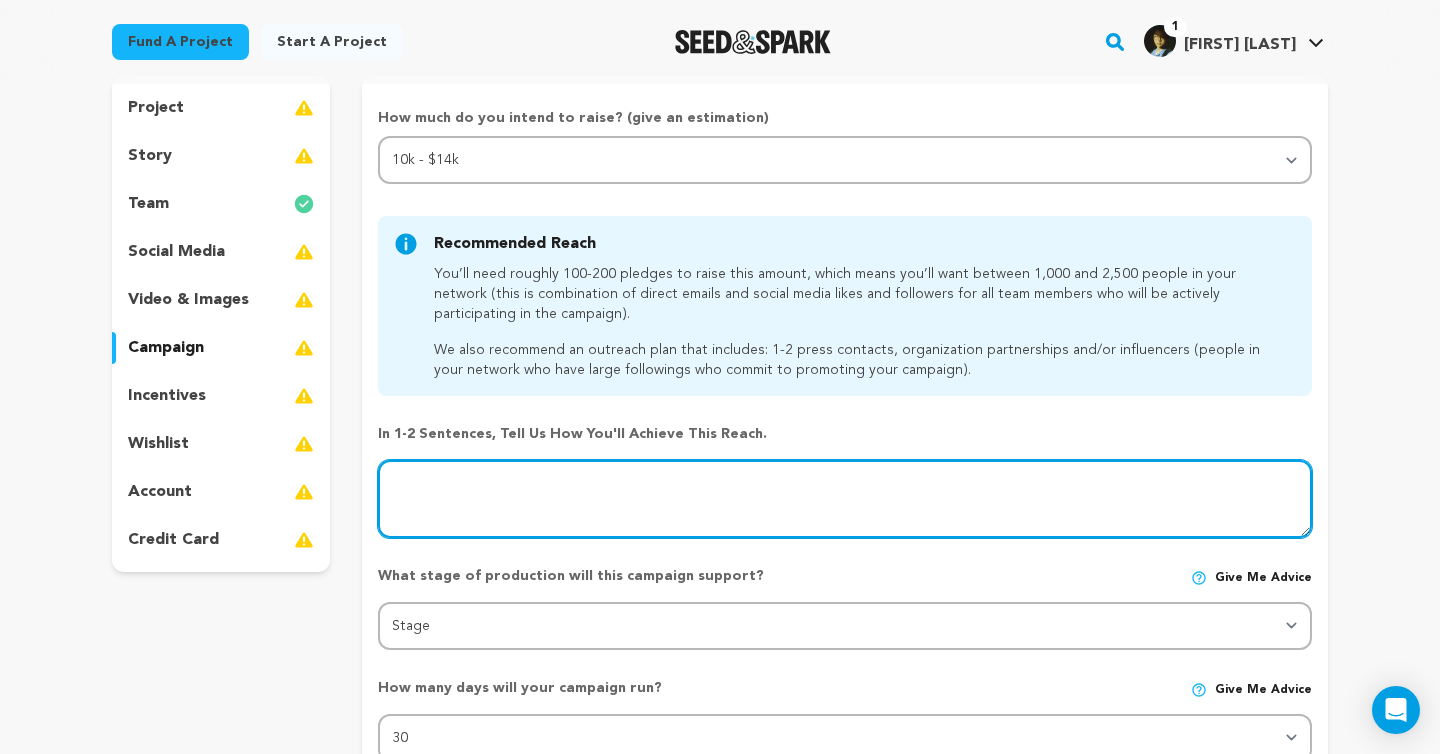 scroll, scrollTop: 0, scrollLeft: 0, axis: both 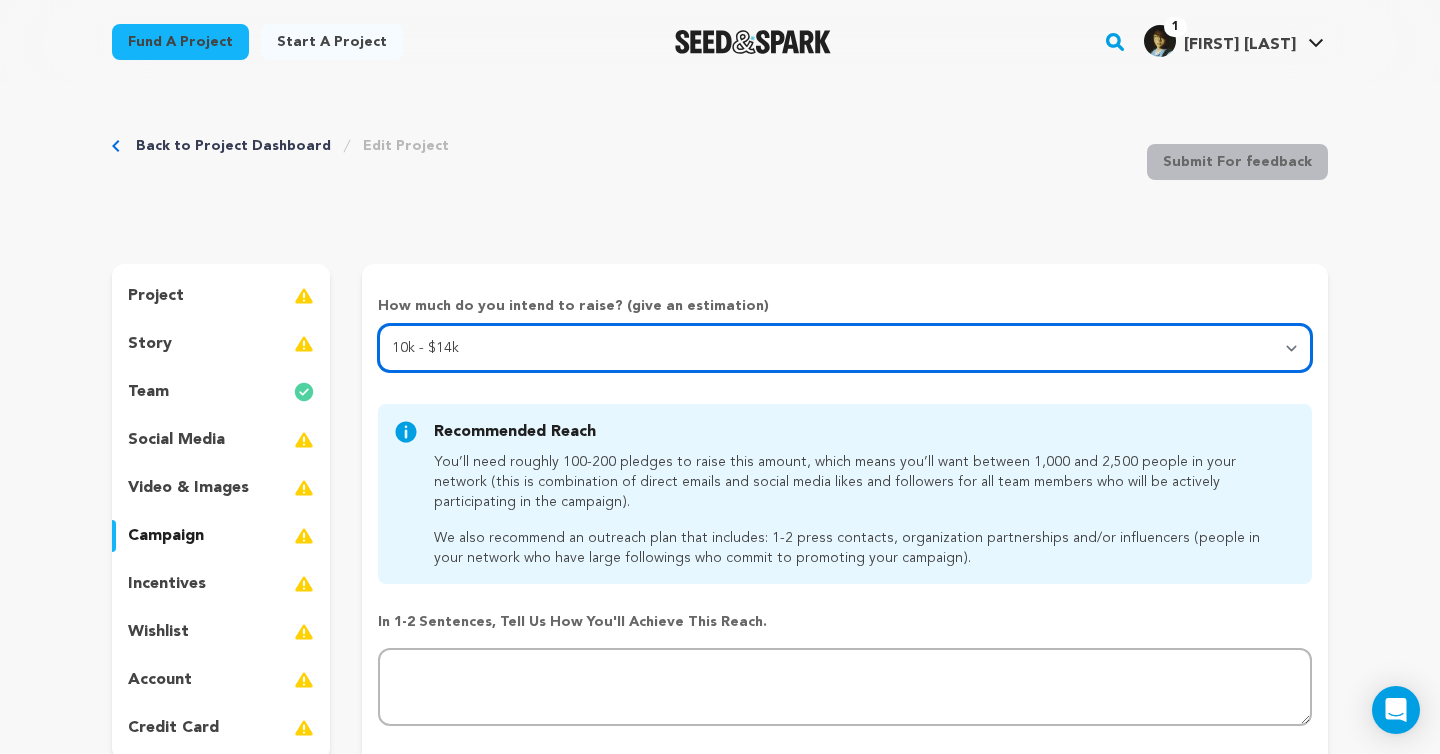 click on "Select your range
Less than $10k 10k - $14k 15k - $24k 25k - $49k 50k or more" at bounding box center [845, 348] 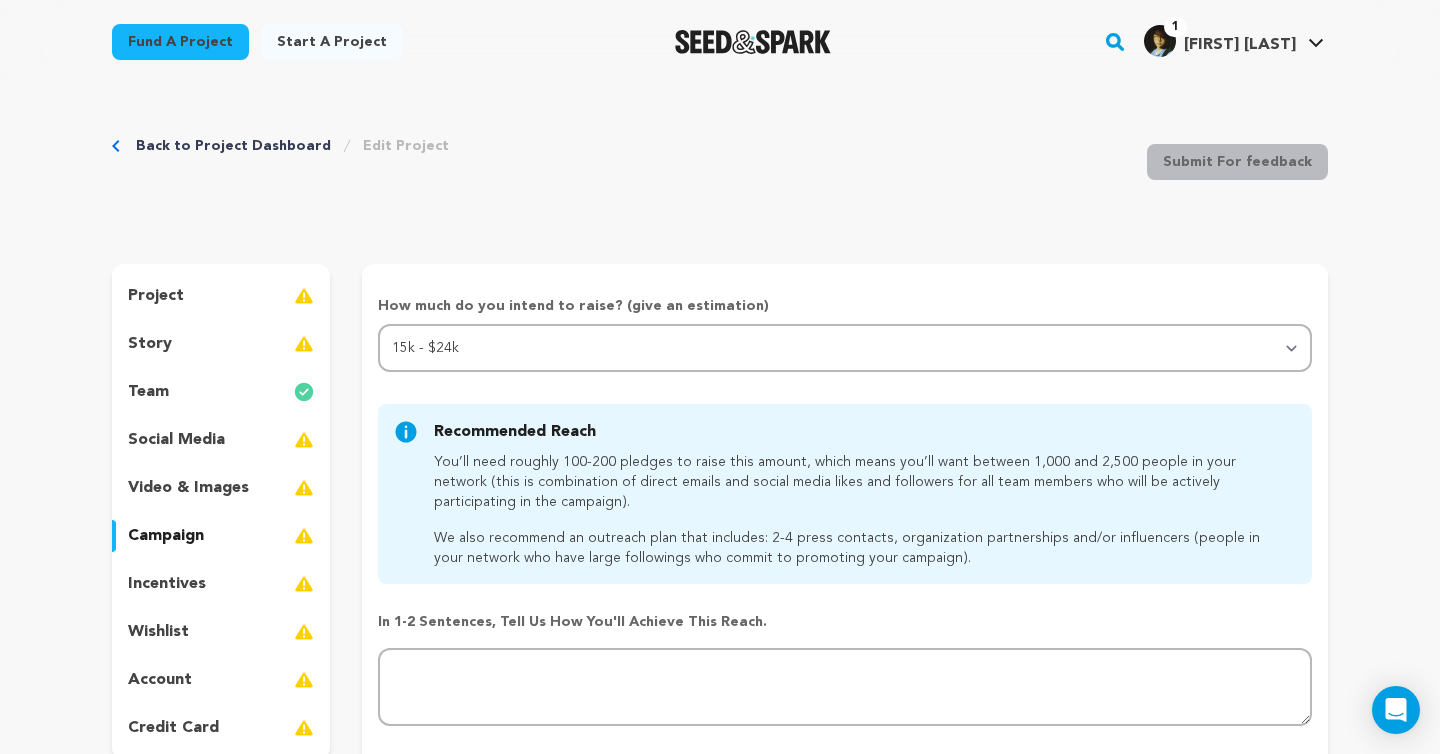 click on "project" at bounding box center (221, 296) 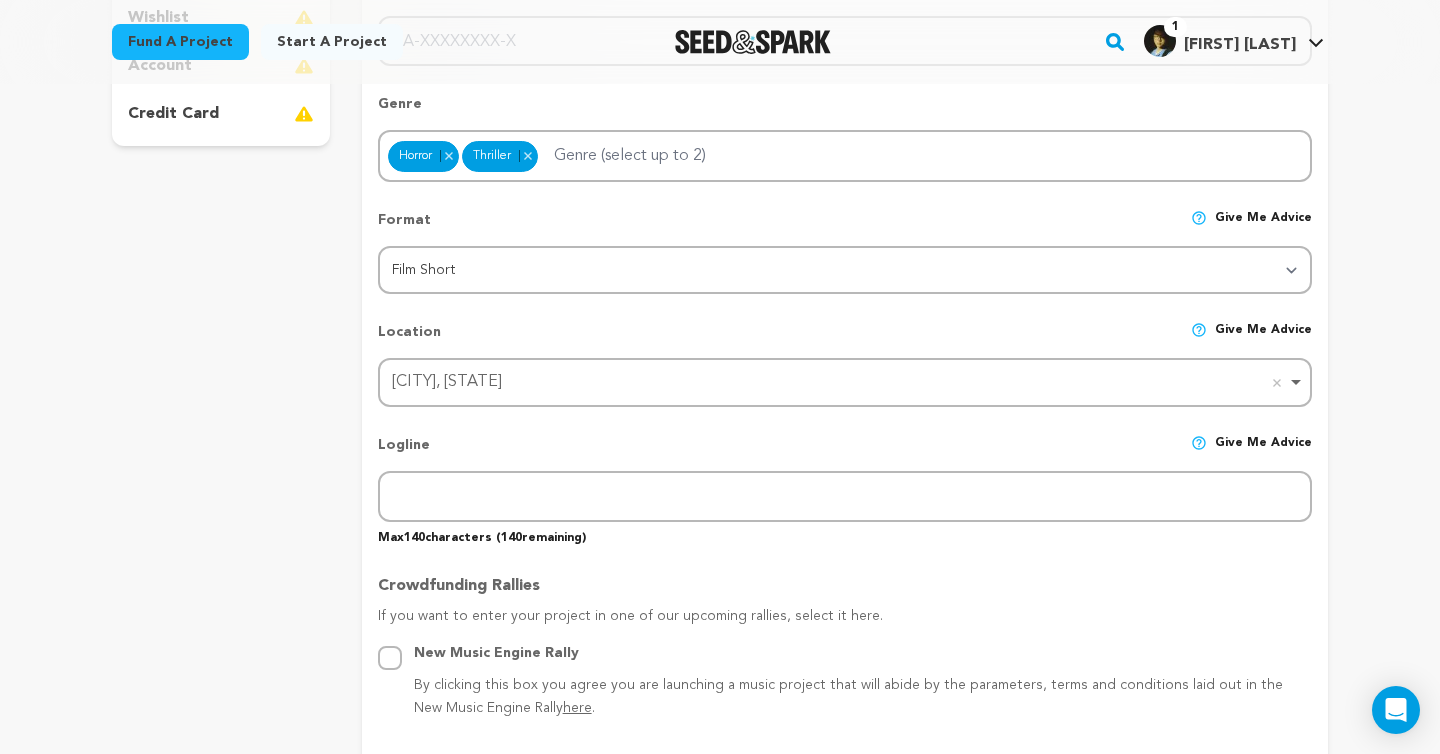 scroll, scrollTop: 642, scrollLeft: 0, axis: vertical 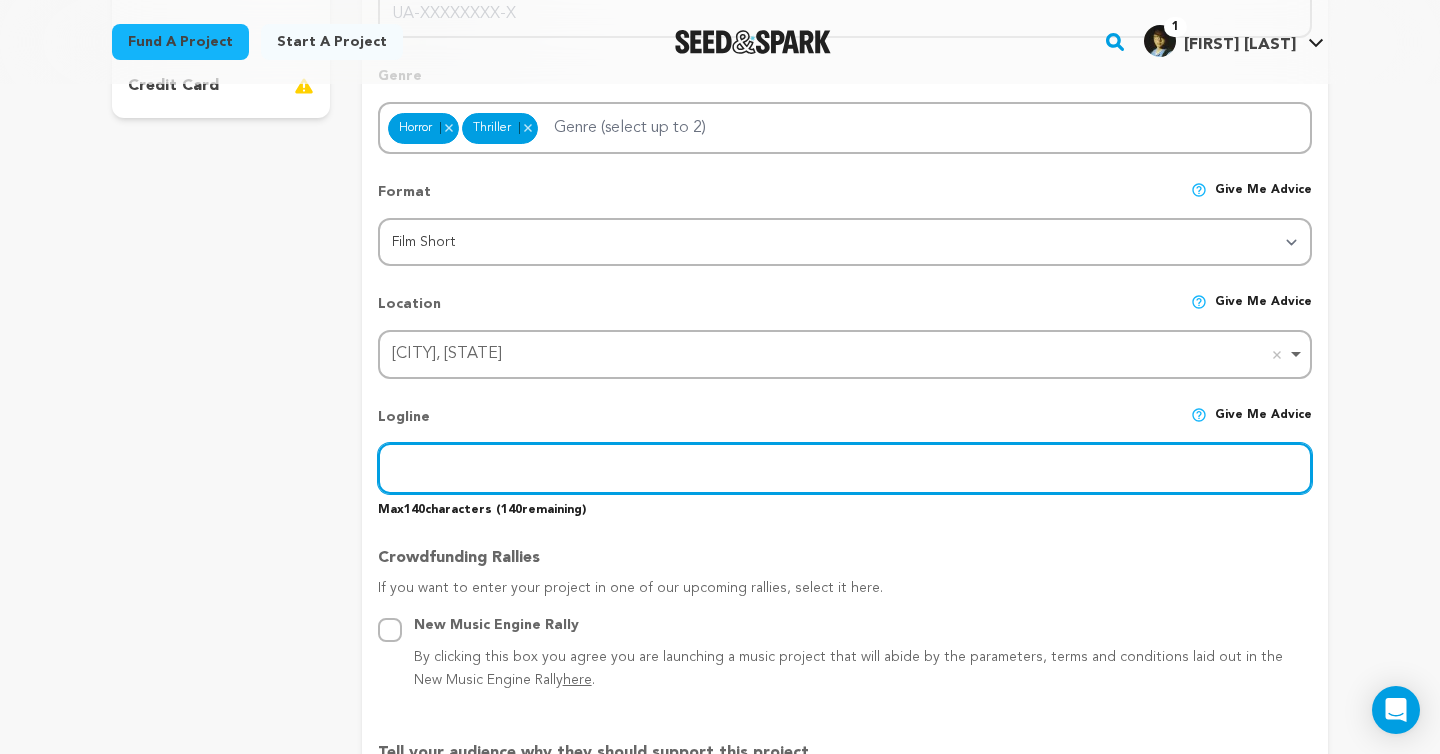 click at bounding box center [845, 468] 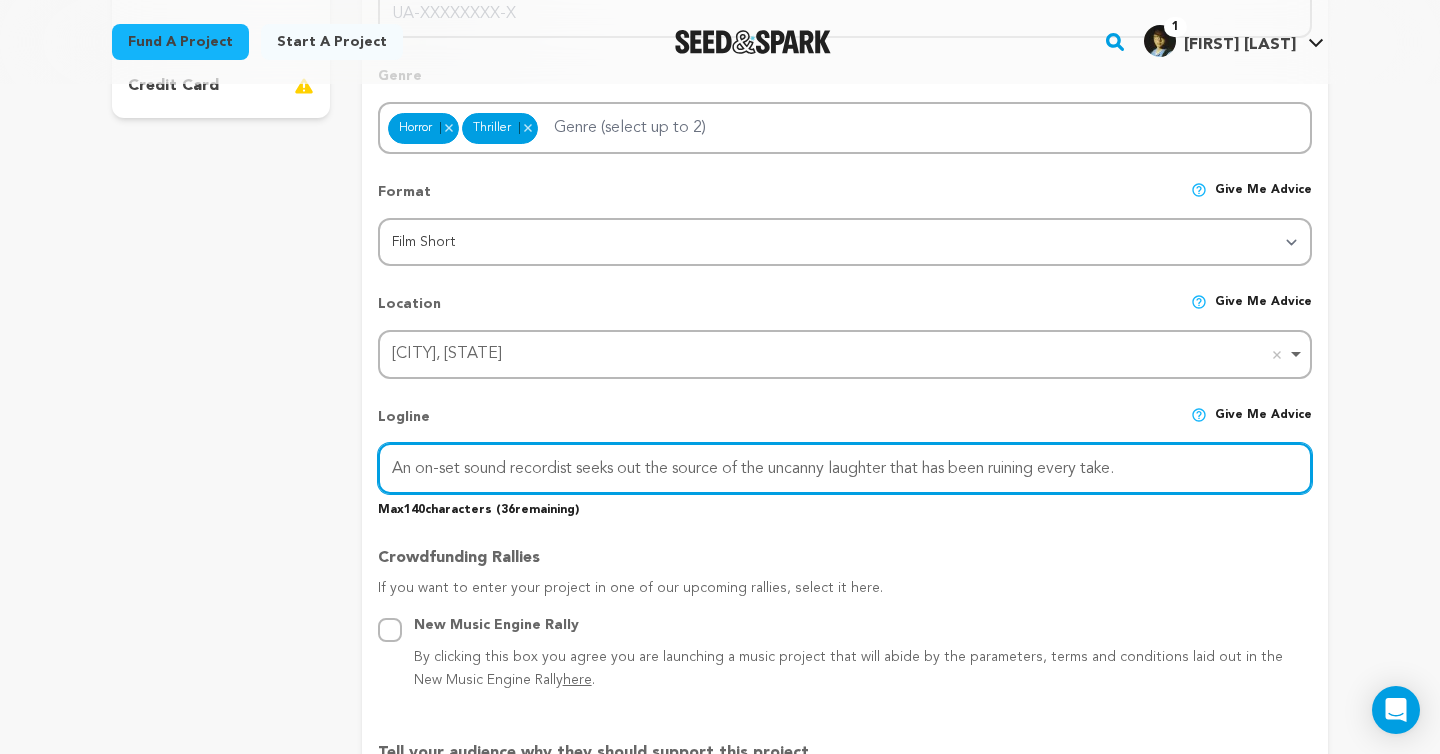 type on "An on-set sound recordist seeks out the source of the uncanny laughter that has been ruining every take." 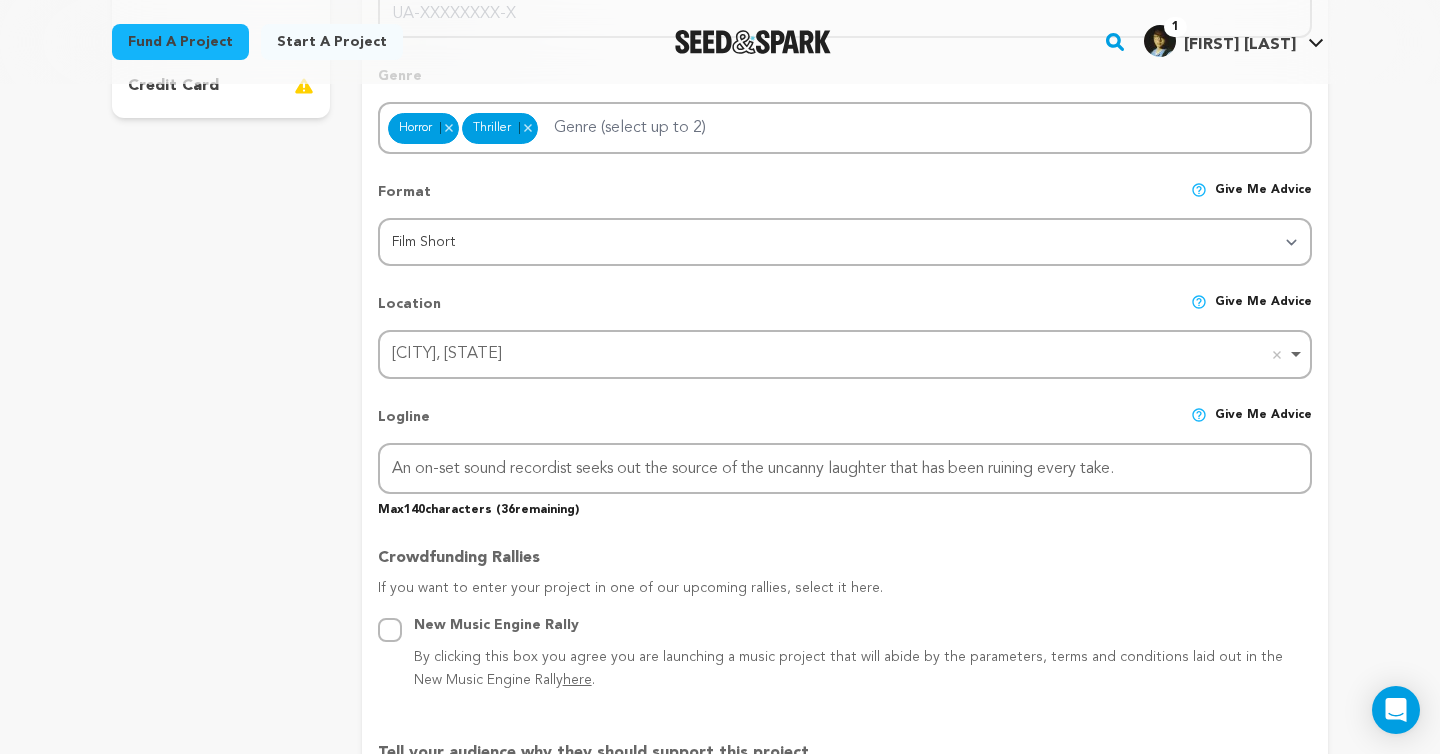 click on "Crowdfunding Rallies" at bounding box center [845, 562] 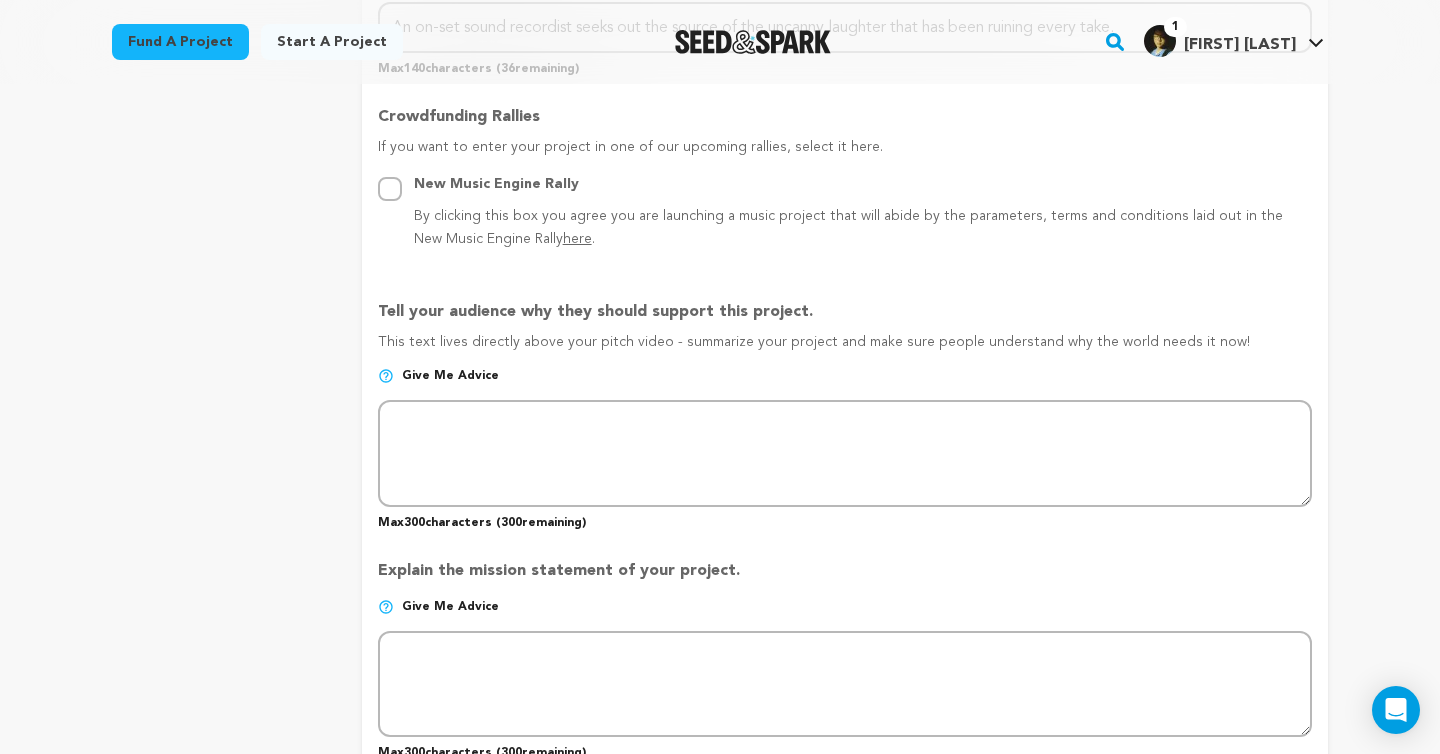 scroll, scrollTop: 1090, scrollLeft: 0, axis: vertical 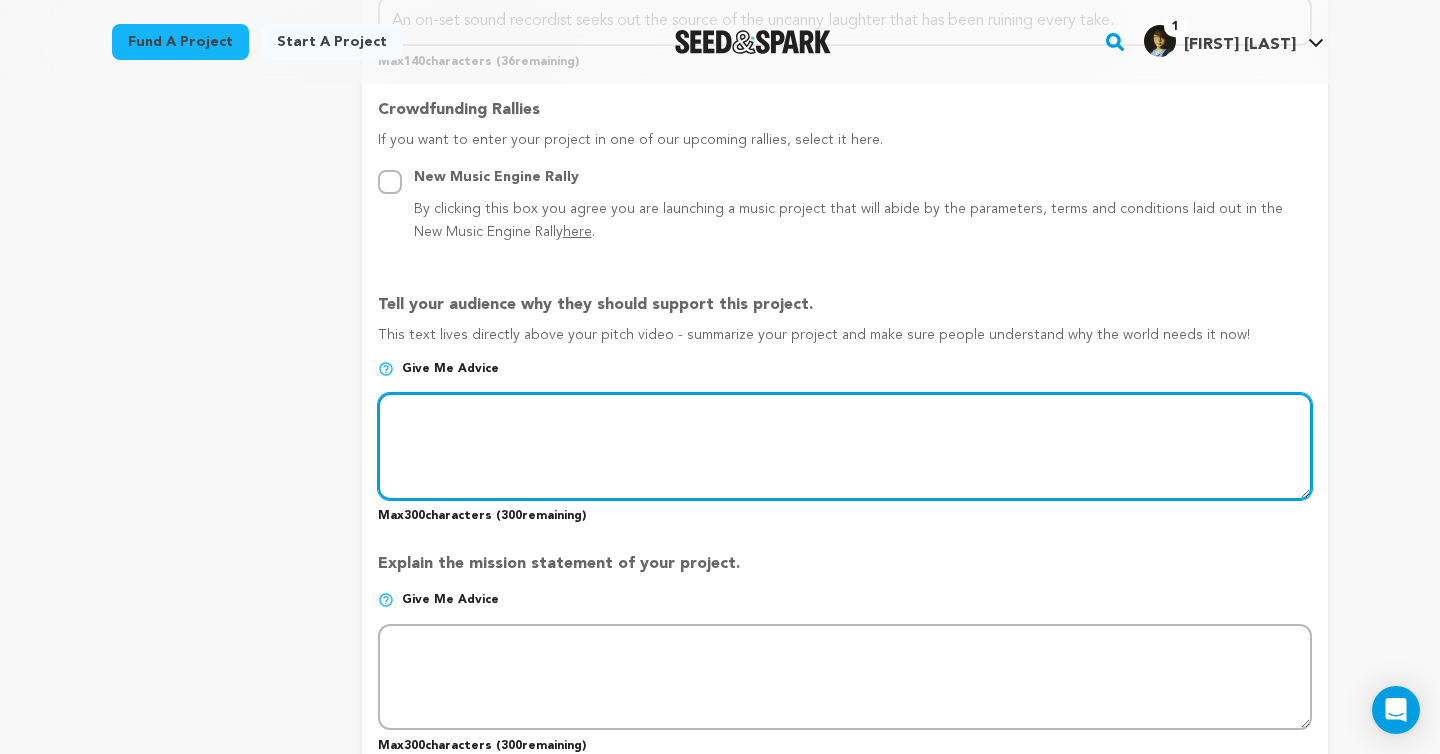 click at bounding box center (845, 446) 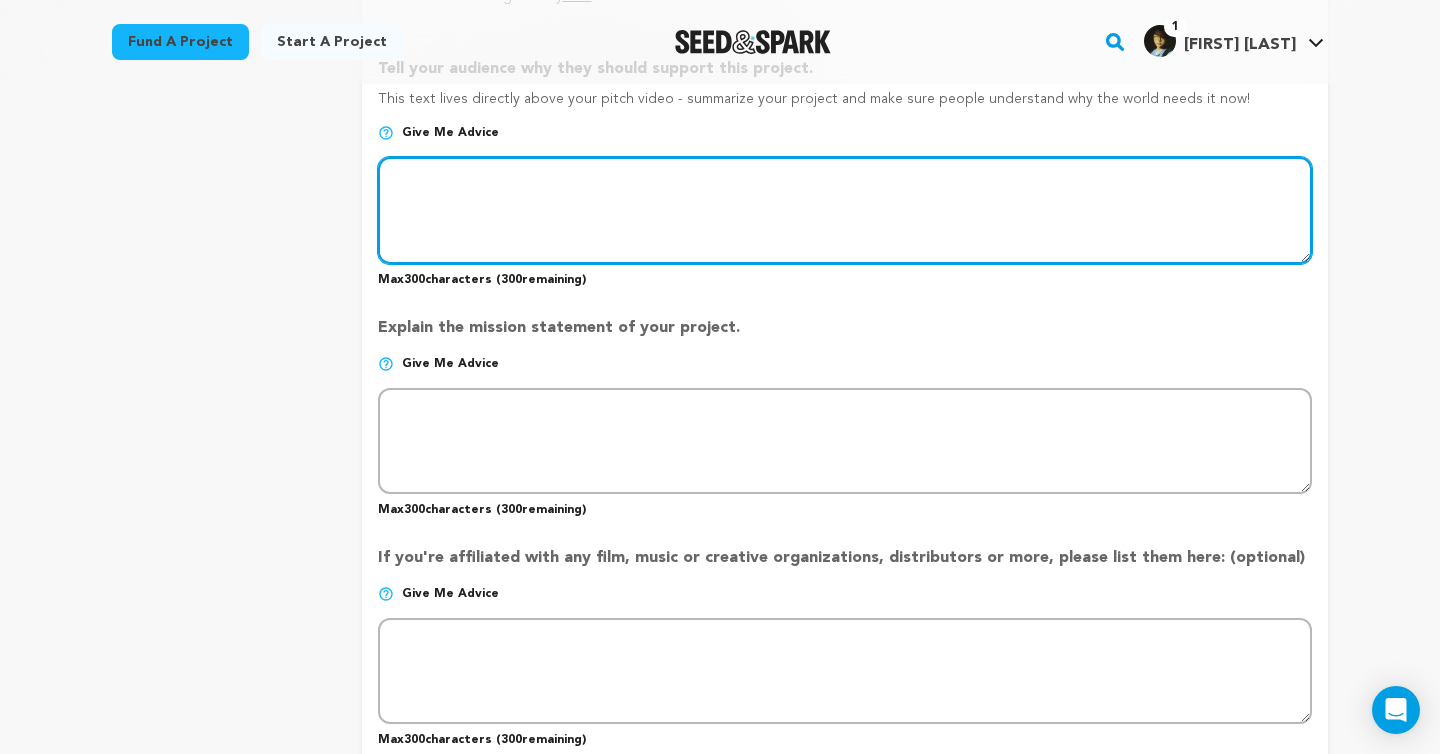 scroll, scrollTop: 1337, scrollLeft: 0, axis: vertical 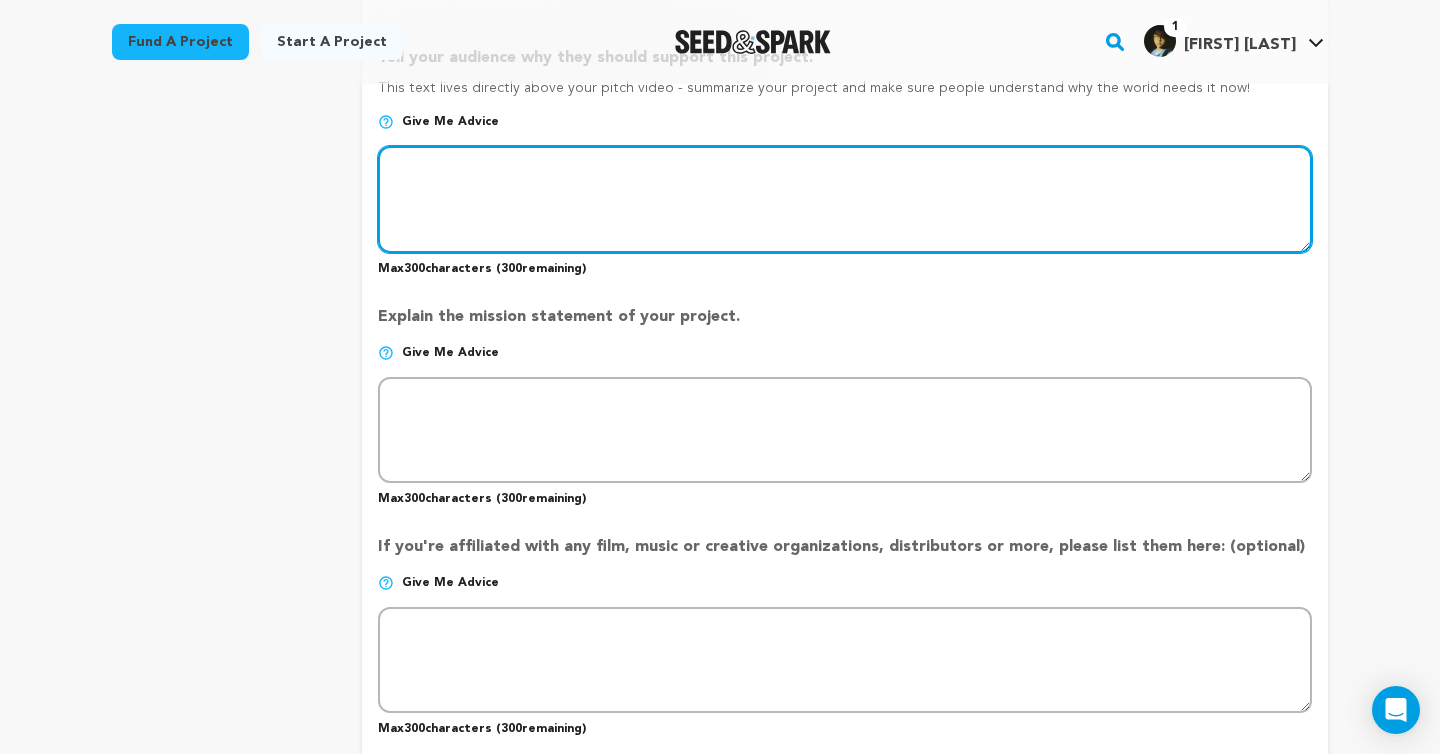click at bounding box center (845, 199) 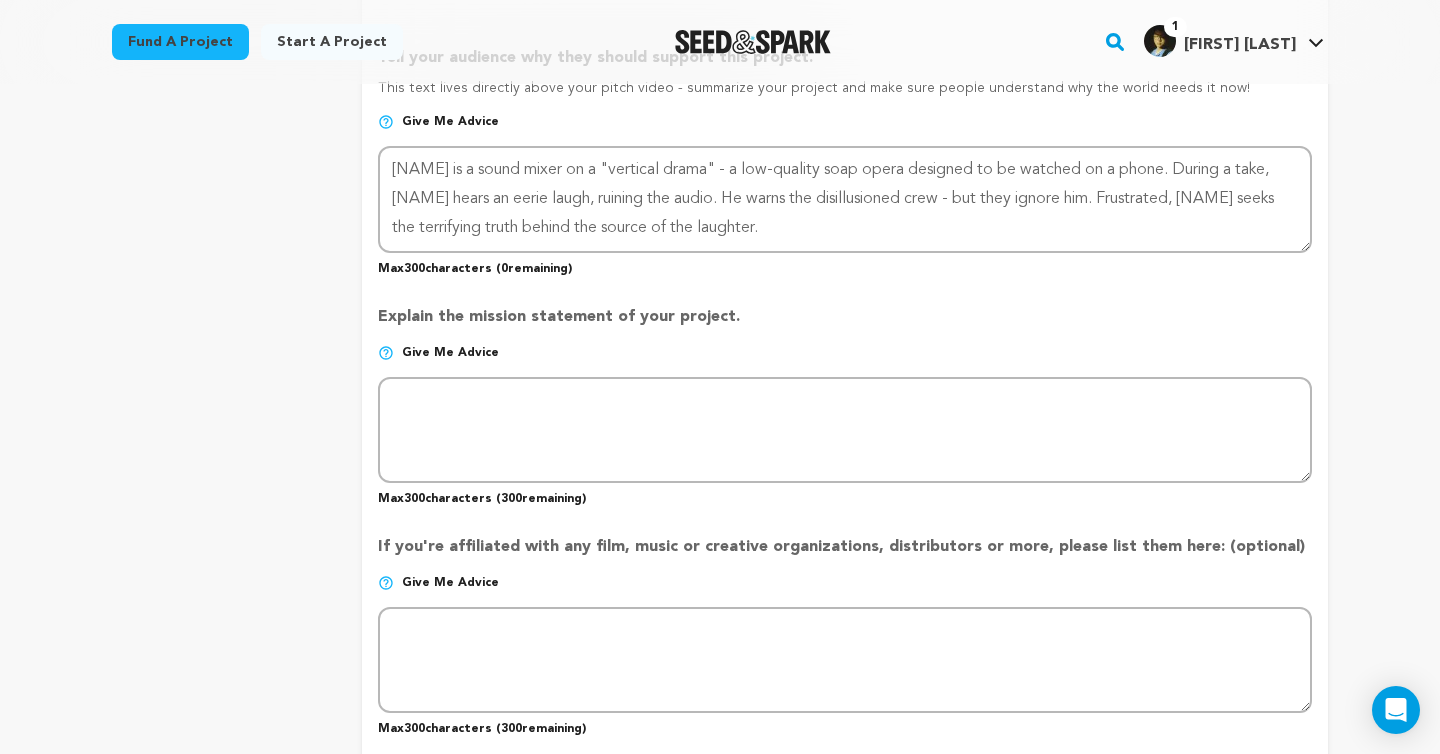 click on "Max  300  characters
( 0  remaining)" at bounding box center (845, 265) 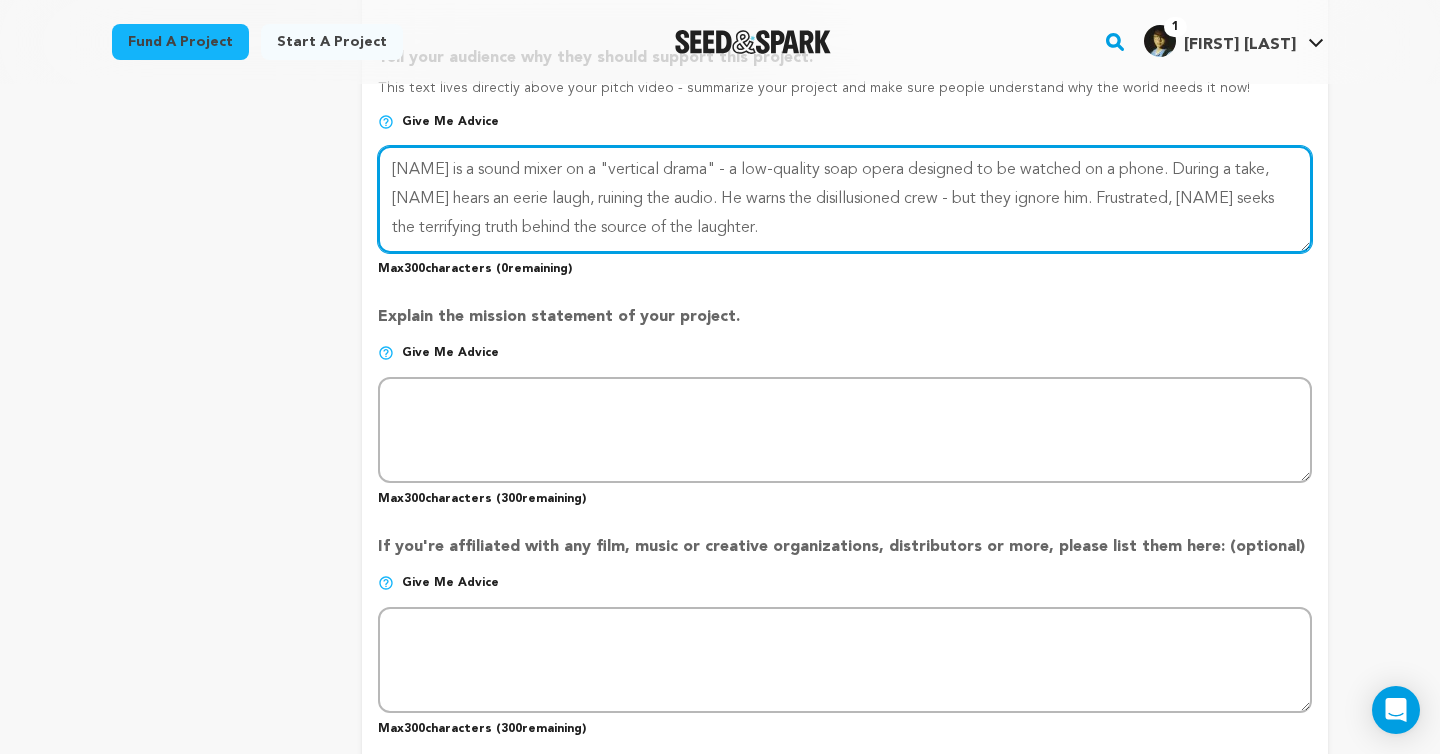 click at bounding box center [845, 199] 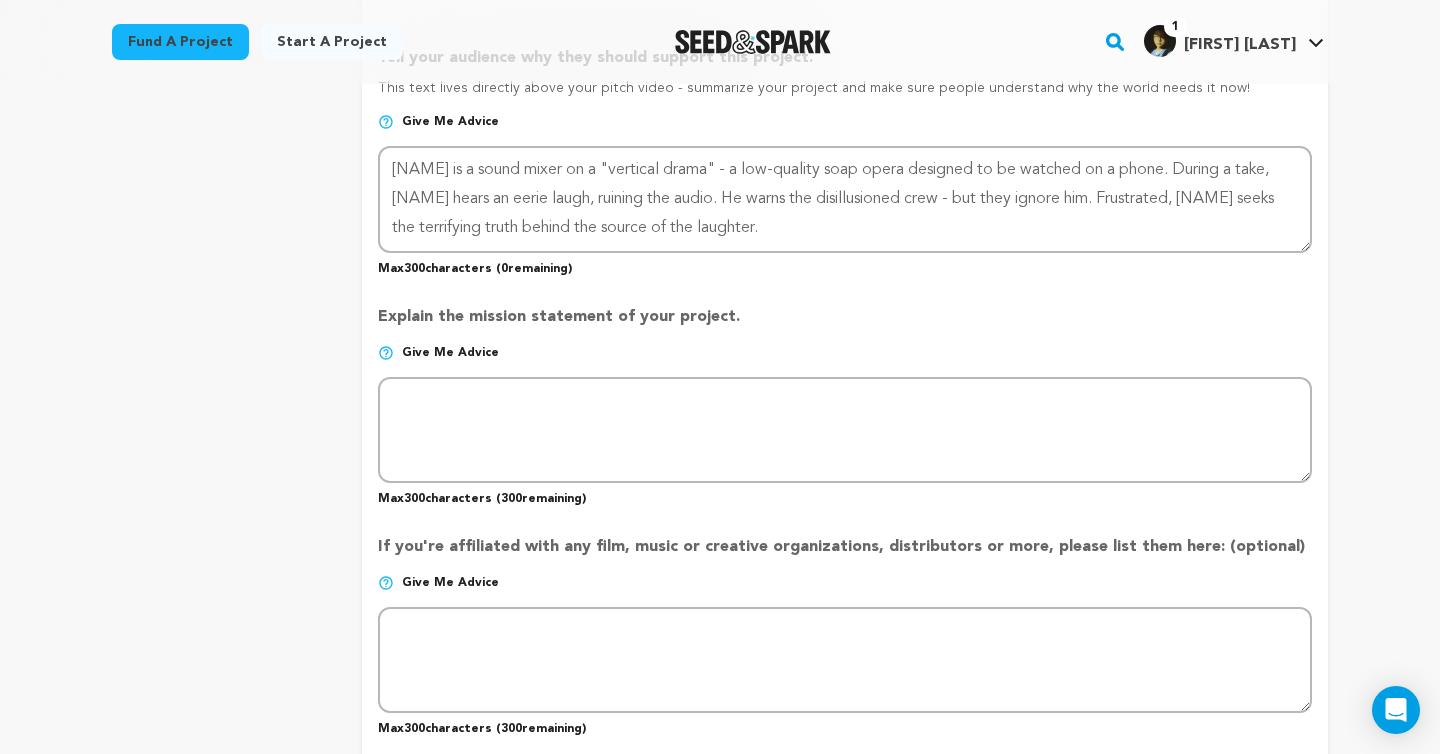 click on "Explain the mission statement of your project." at bounding box center (845, 325) 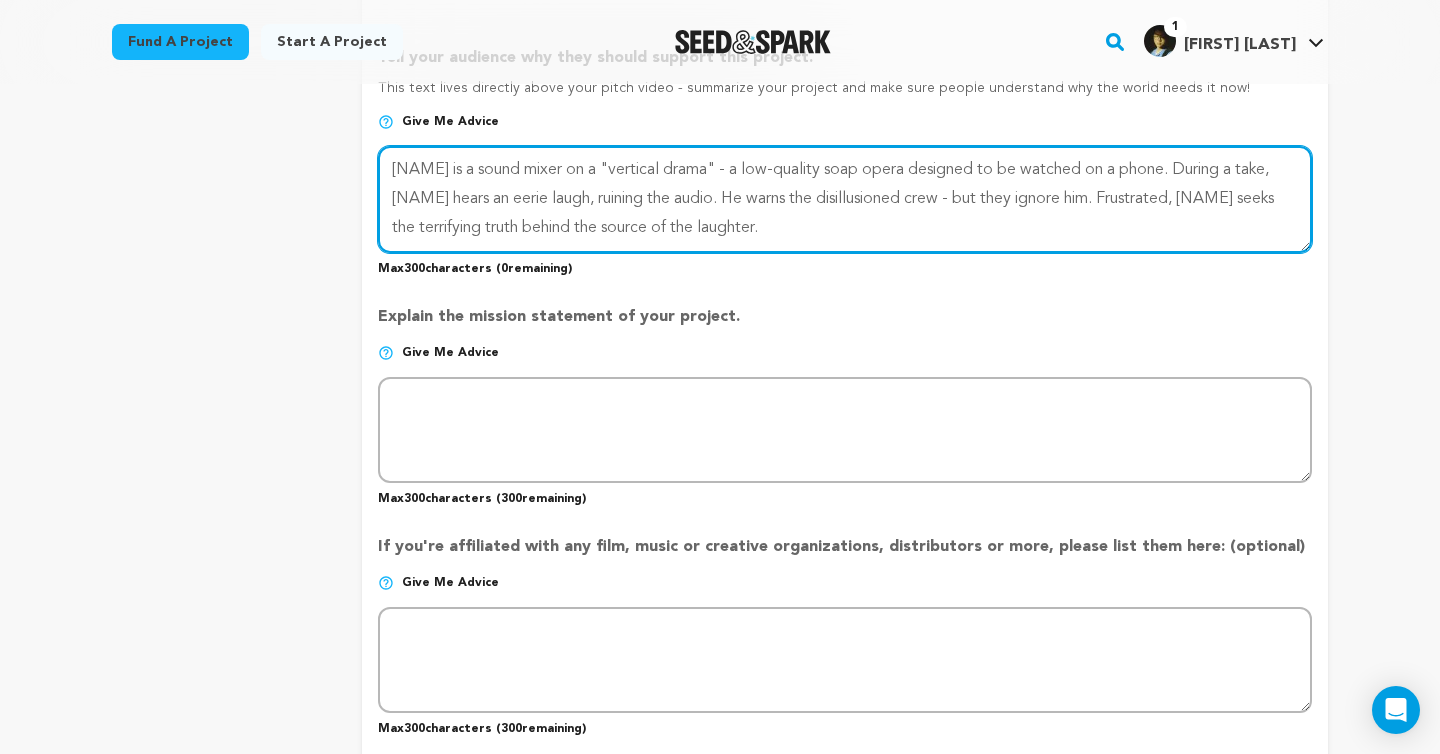 click at bounding box center [845, 199] 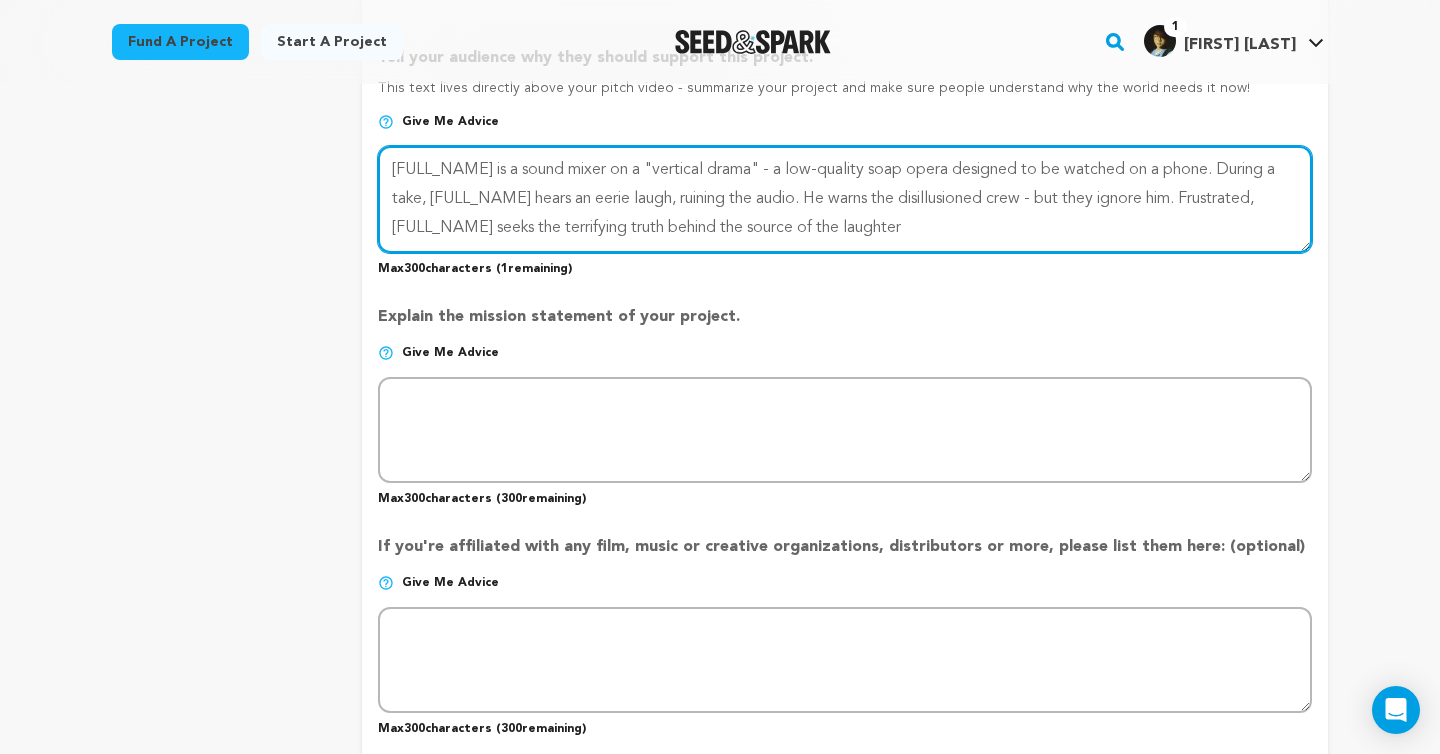 type on "[NAME] is a sound mixer on a "vertical drama" - a low-quality soap opera designed to be watched on a phone. During a take, [NAME] hears an eerie laugh, ruining the audio. He warns the disillusioned crew - but they ignore him. Frustrated, [NAME] seeks the terrifying truth behind the source of the laughter." 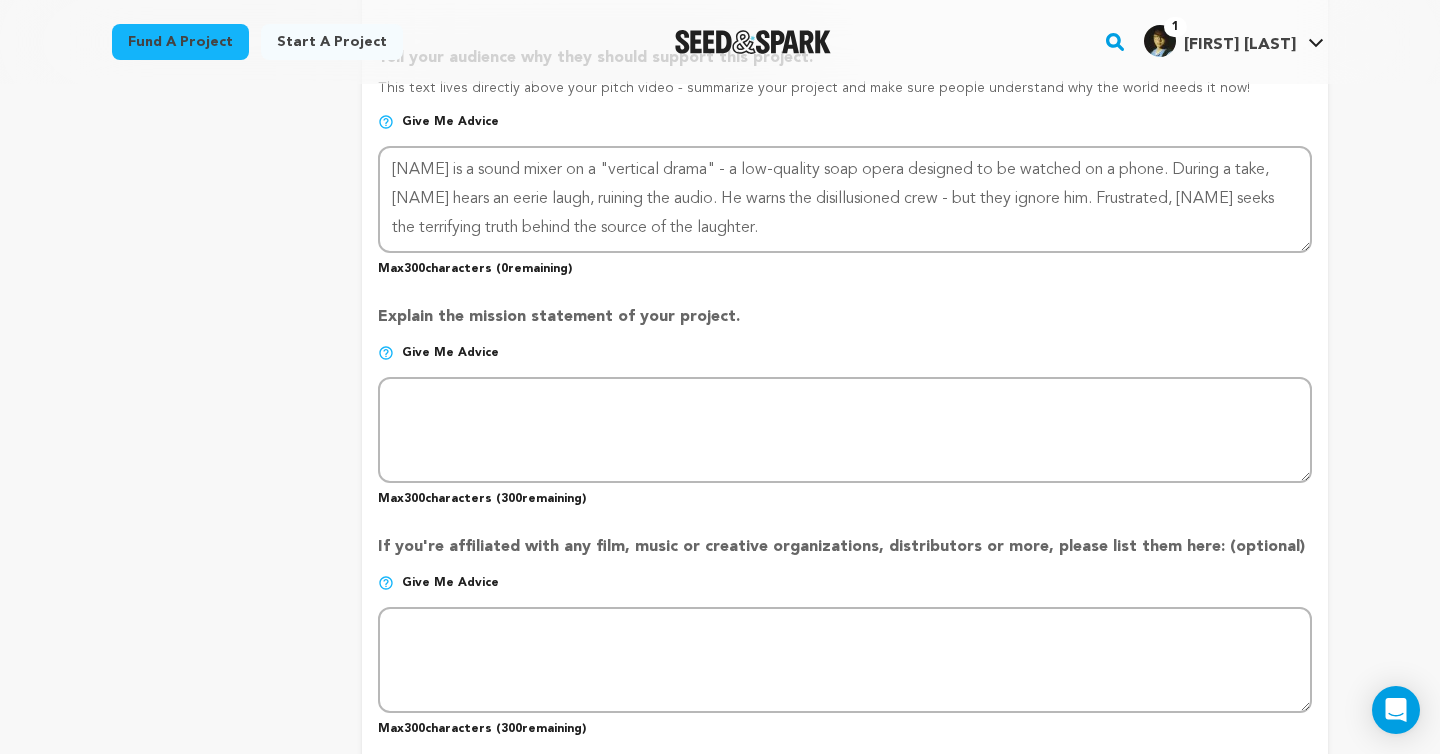 click on "Explain the mission statement of your project.
Give me advice
Max  300  characters
( 300  remaining)" at bounding box center (845, 398) 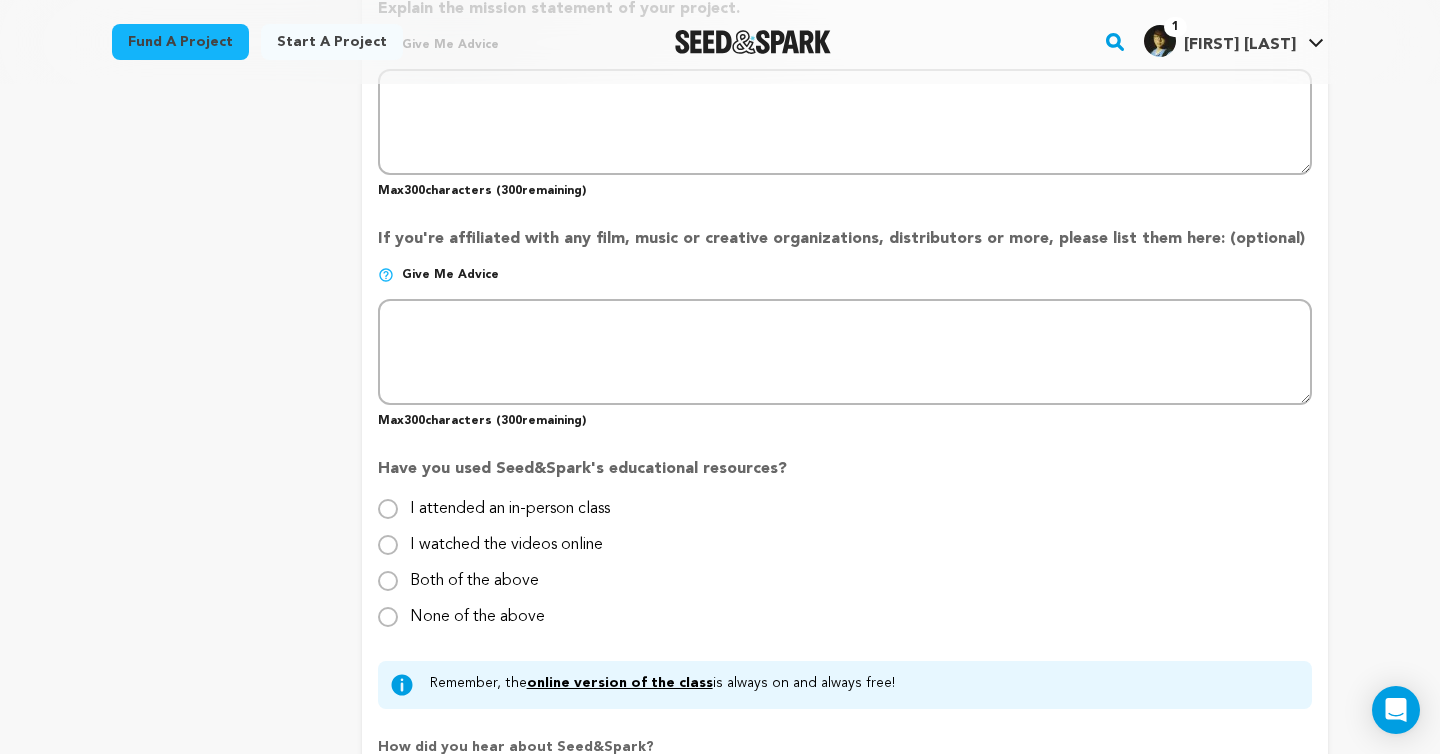 scroll, scrollTop: 1883, scrollLeft: 0, axis: vertical 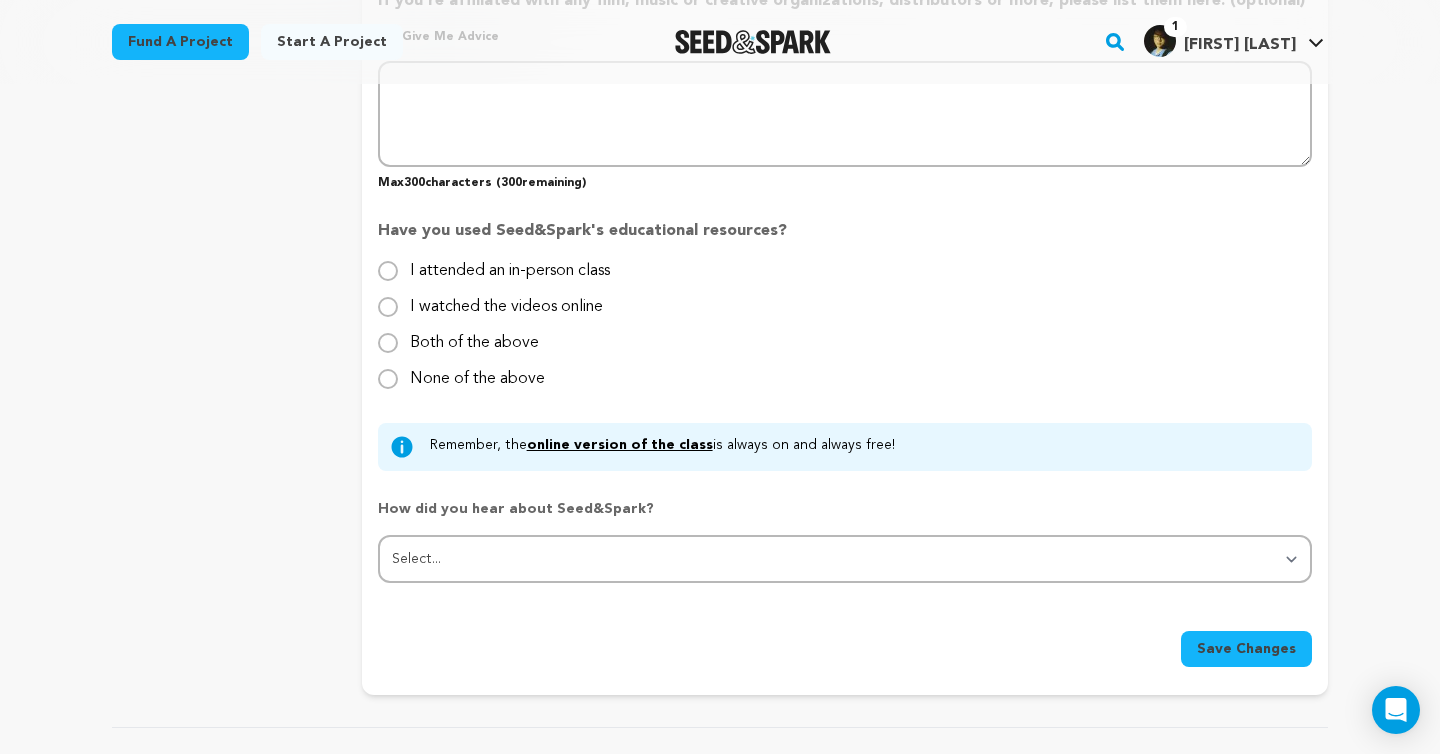 click on "Save Changes" at bounding box center (1246, 649) 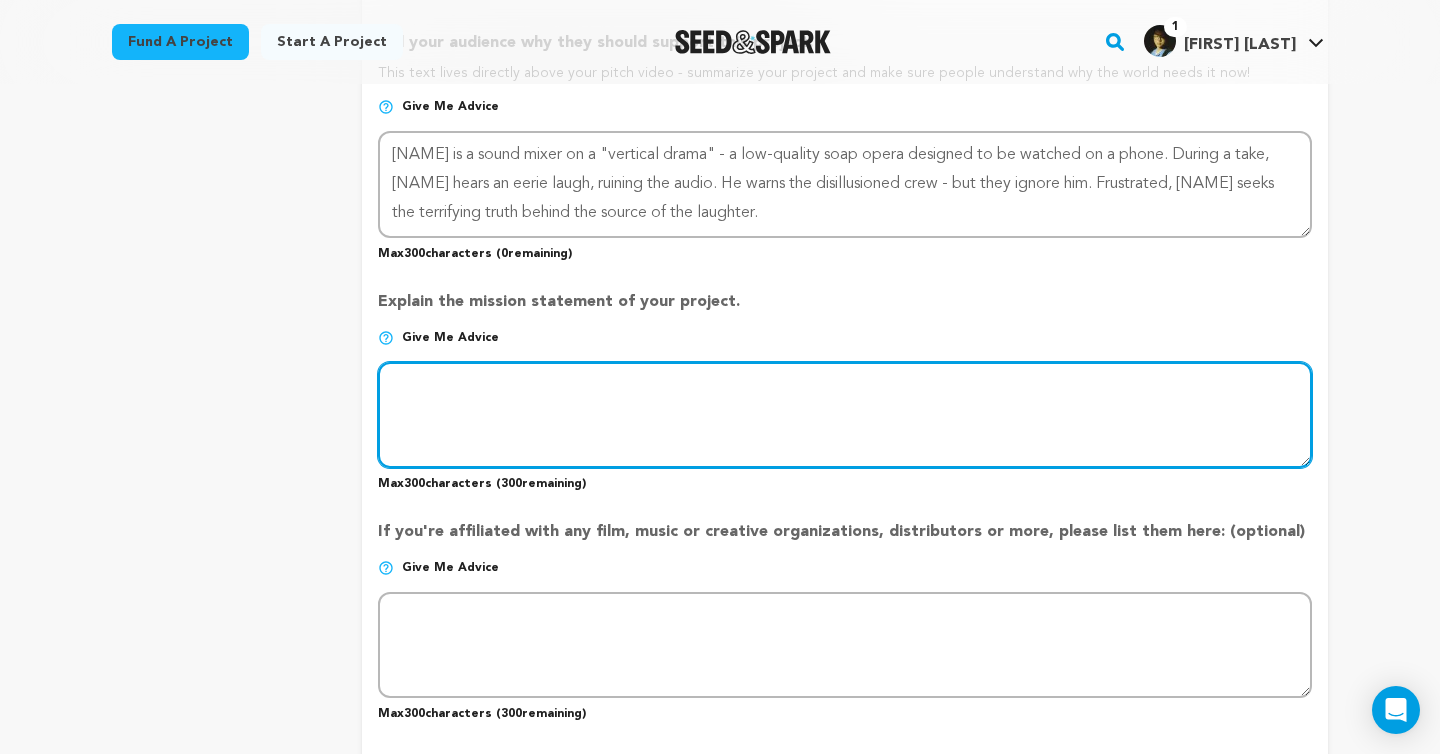 scroll, scrollTop: 1343, scrollLeft: 0, axis: vertical 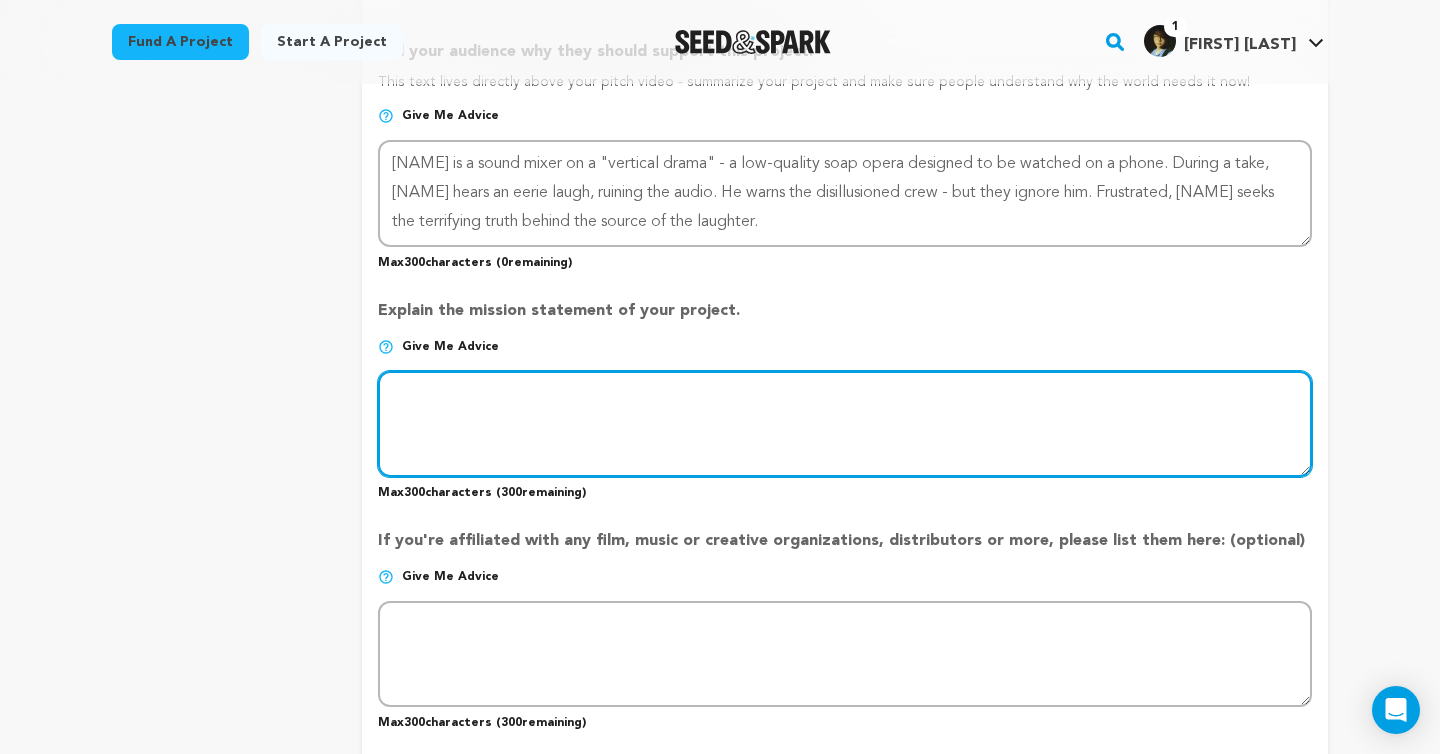 click at bounding box center [845, 424] 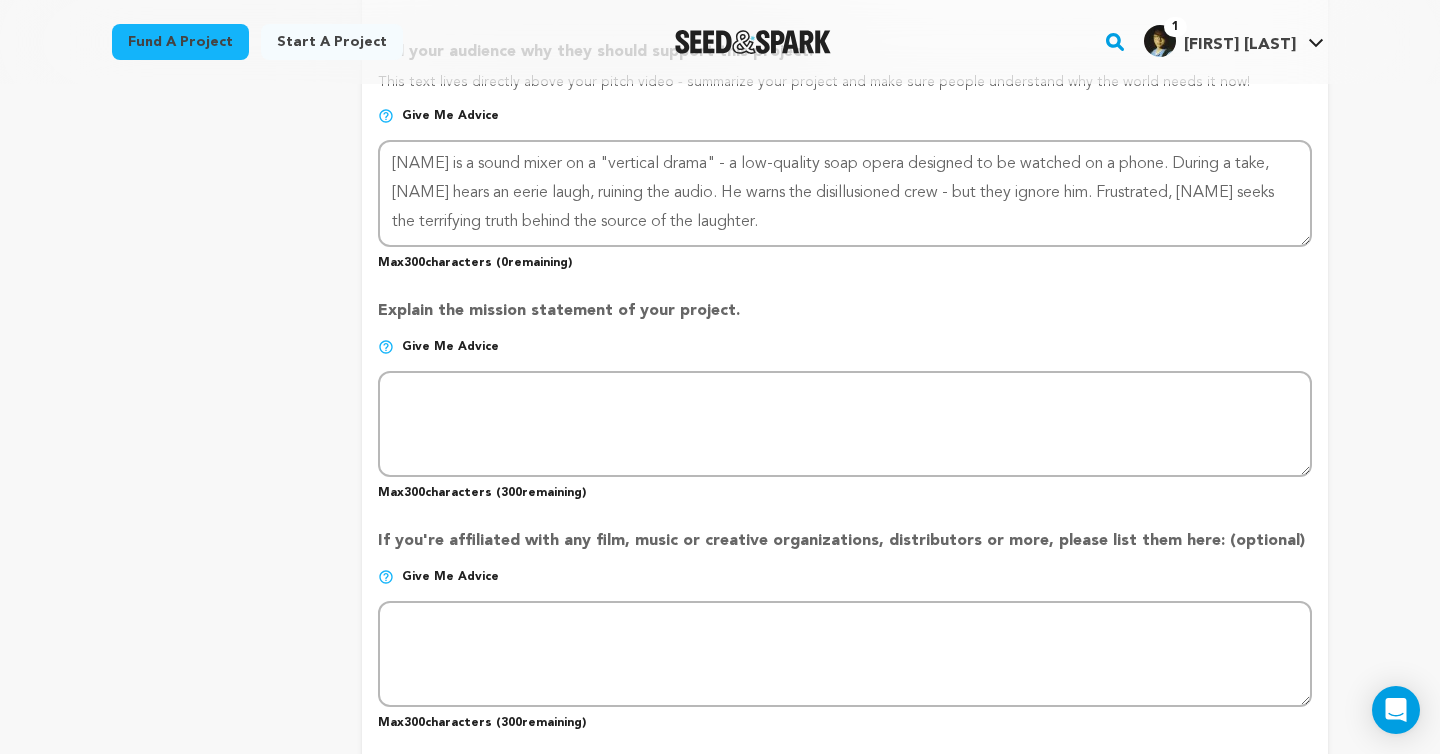 click on "Give me advice" at bounding box center (845, 355) 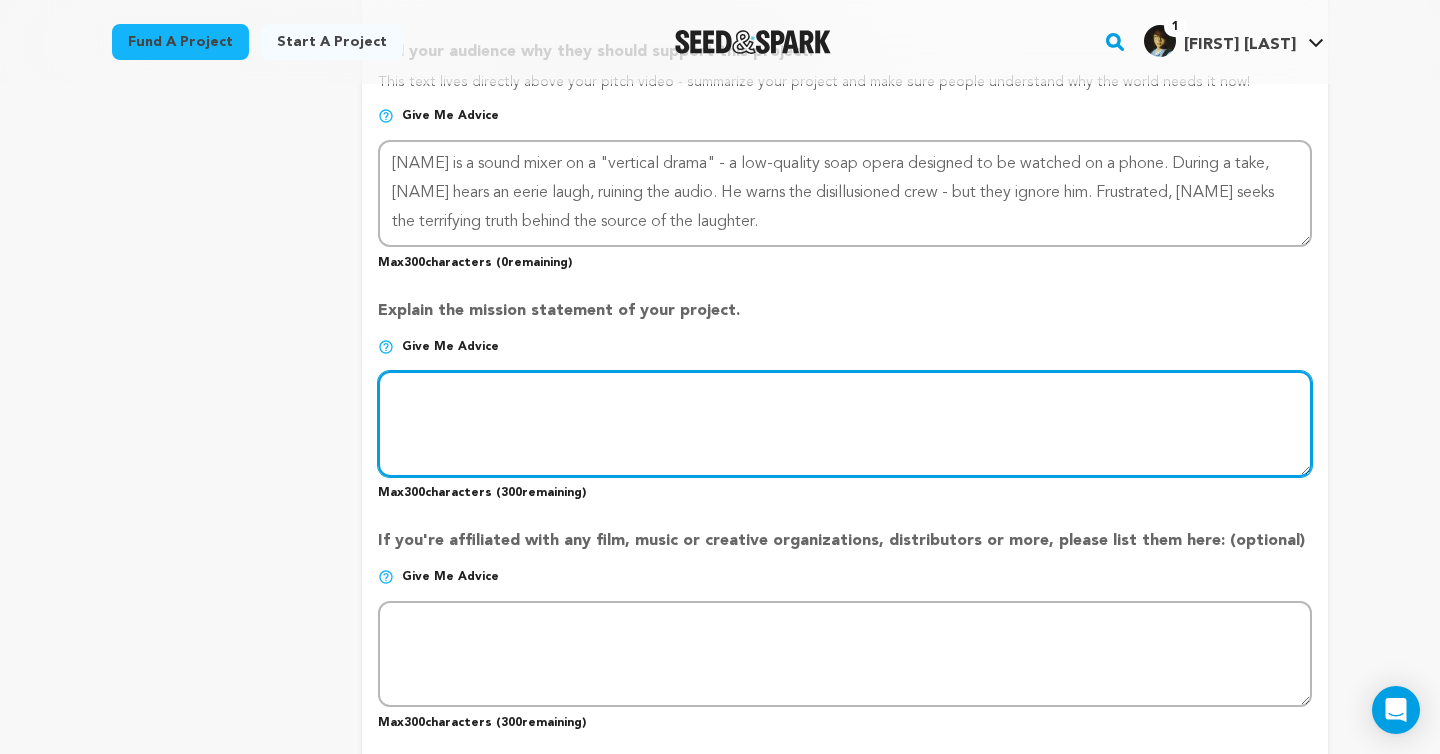 click at bounding box center [845, 424] 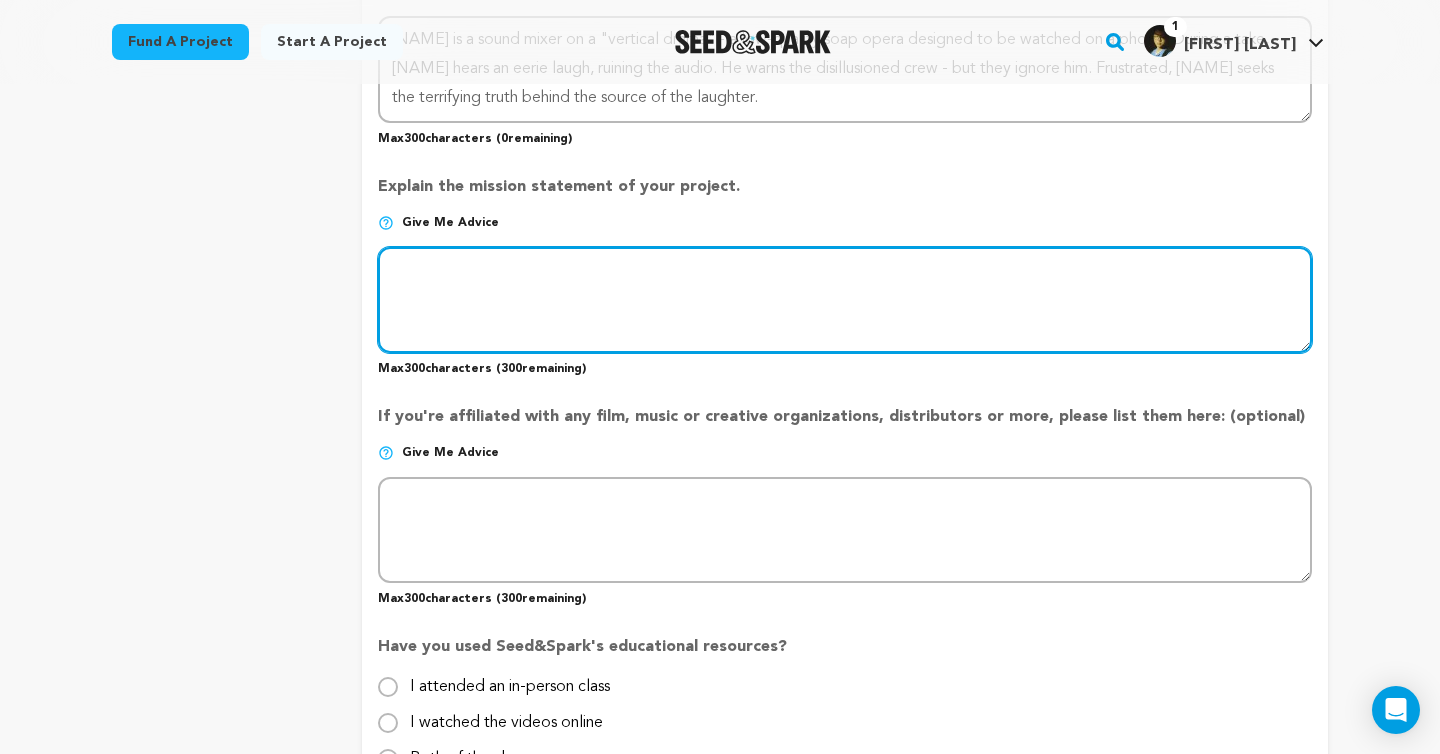 scroll, scrollTop: 1474, scrollLeft: 0, axis: vertical 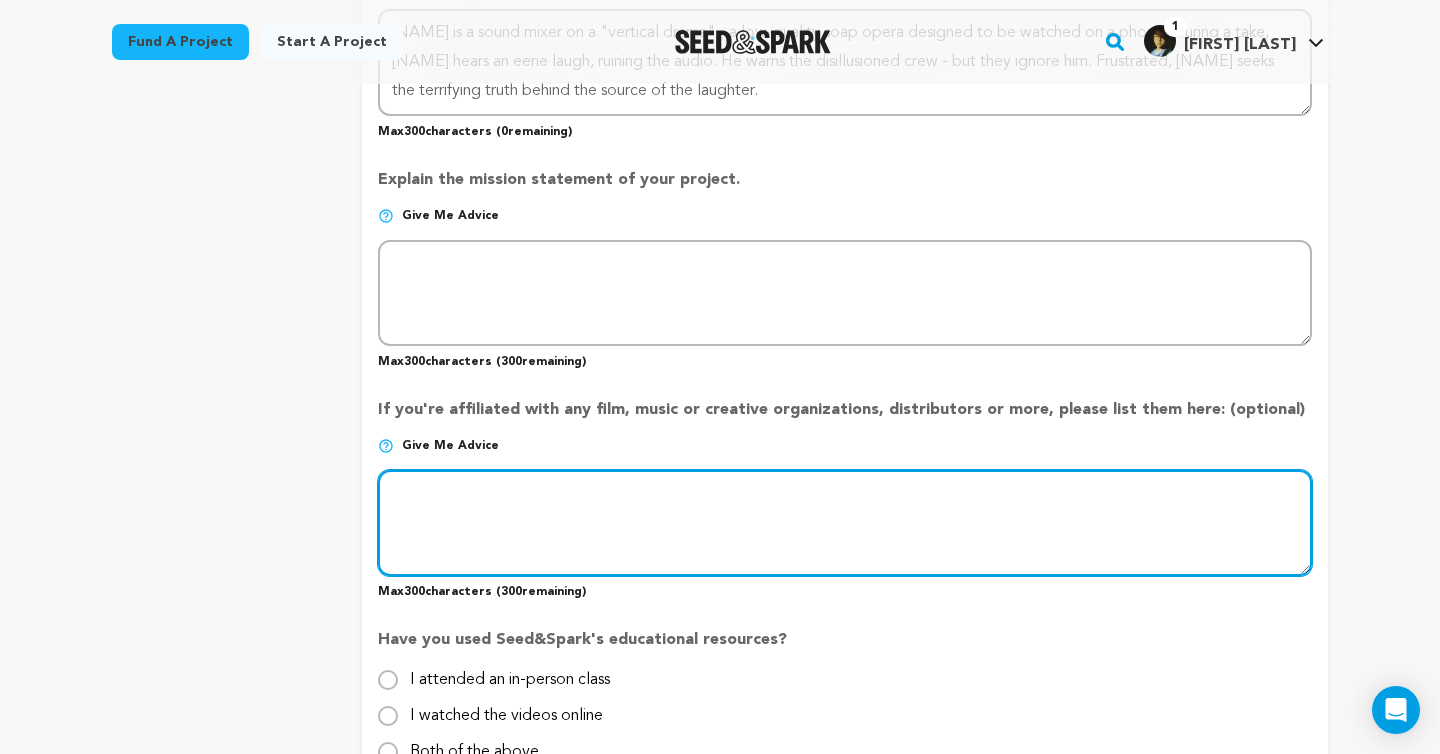 click at bounding box center [845, 523] 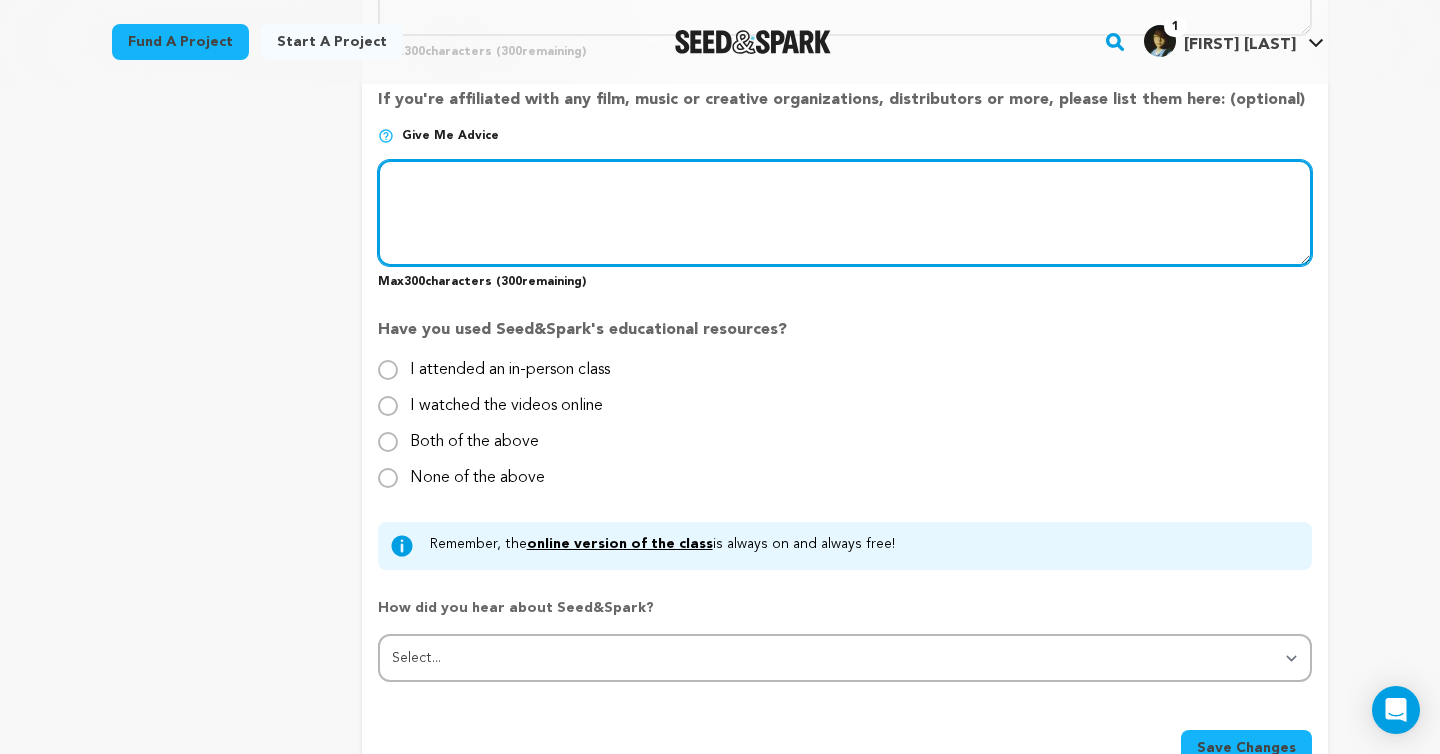 scroll, scrollTop: 1787, scrollLeft: 0, axis: vertical 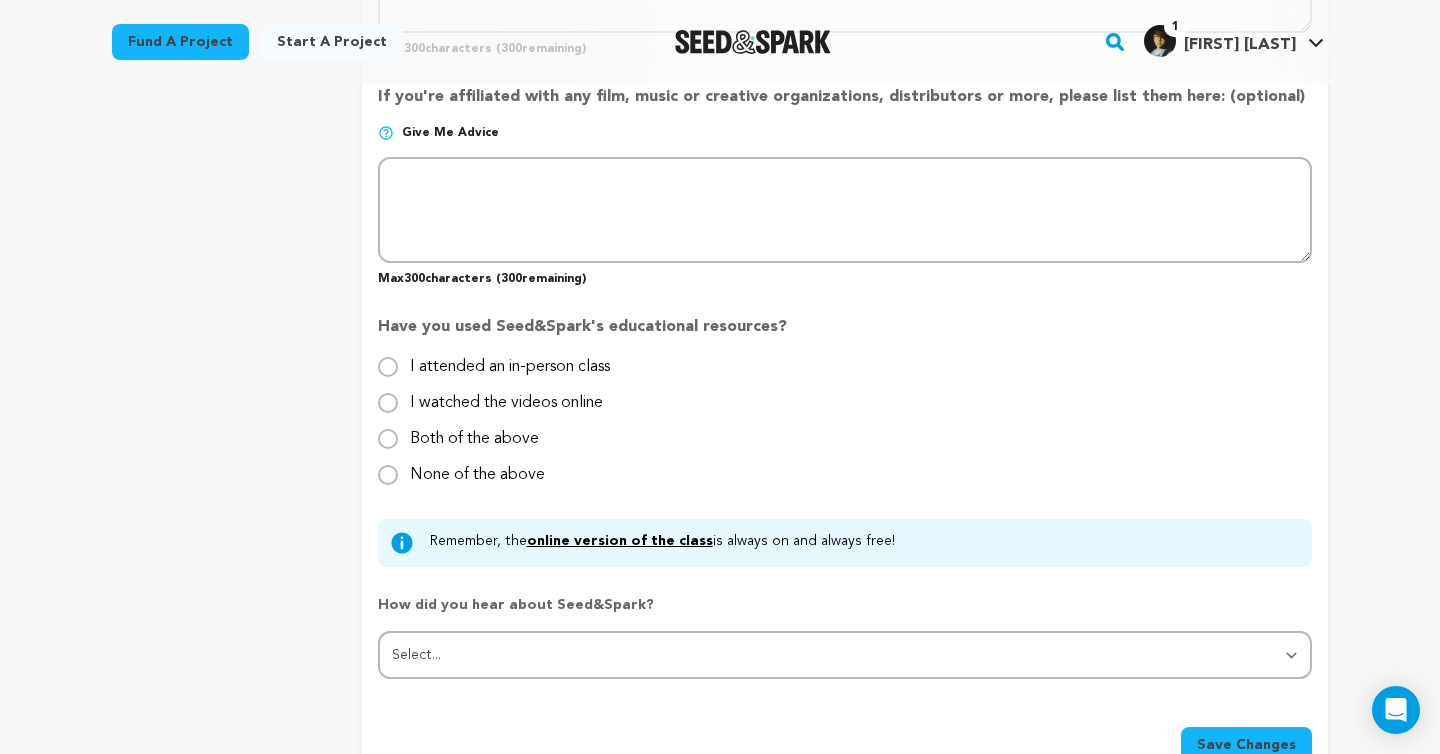 click on "I watched the videos online" at bounding box center (506, 395) 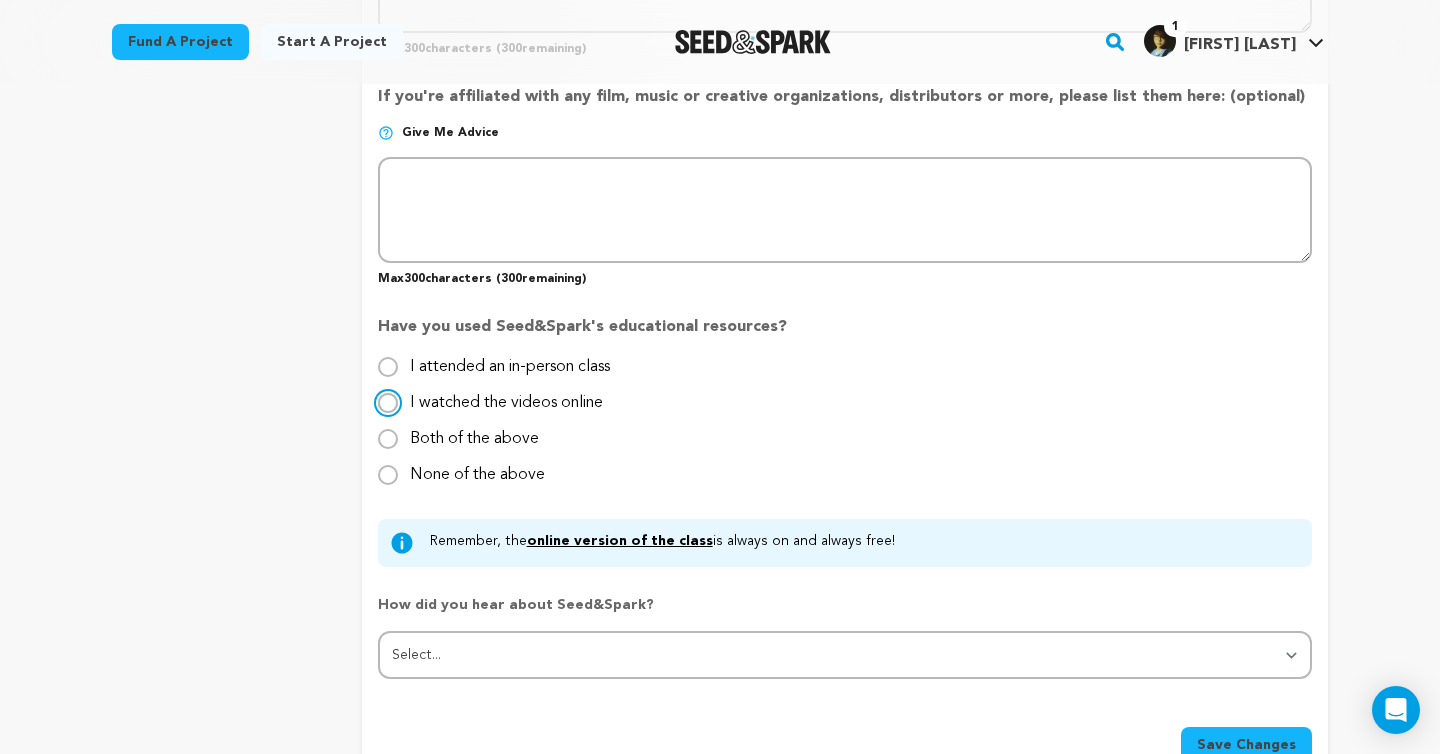 click on "I watched the videos online" at bounding box center (388, 403) 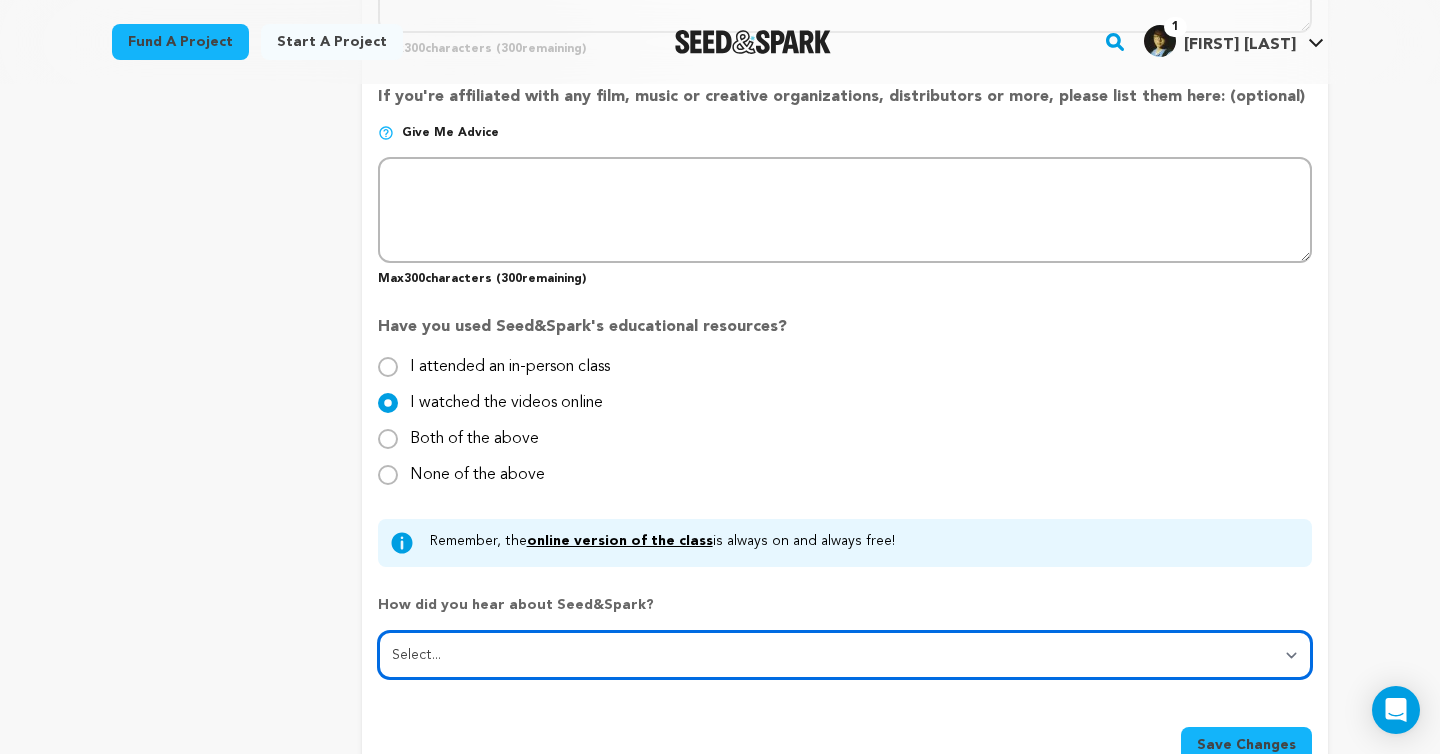 click on "Select...
From a friend Social media Film festival or film organization Took an in-person class Online search Article or podcast Email Other" at bounding box center [845, 655] 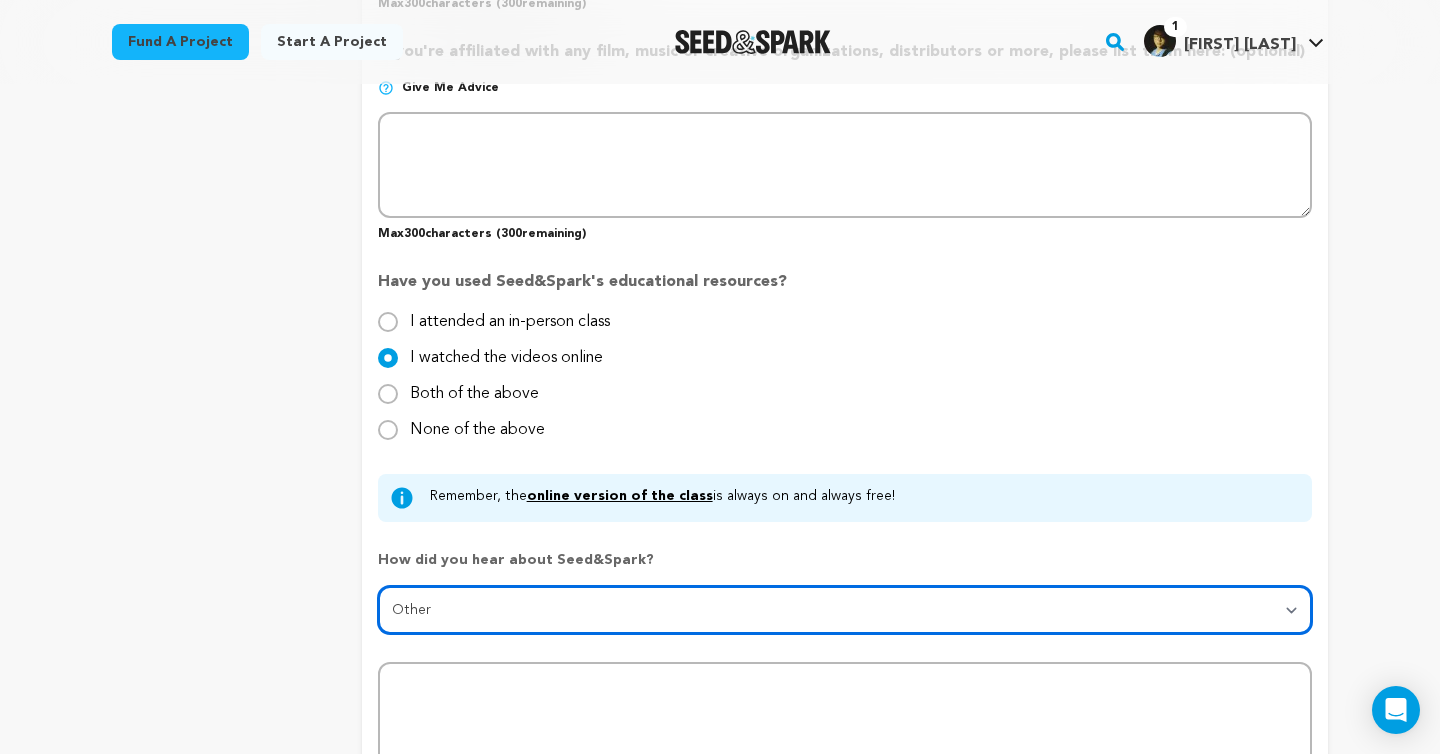scroll, scrollTop: 1859, scrollLeft: 0, axis: vertical 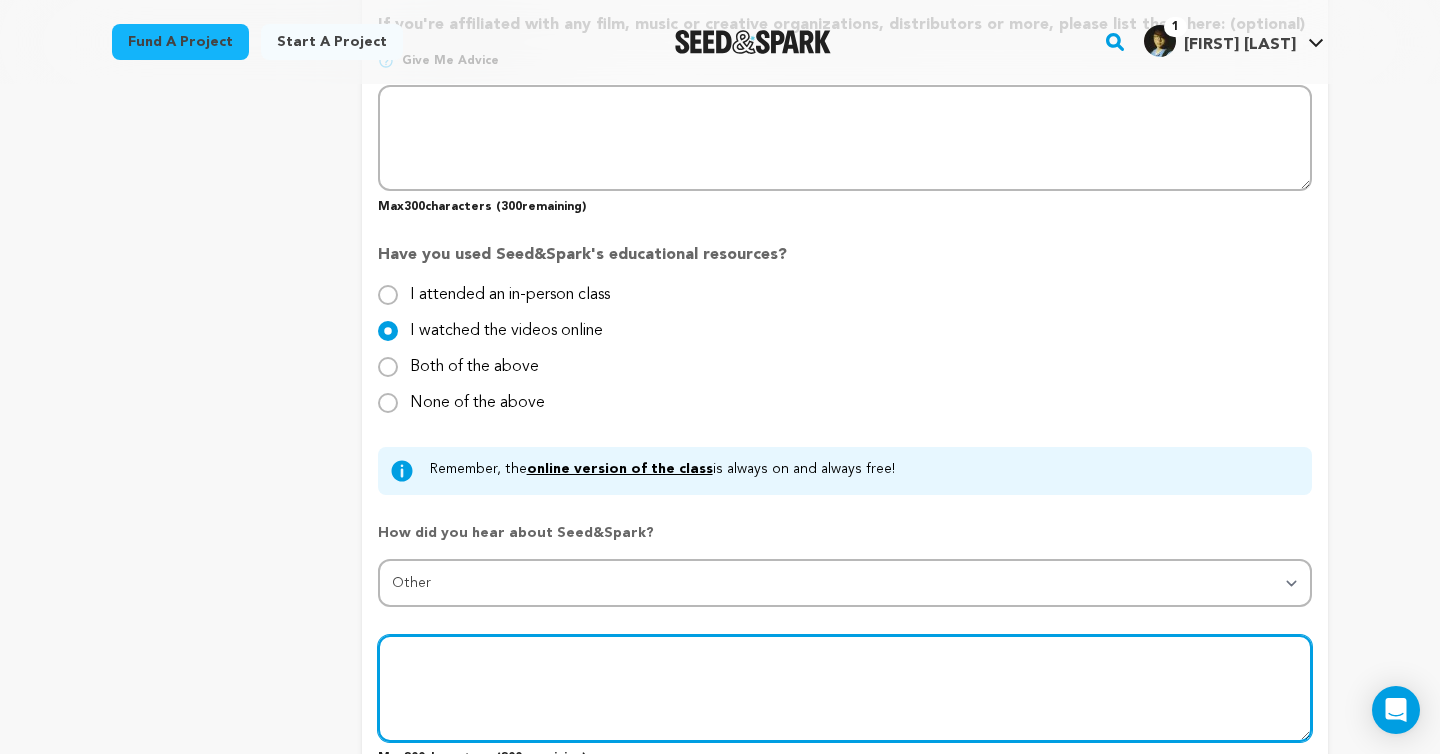click at bounding box center [845, 688] 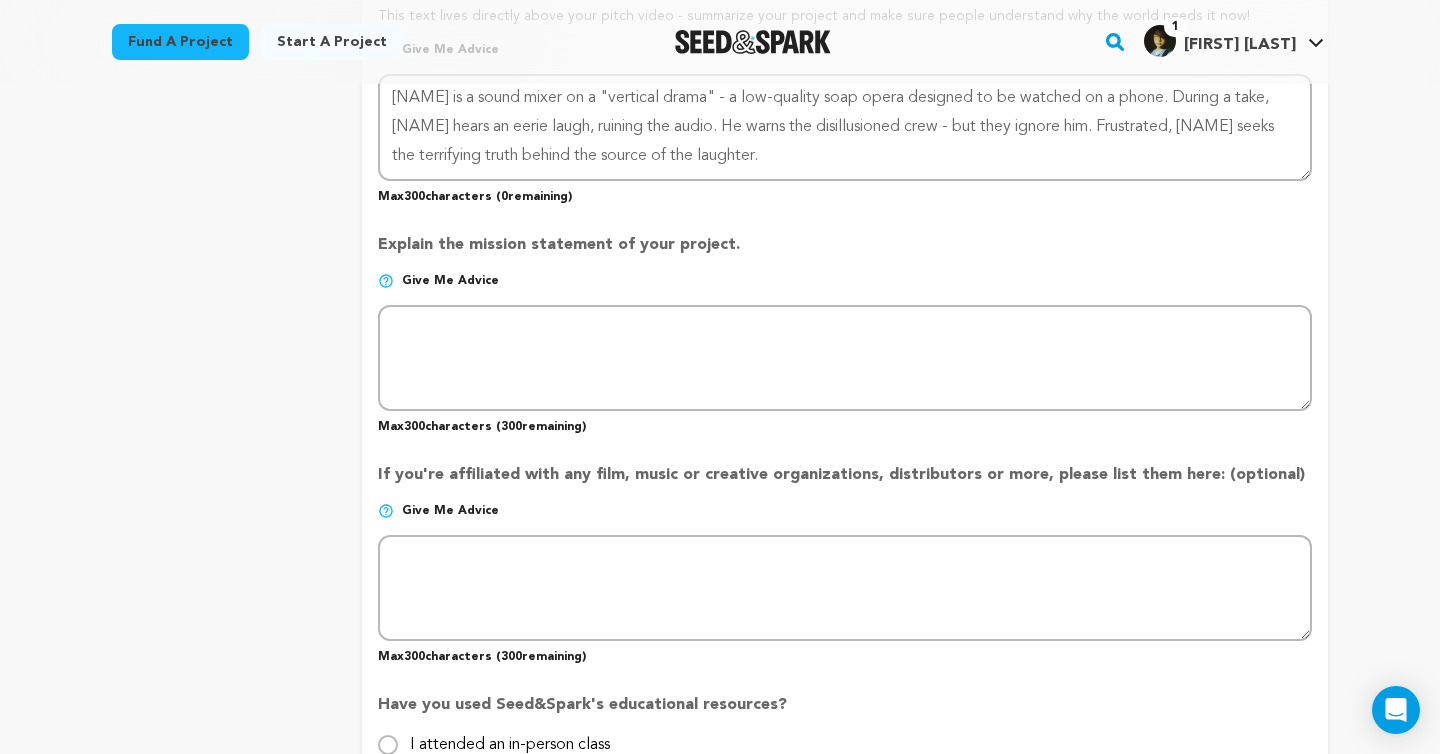 scroll, scrollTop: 1383, scrollLeft: 0, axis: vertical 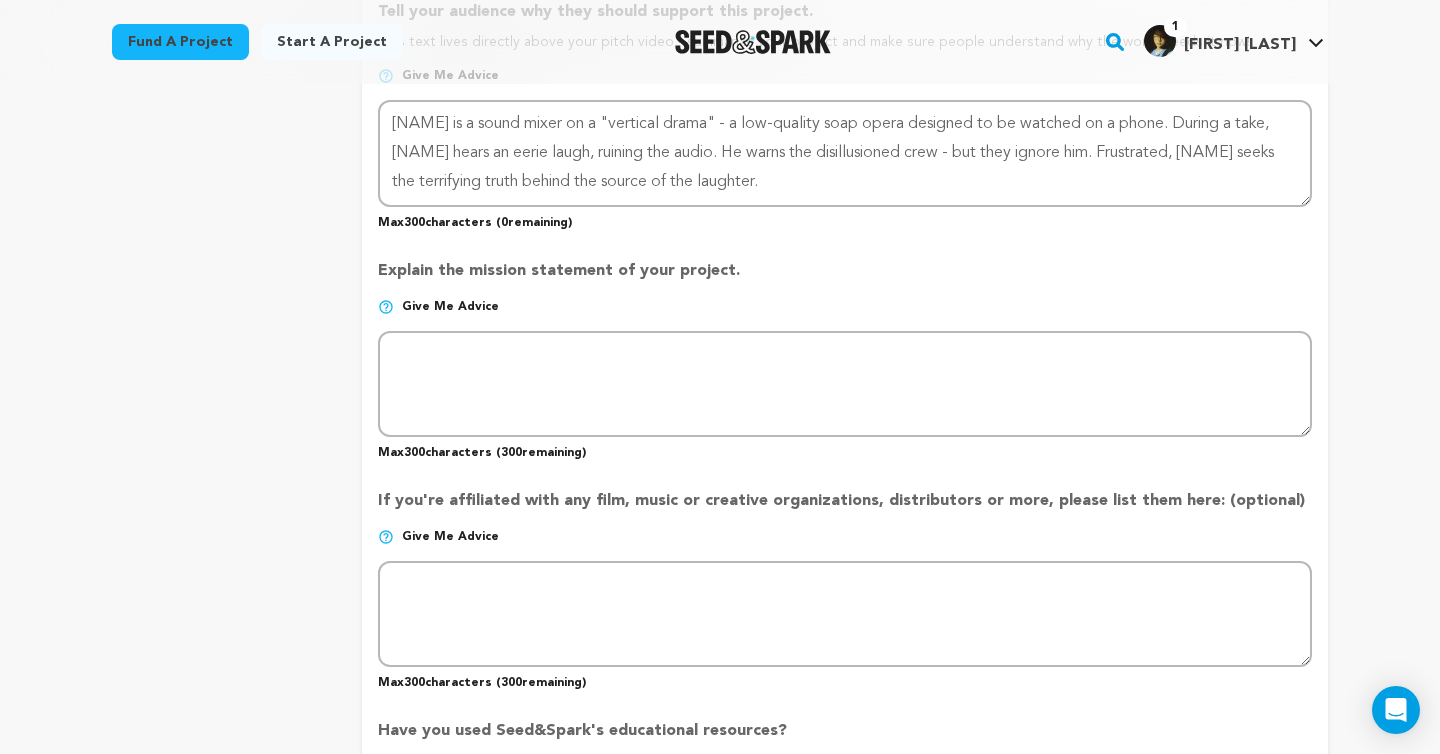 type on "I've crowdfunded with you guys before!" 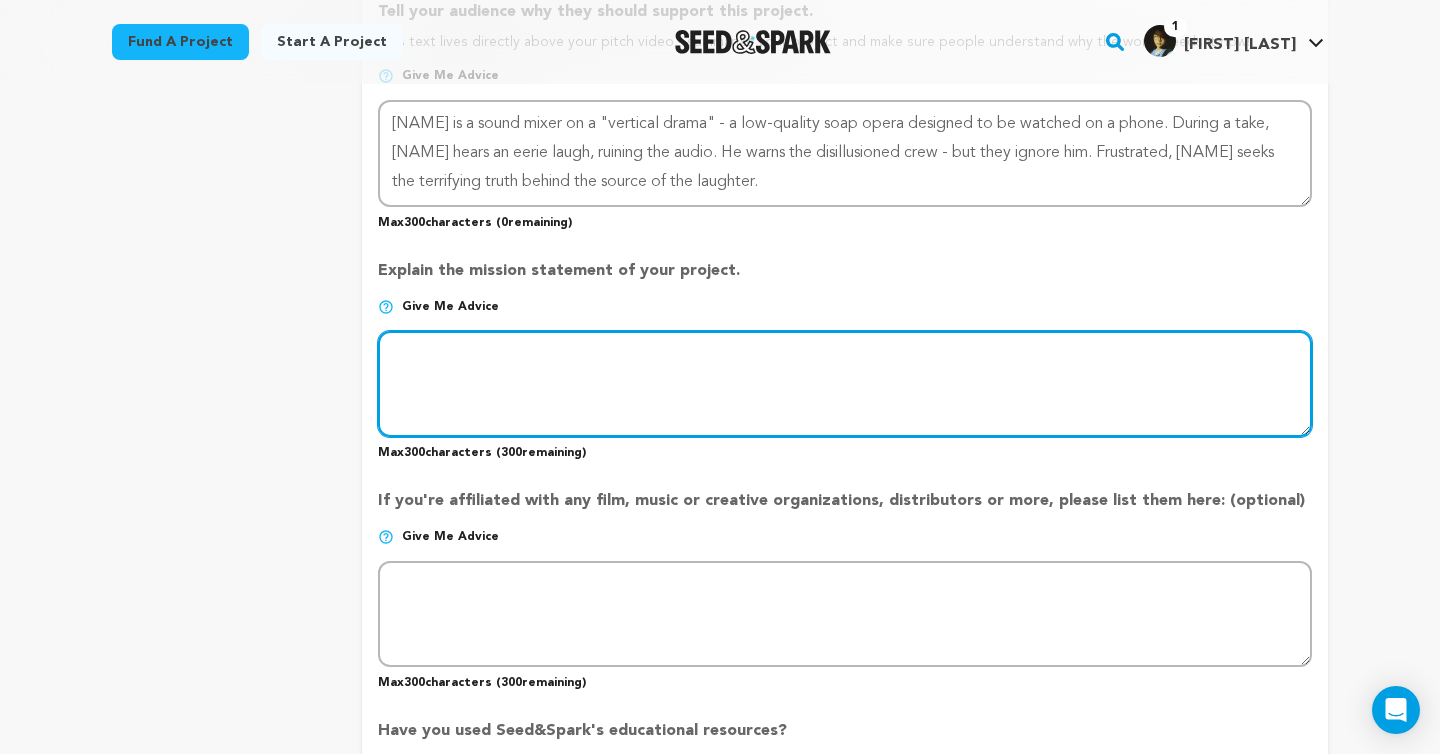 click at bounding box center [845, 384] 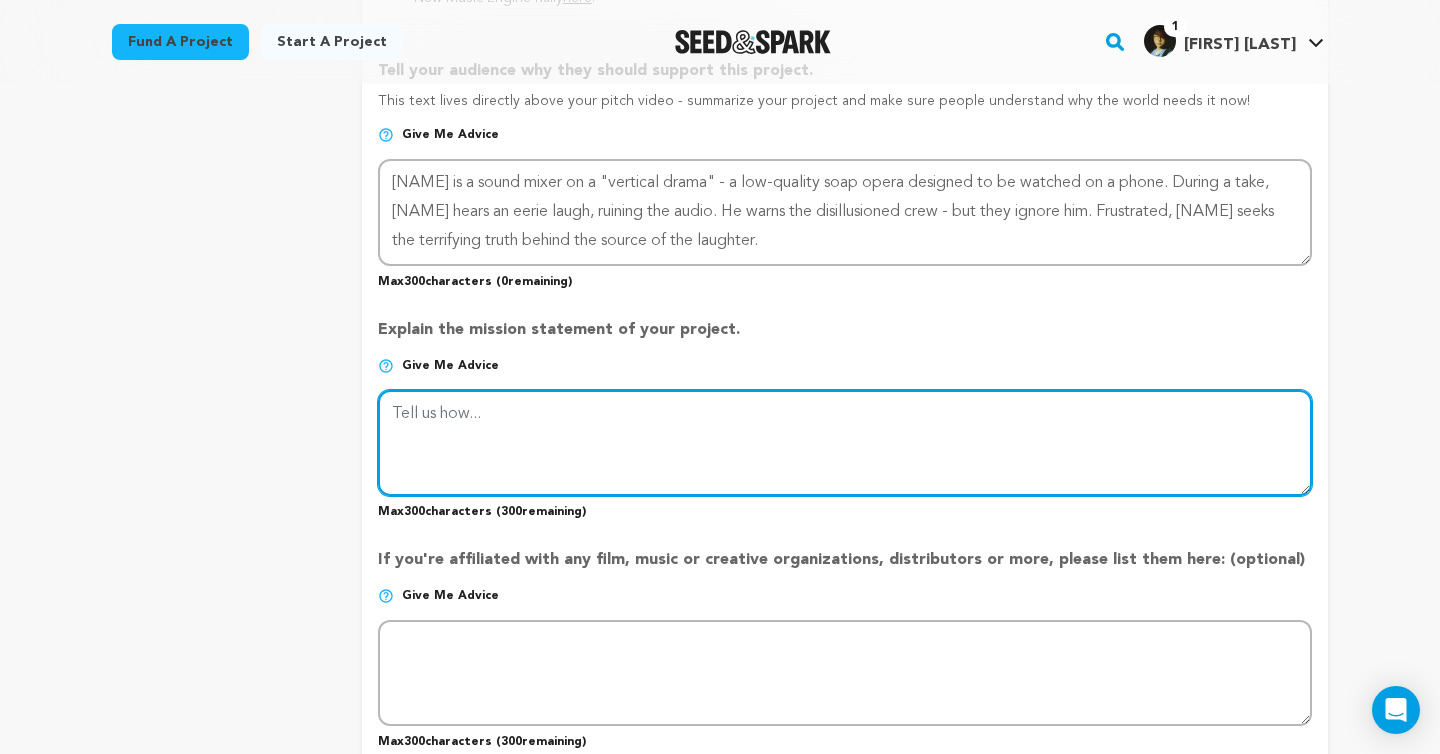 scroll, scrollTop: 1322, scrollLeft: 0, axis: vertical 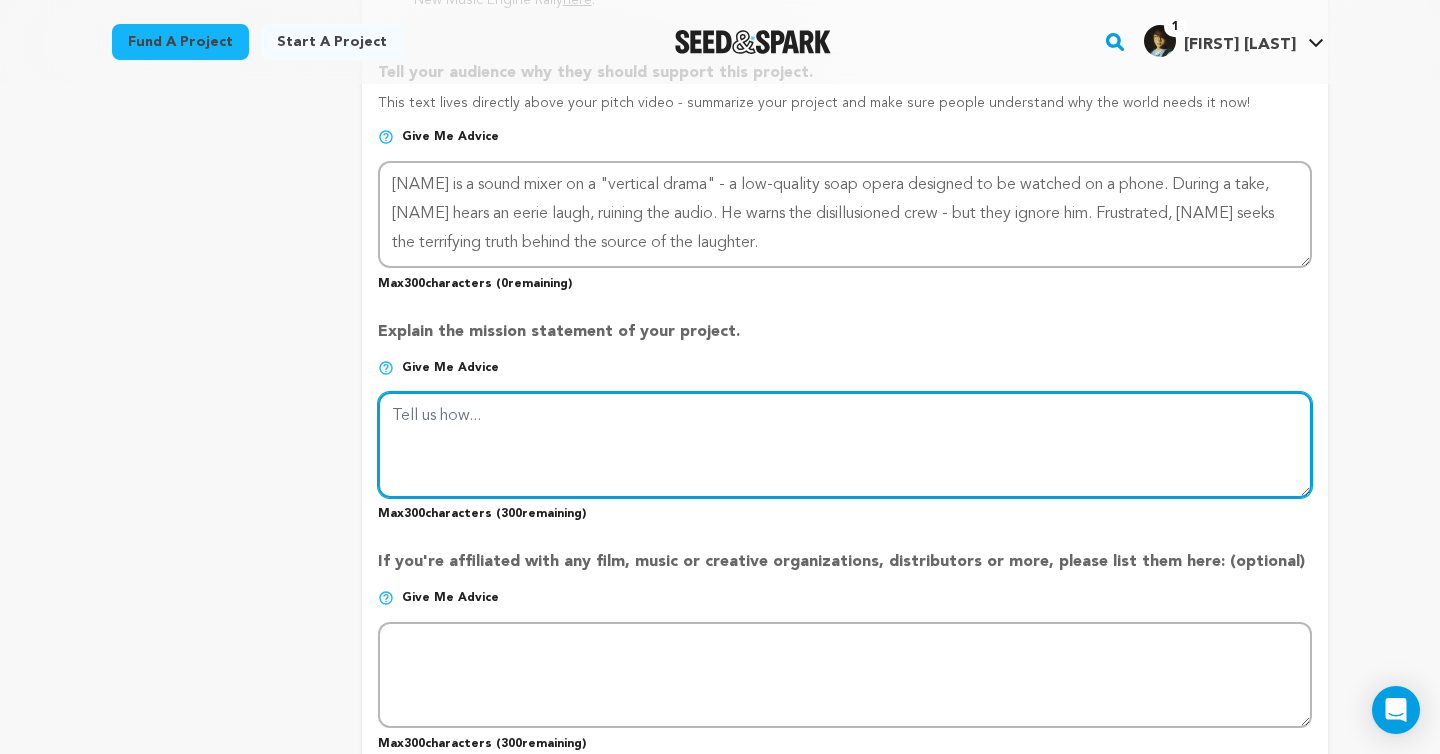 paste on "After years of commercializing, commodifying, and bastardizing media and entertainment, we've reached the logical endpoint - mindless drivel such as these vertical dramas, and even worse, Al generated content." 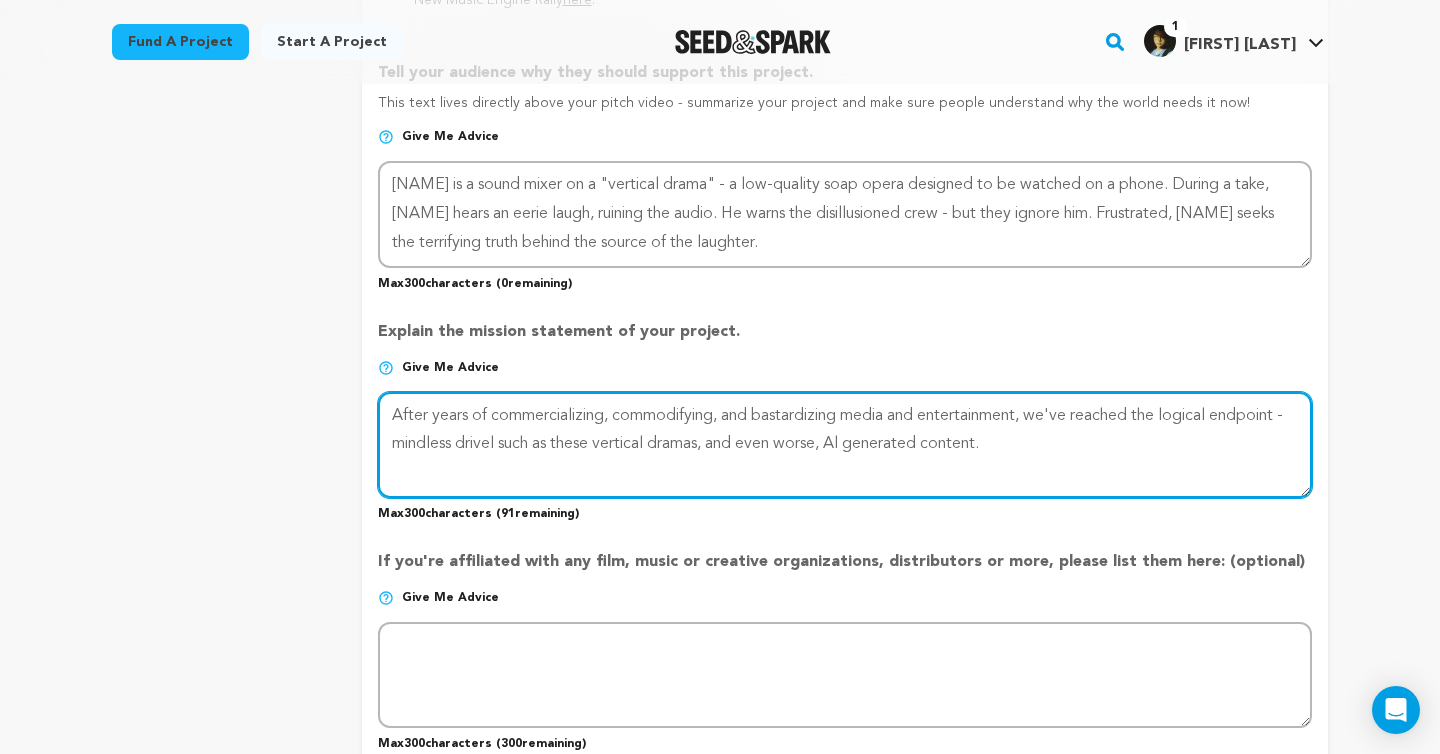 paste on "And as this cancer grows, people like us, young creatives, are left in the dust. People who" 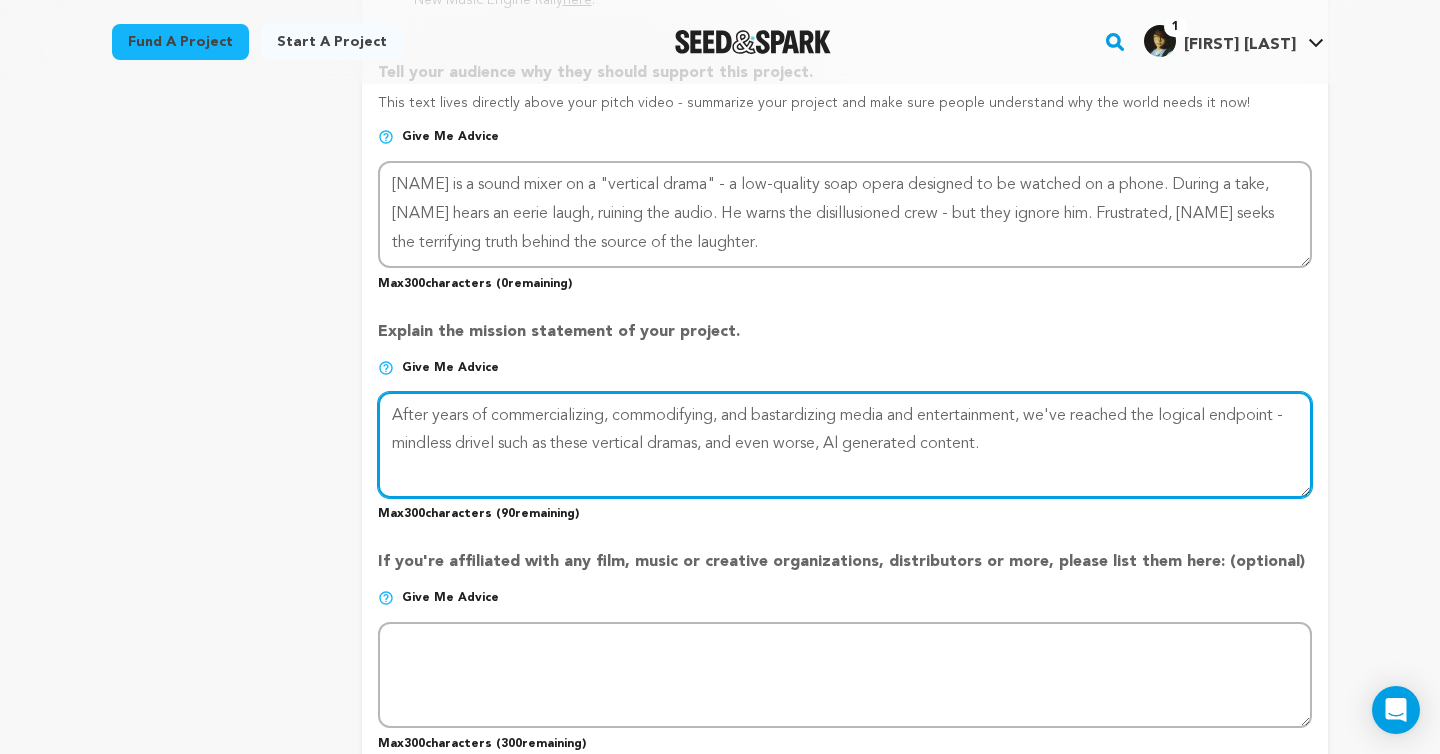 paste on "And as this cancer grows, people like us, young creatives, are left in the dust. People wh" 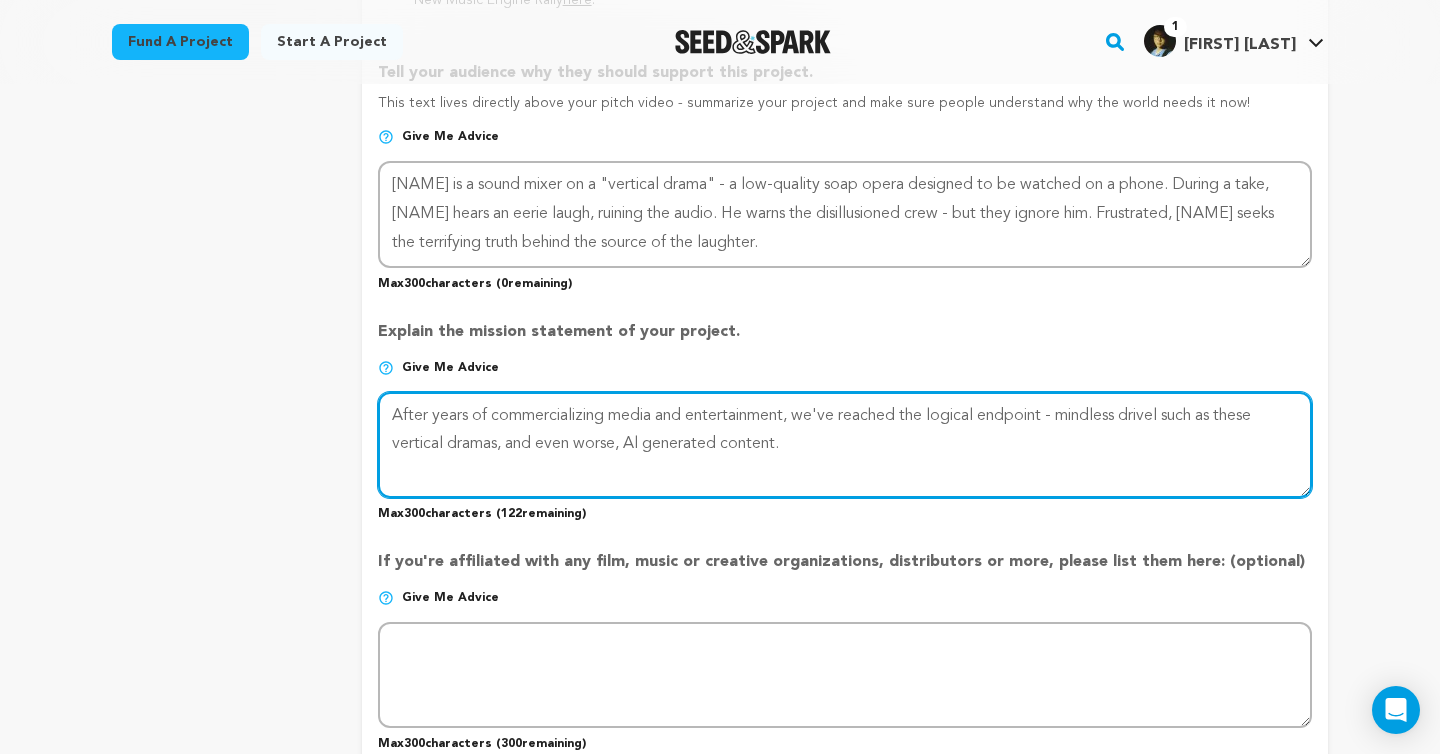 click at bounding box center (845, 445) 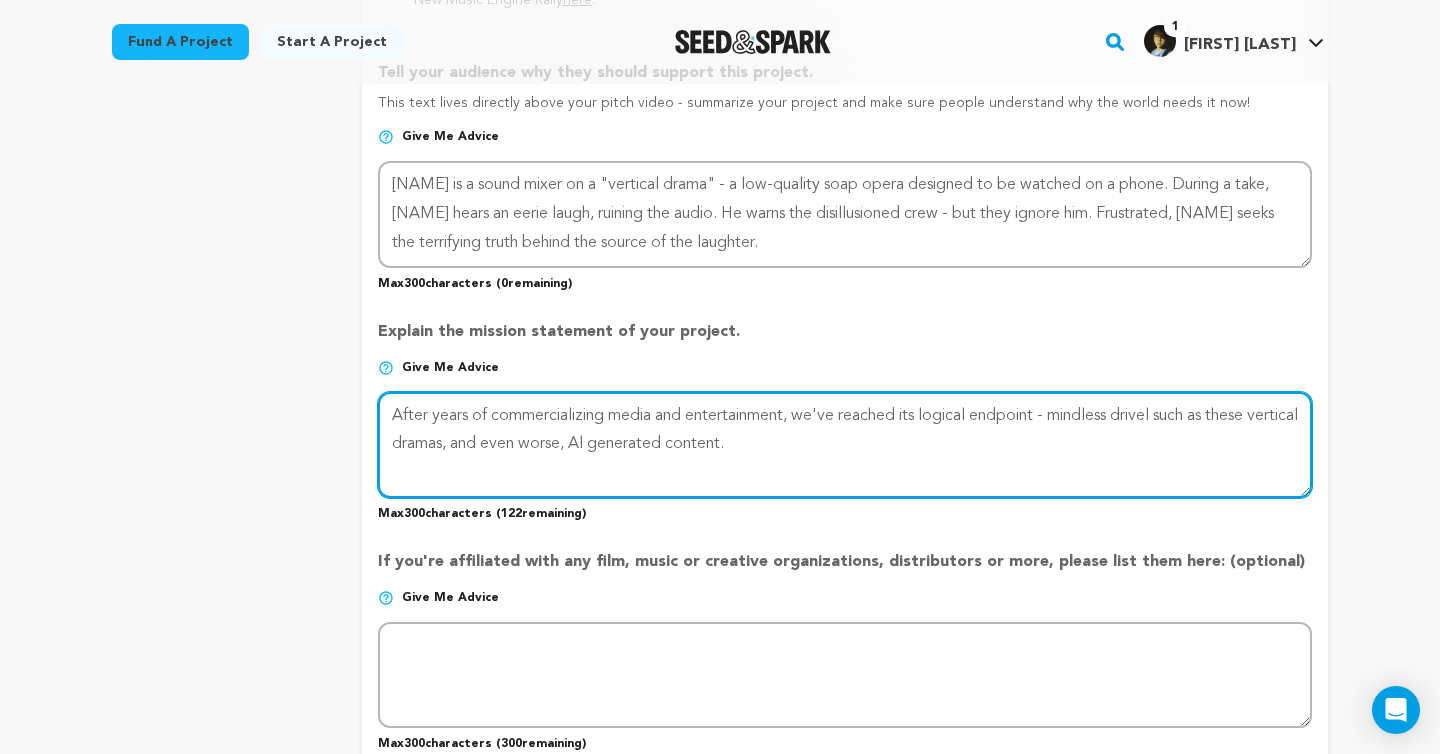 drag, startPoint x: 1062, startPoint y: 416, endPoint x: 1168, endPoint y: 421, distance: 106.11786 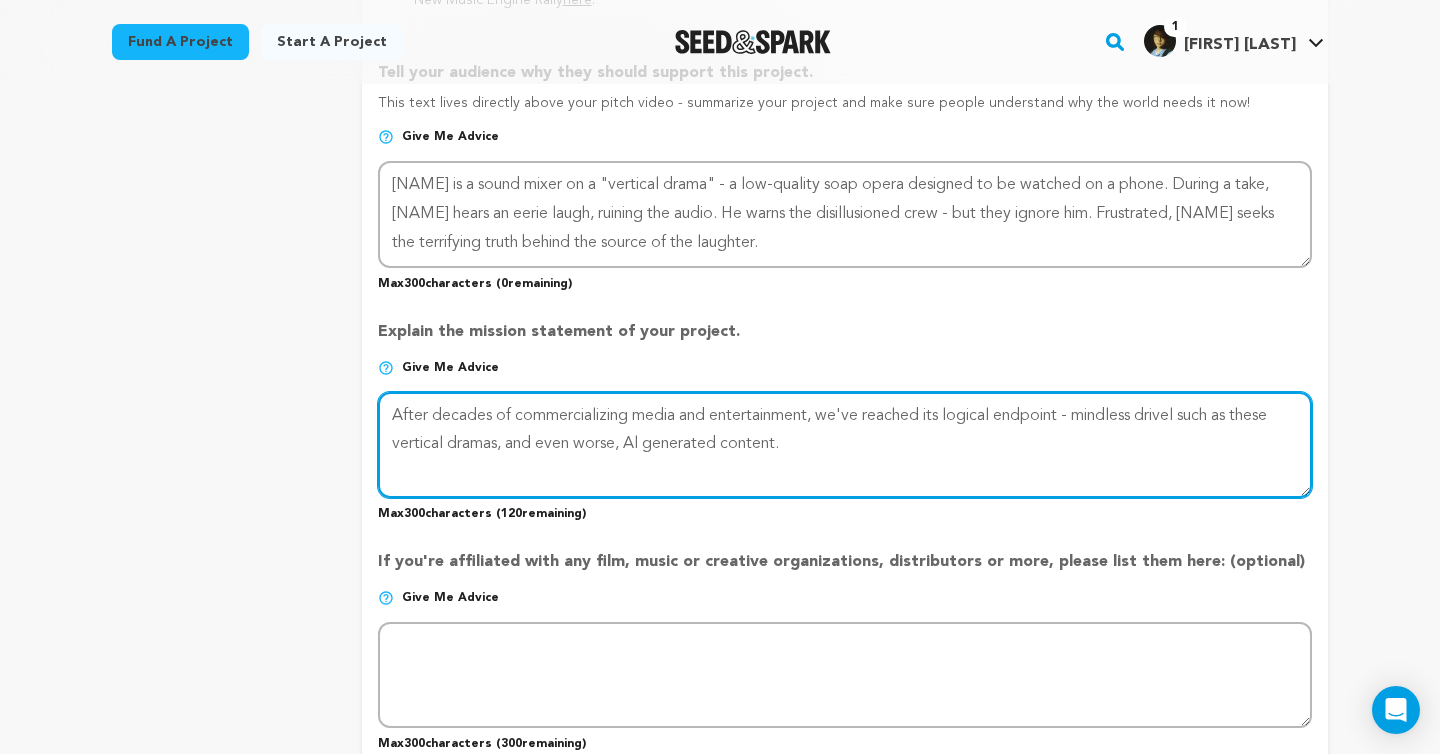 drag, startPoint x: 715, startPoint y: 413, endPoint x: 639, endPoint y: 415, distance: 76.02631 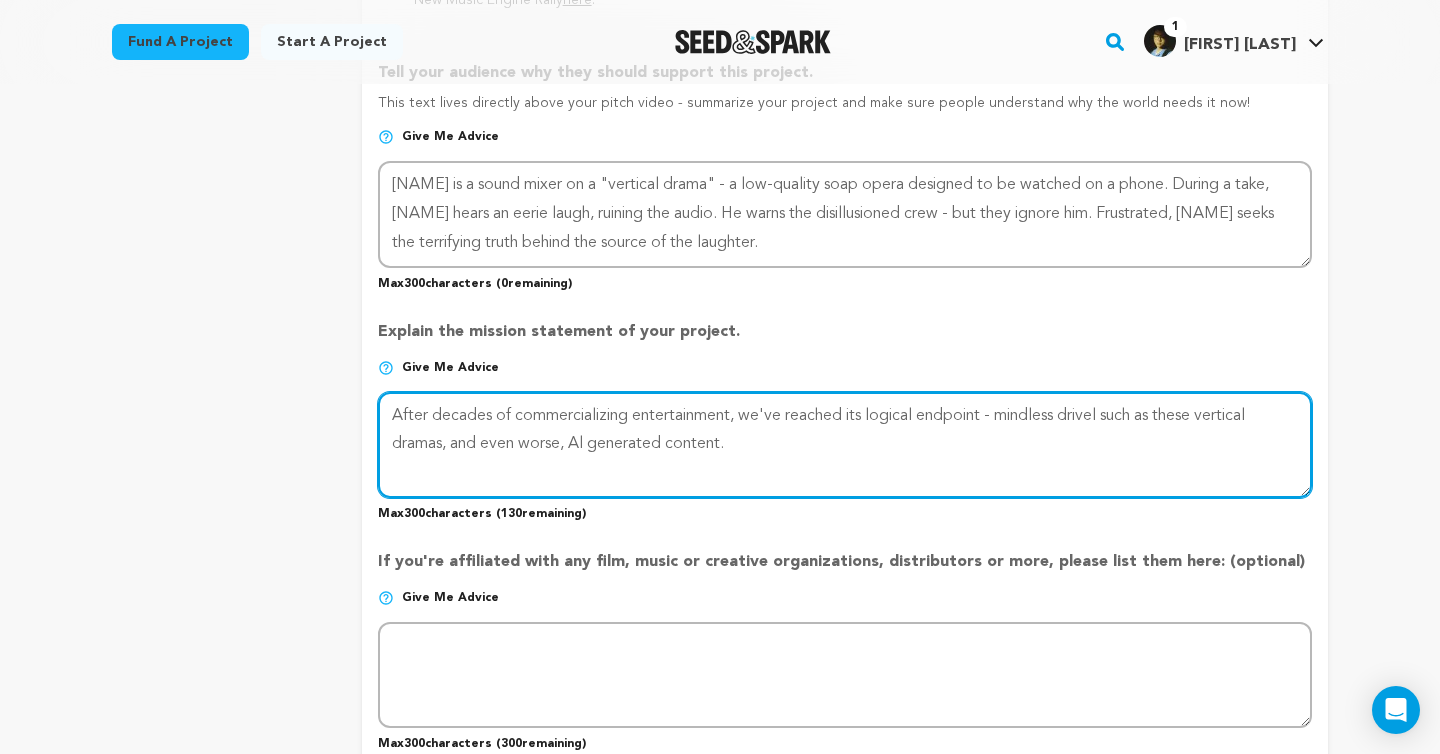 drag, startPoint x: 1214, startPoint y: 413, endPoint x: 1107, endPoint y: 422, distance: 107.37784 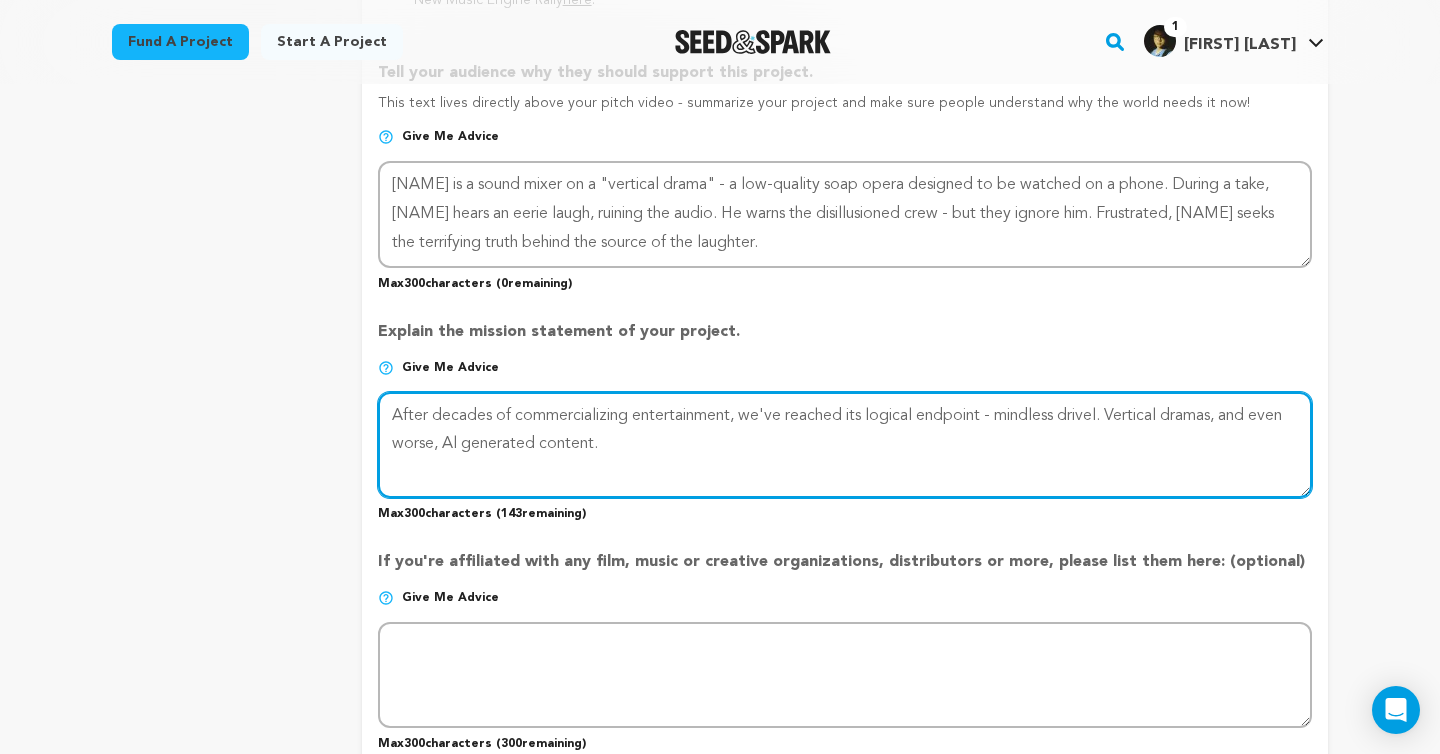 click at bounding box center [845, 445] 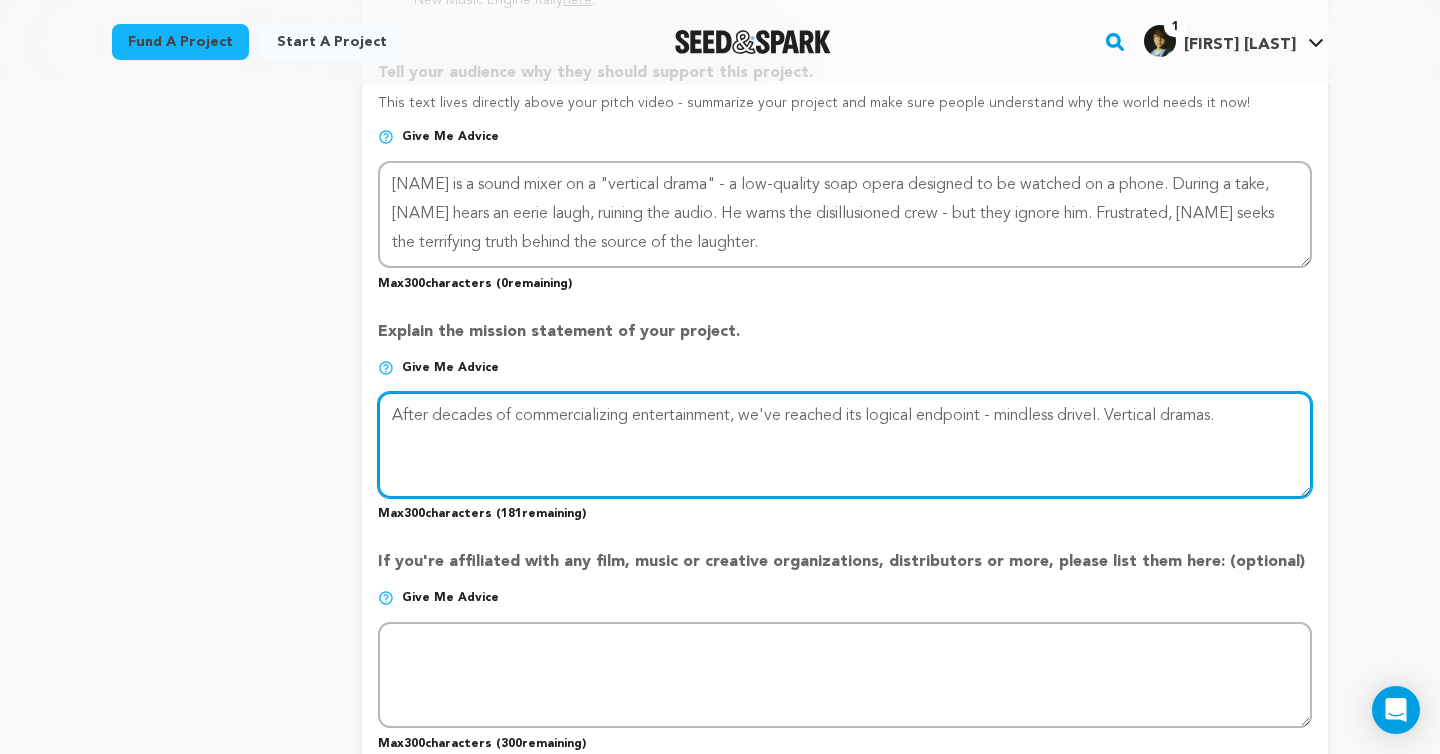 paste on "And as this cancer grows, people like us, young creatives, are left in the dust. People who went to film school with big dreams, reduced to working on content that neither viewer no" 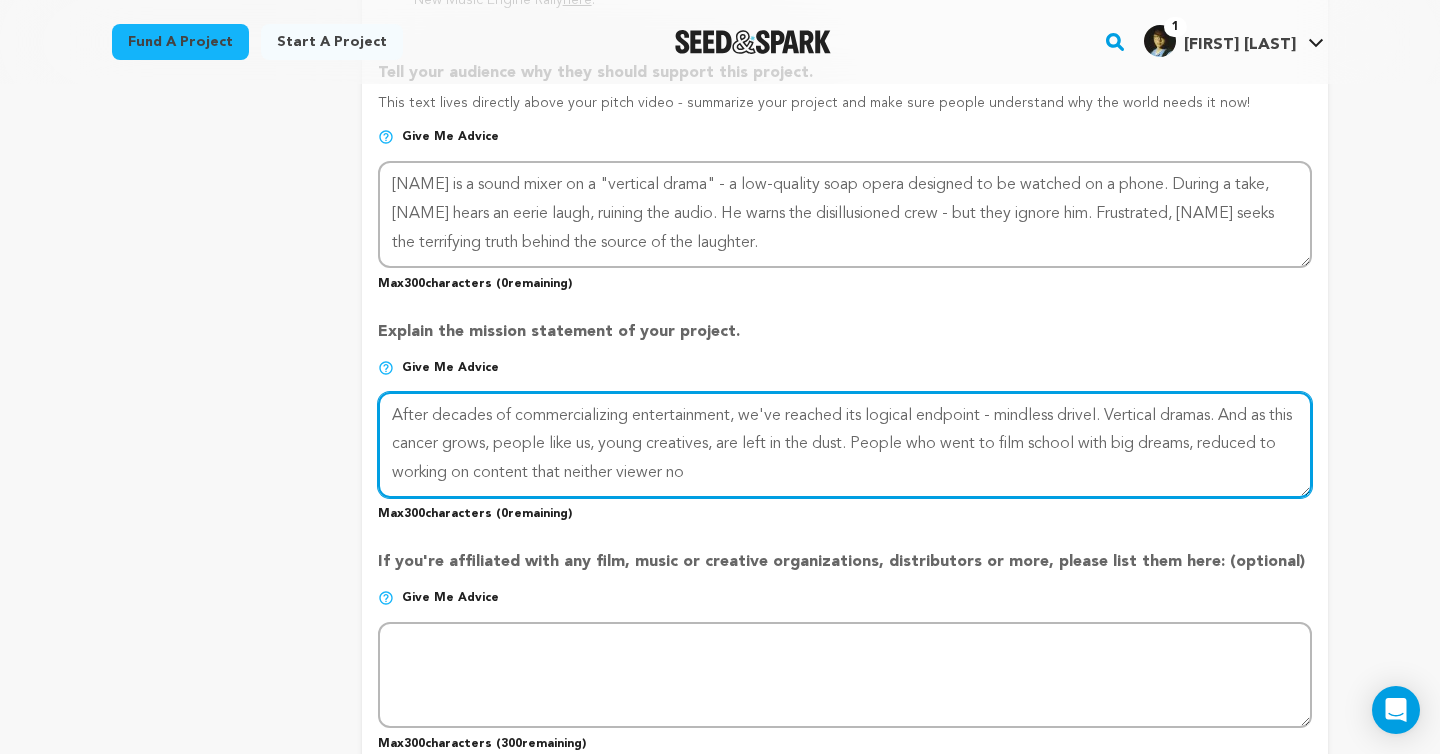 click at bounding box center [845, 445] 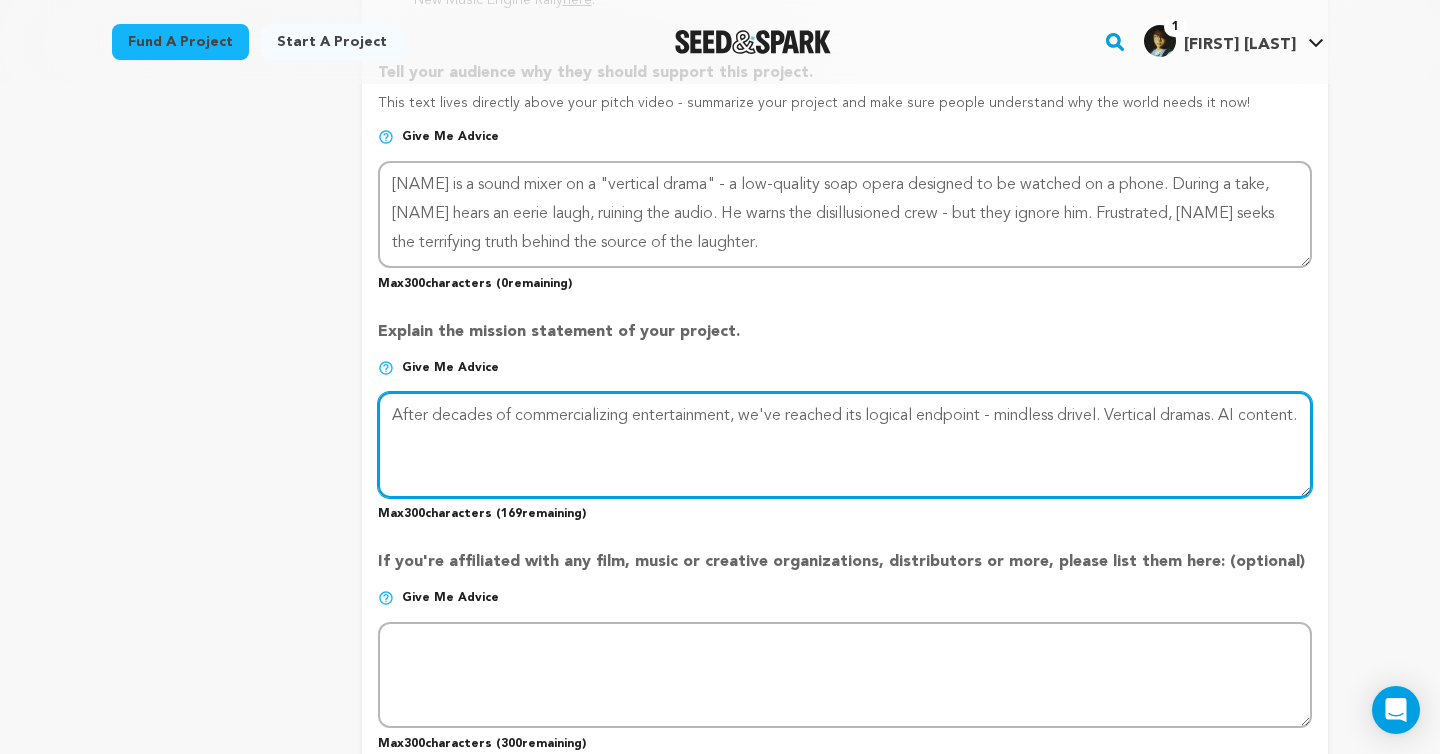 paste on "And as this cancer grows, people like us, young creatives, are left in the dust. People who went to film school with big dreams, reduced to working on content that neith" 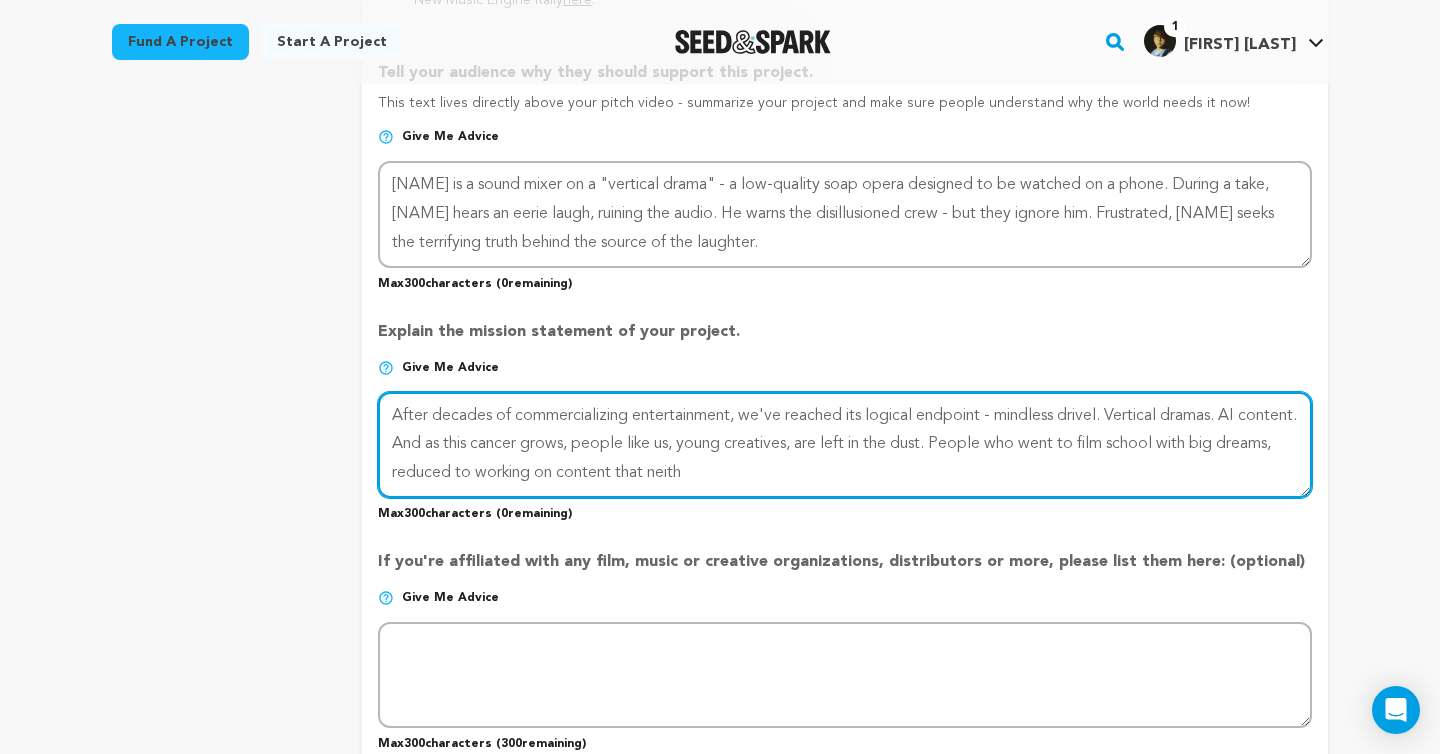 drag, startPoint x: 498, startPoint y: 443, endPoint x: 460, endPoint y: 446, distance: 38.118237 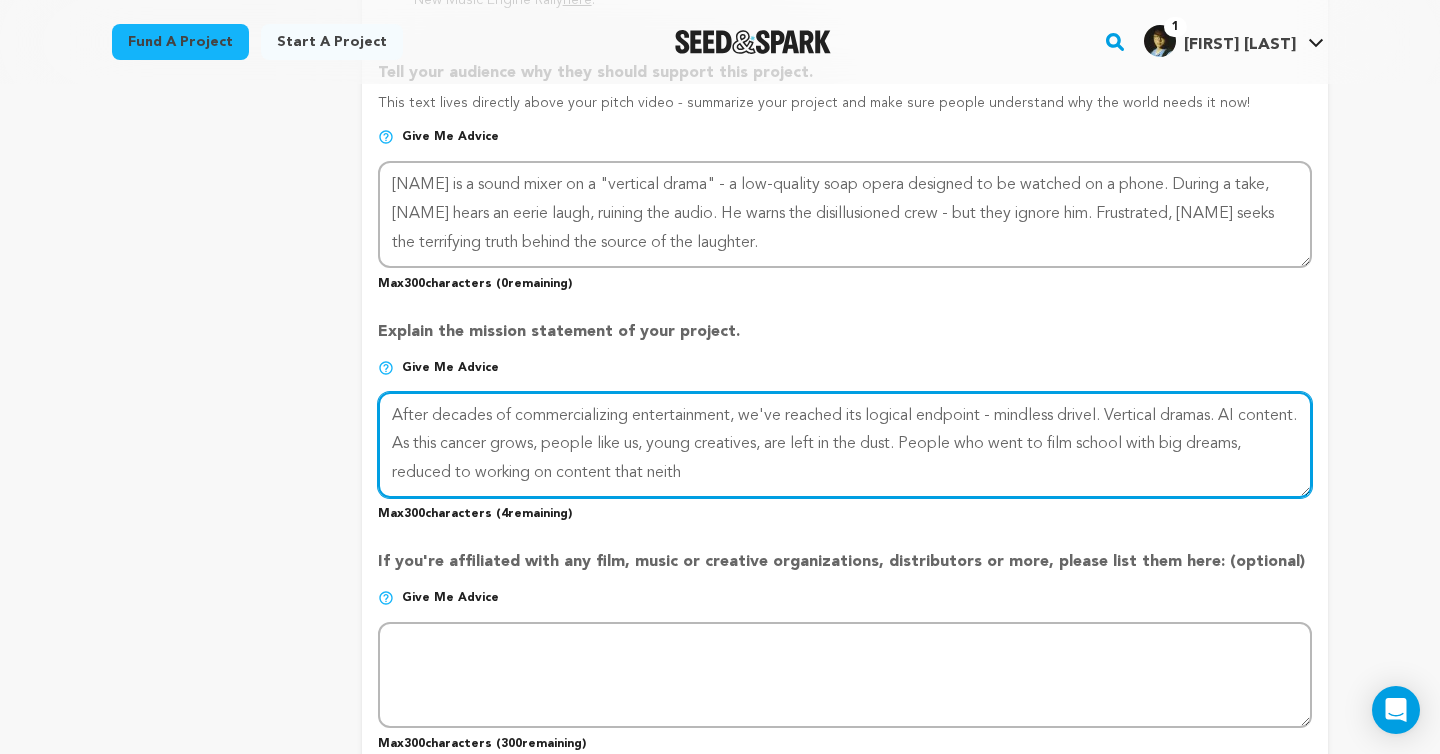 drag, startPoint x: 719, startPoint y: 442, endPoint x: 609, endPoint y: 448, distance: 110.16351 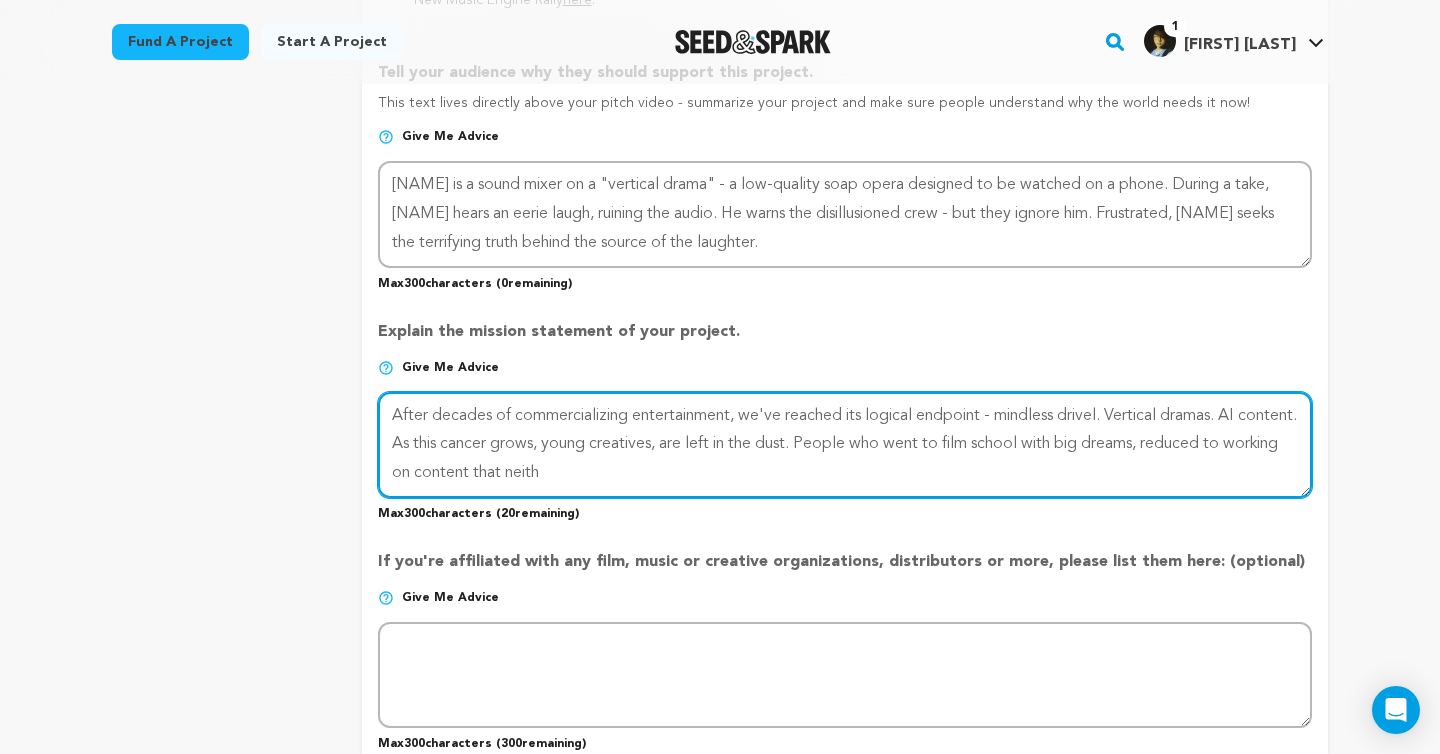 click at bounding box center [845, 445] 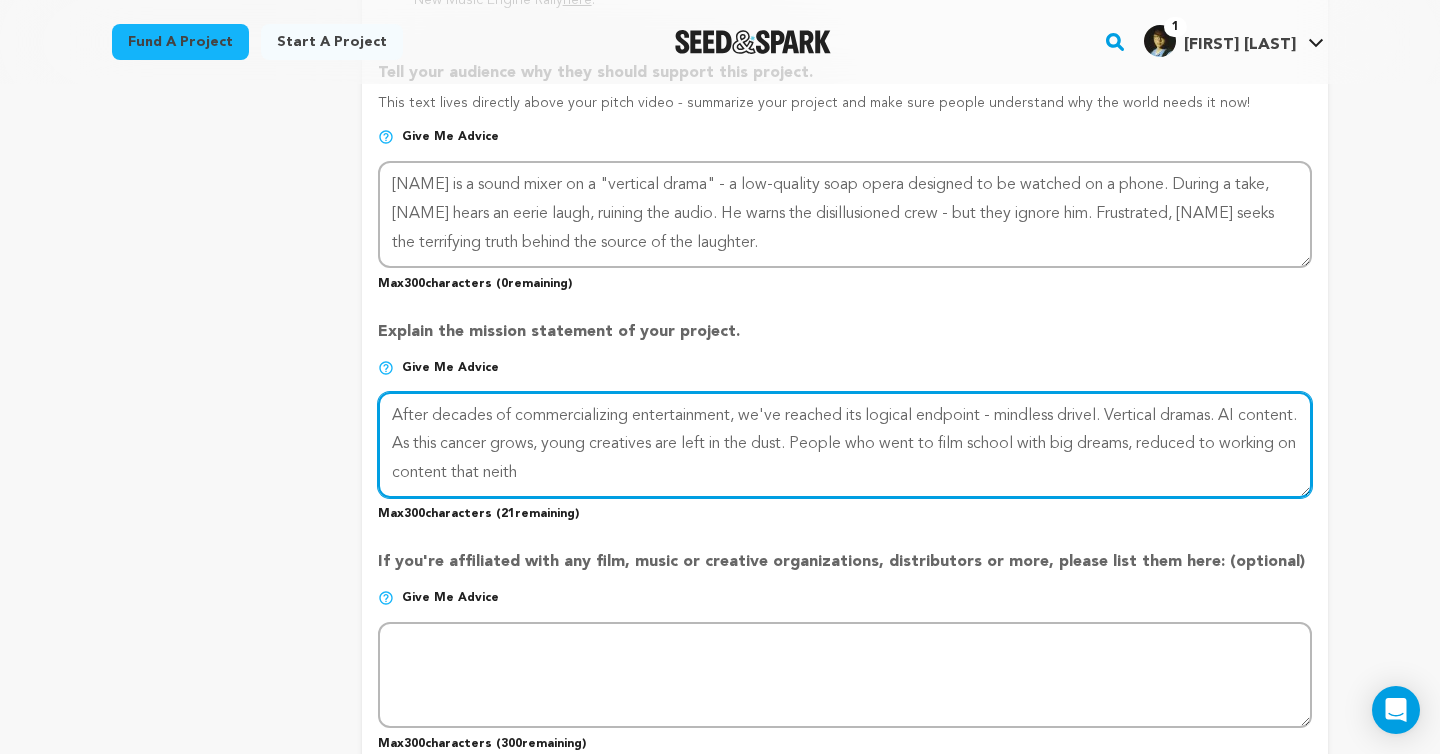 click at bounding box center [845, 445] 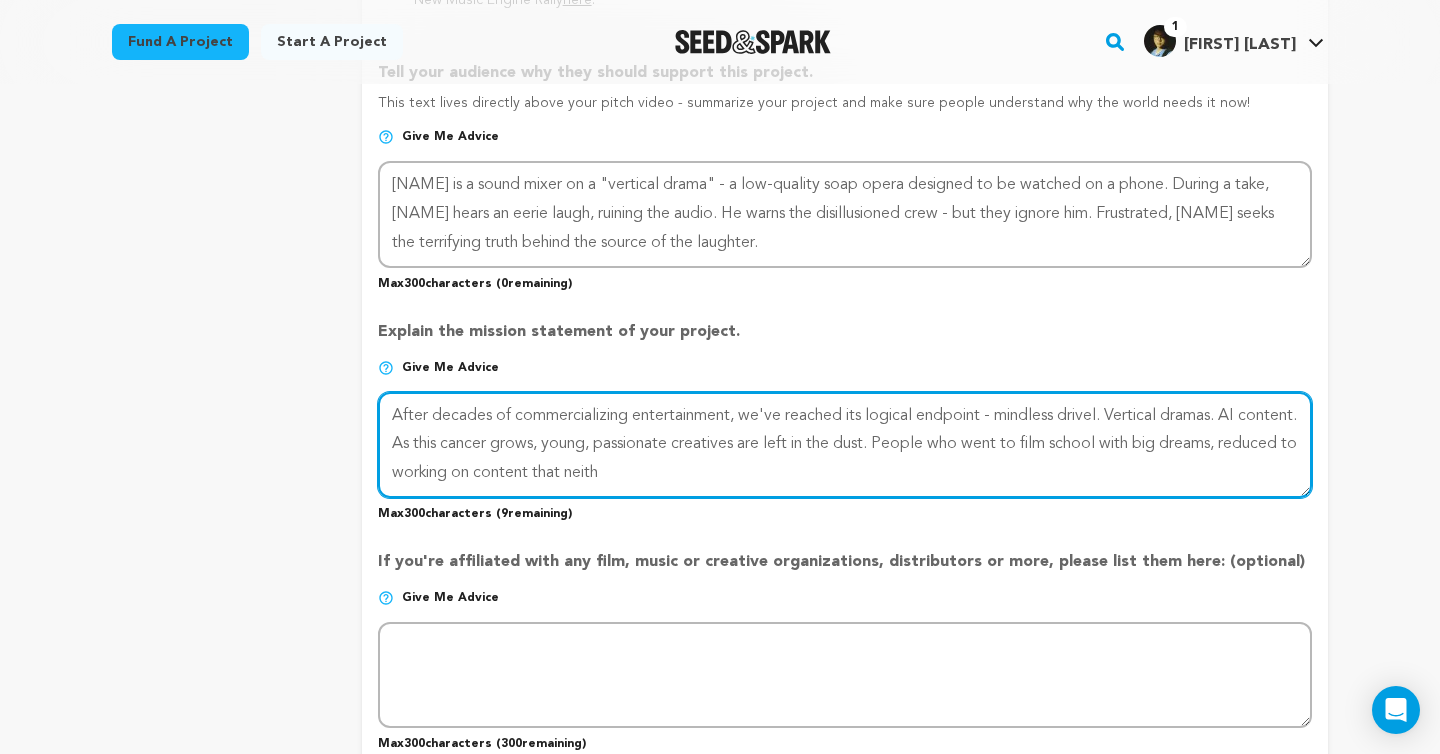 click at bounding box center [845, 445] 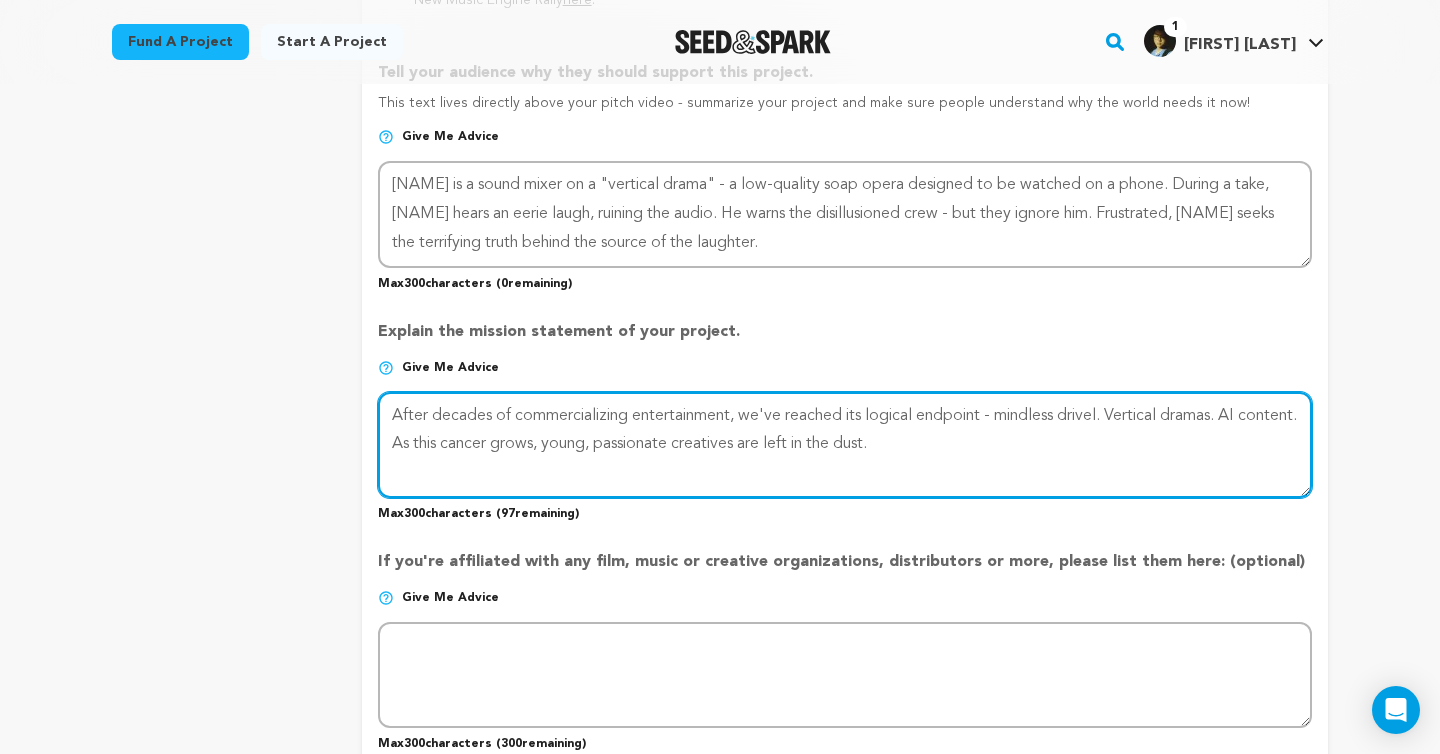 click at bounding box center (845, 445) 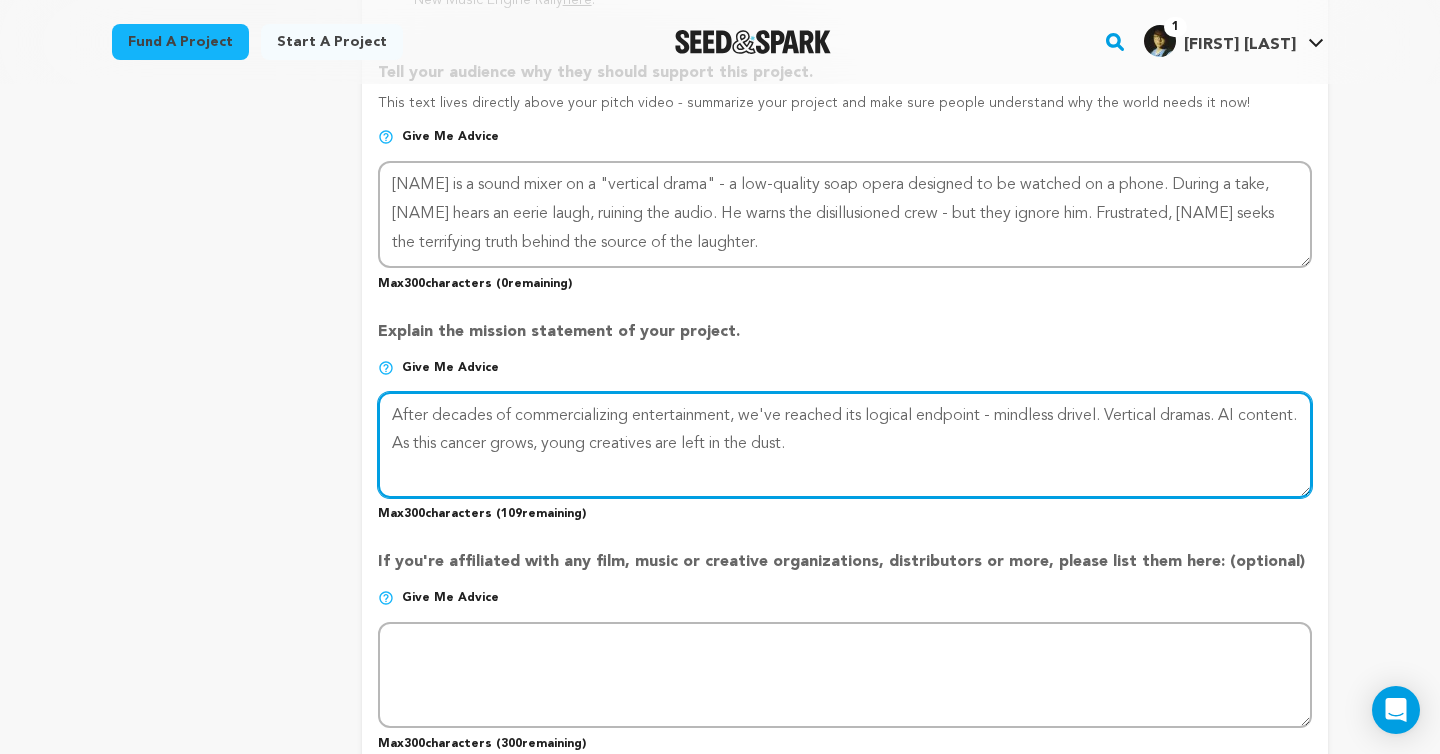 click at bounding box center (845, 445) 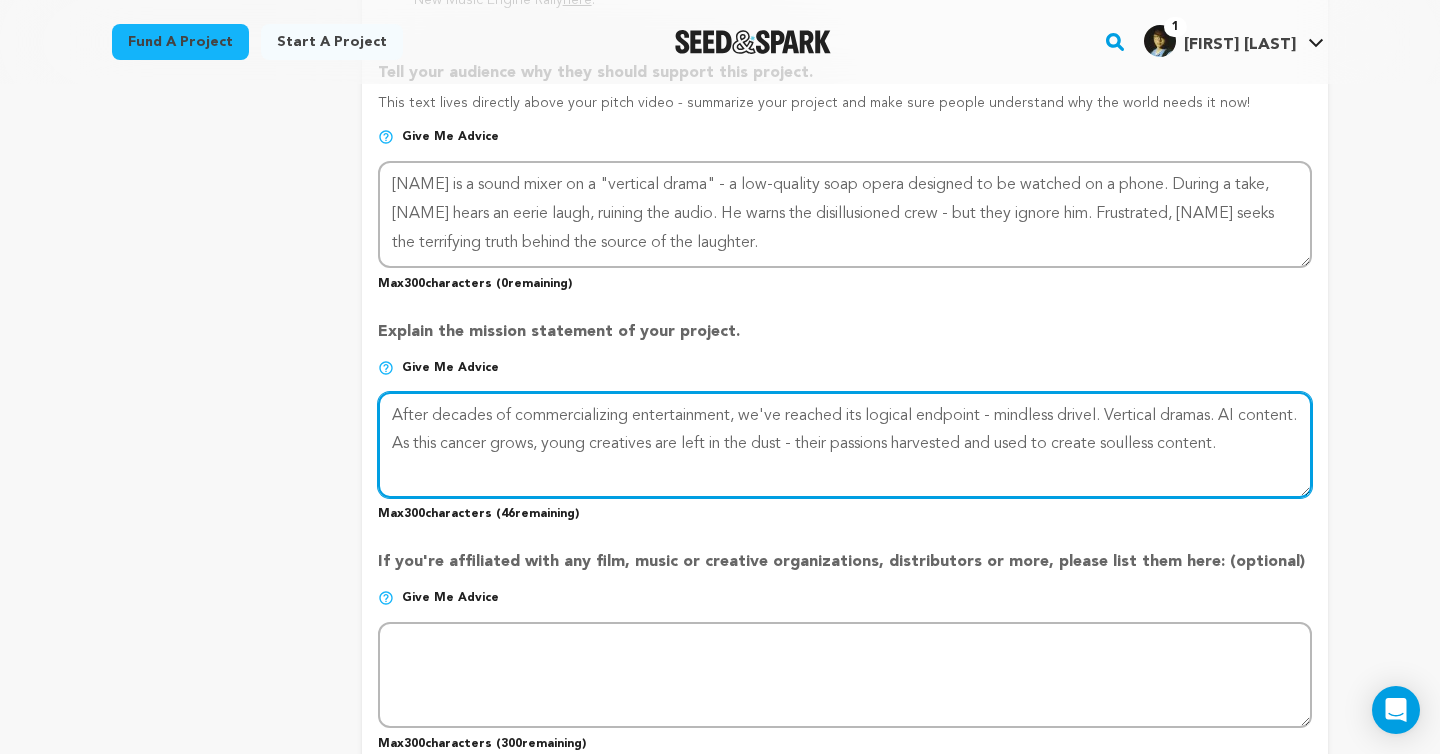 drag, startPoint x: 1123, startPoint y: 412, endPoint x: 1002, endPoint y: 418, distance: 121.14867 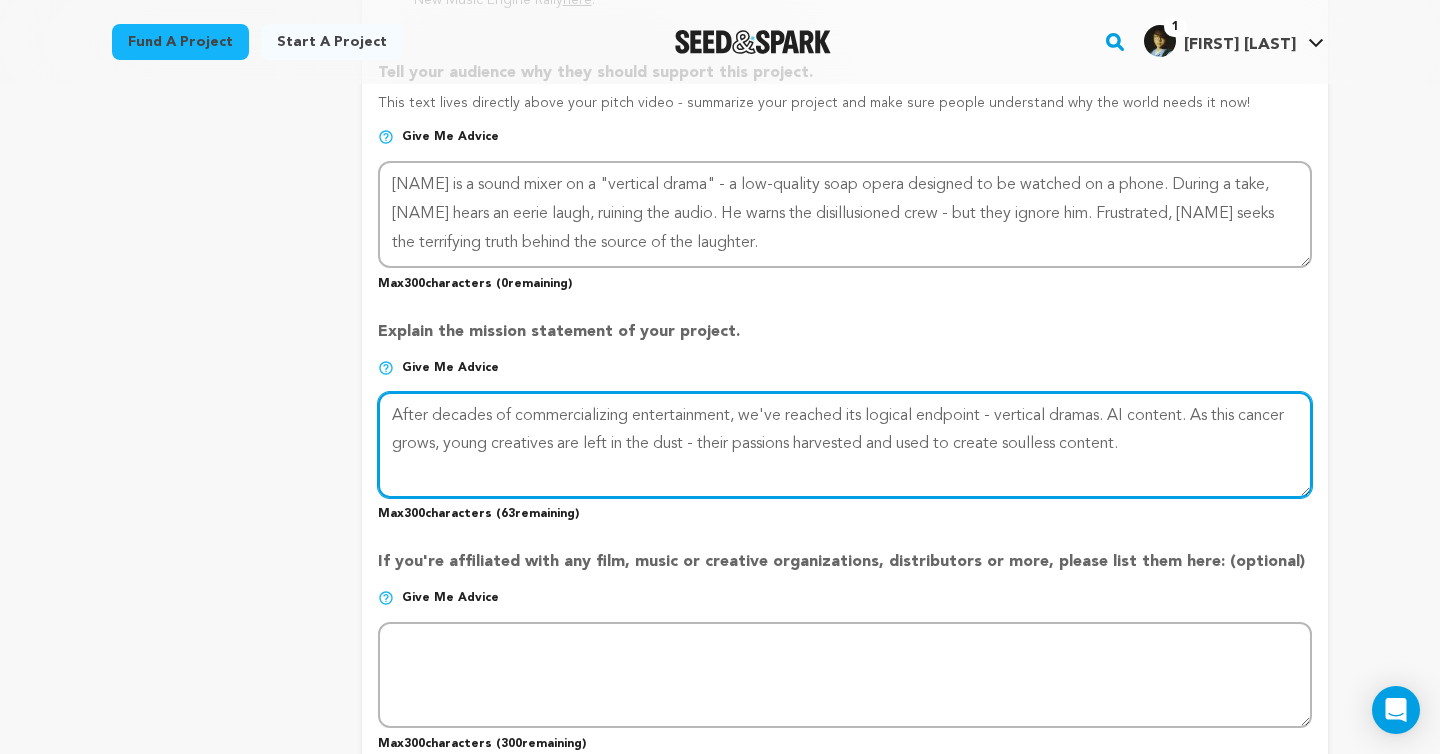 click at bounding box center (845, 445) 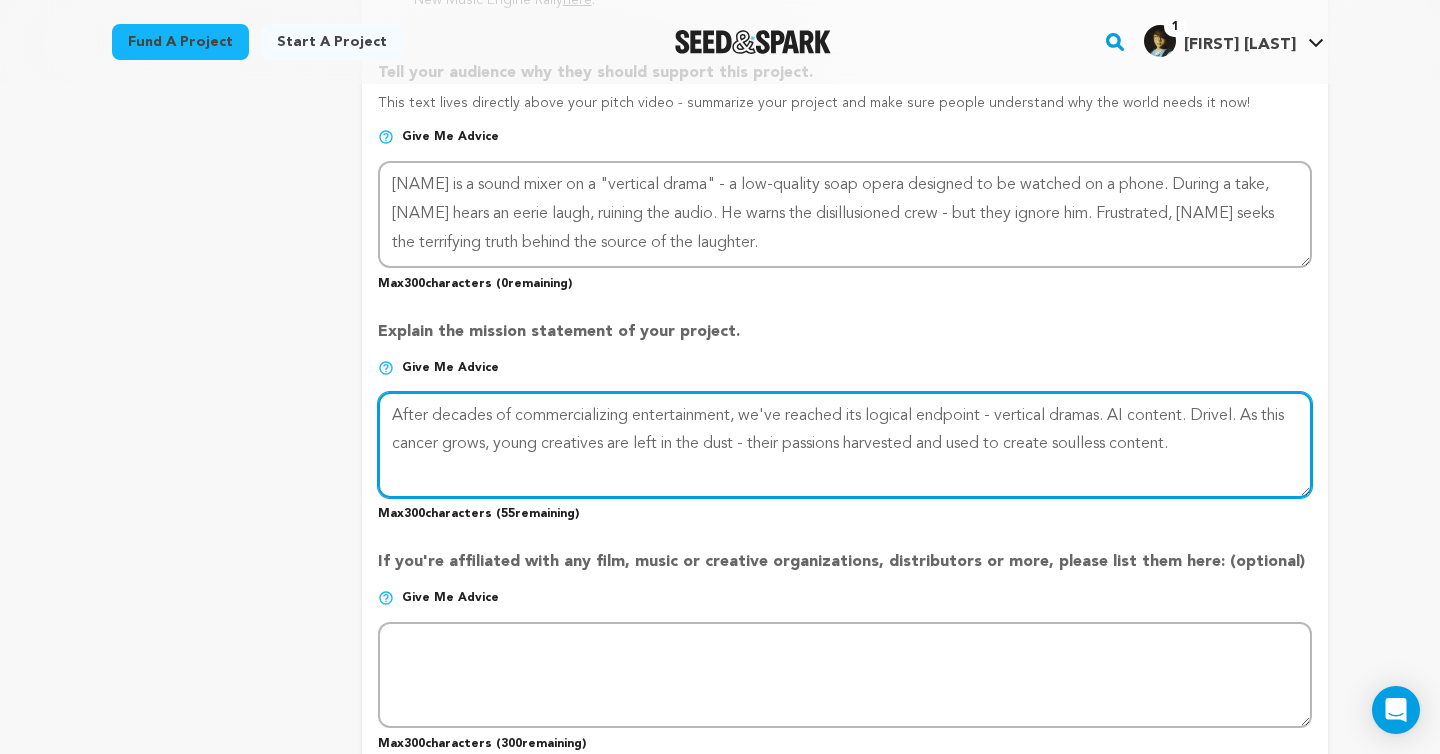 click at bounding box center (845, 445) 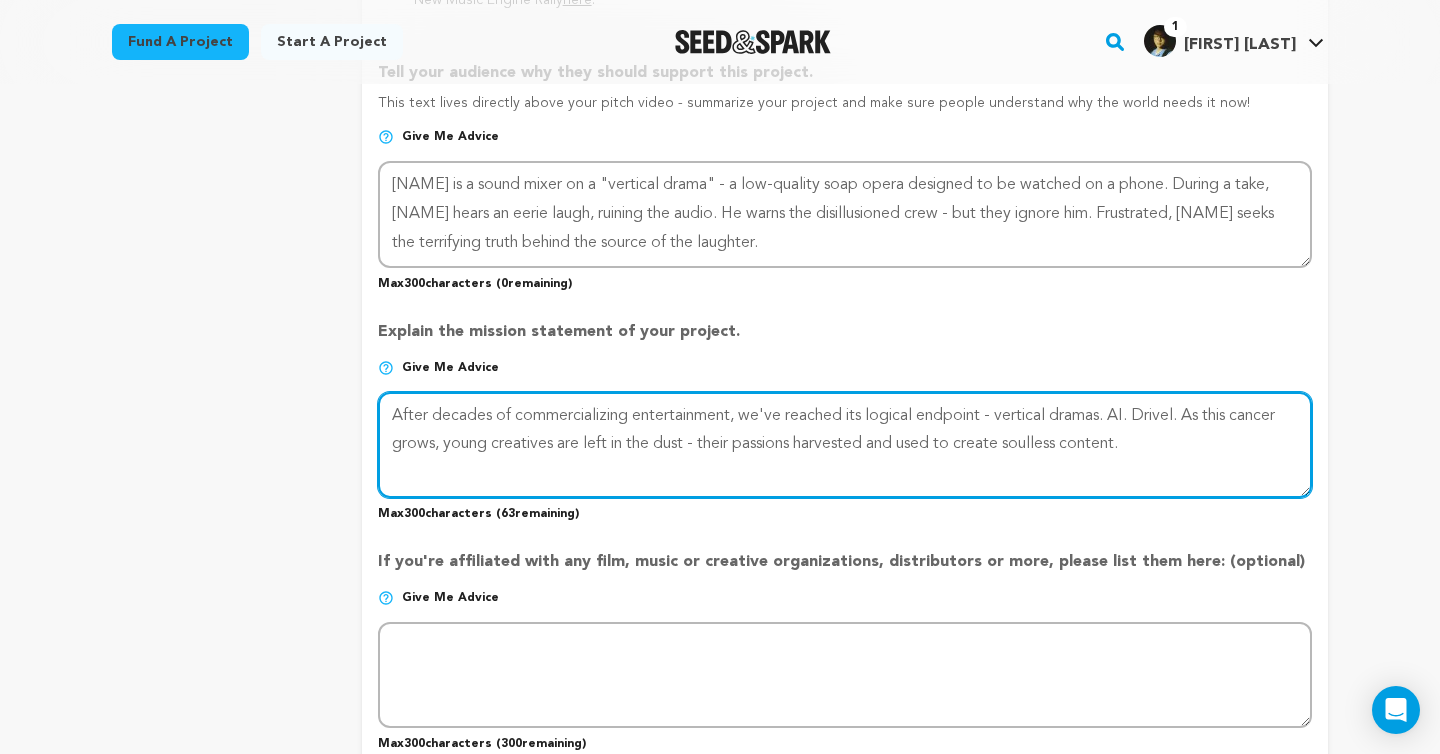 click at bounding box center (845, 445) 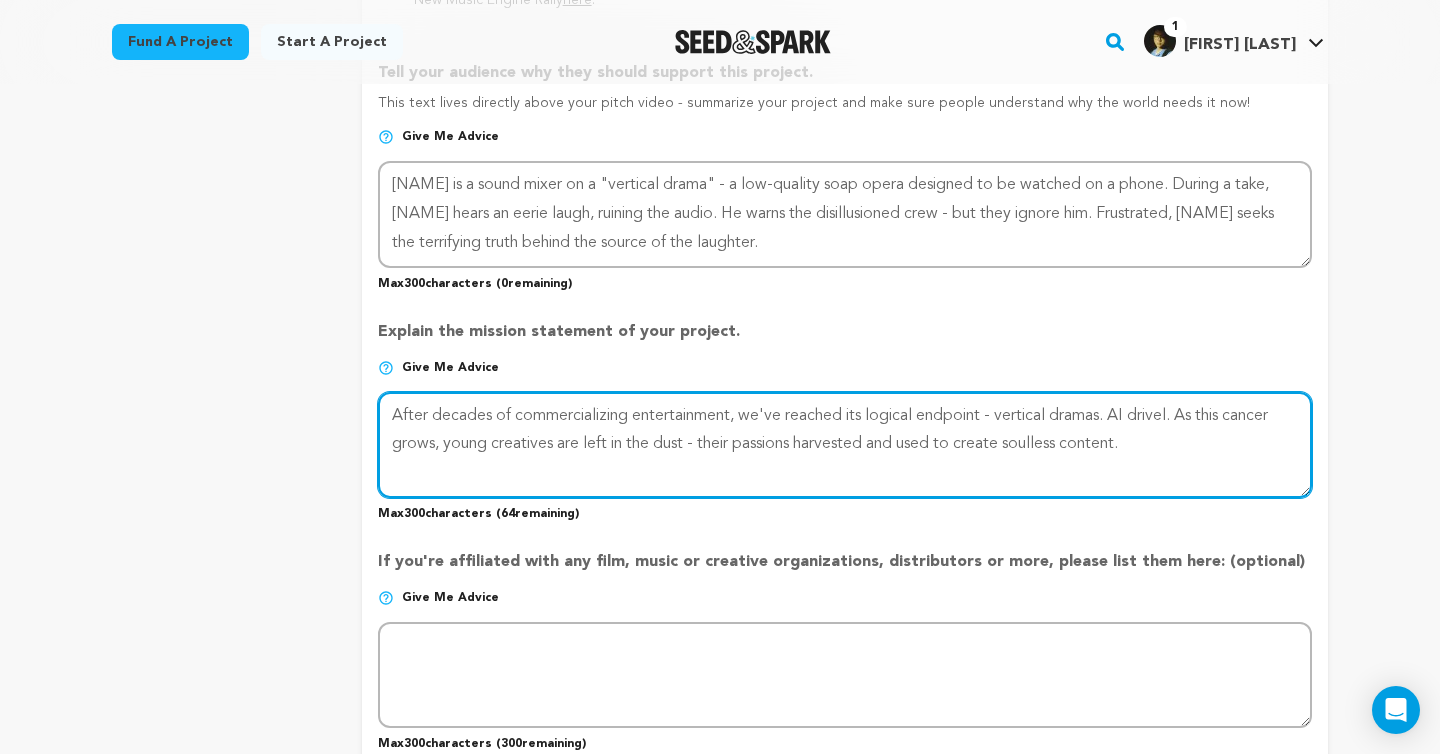 click at bounding box center (845, 445) 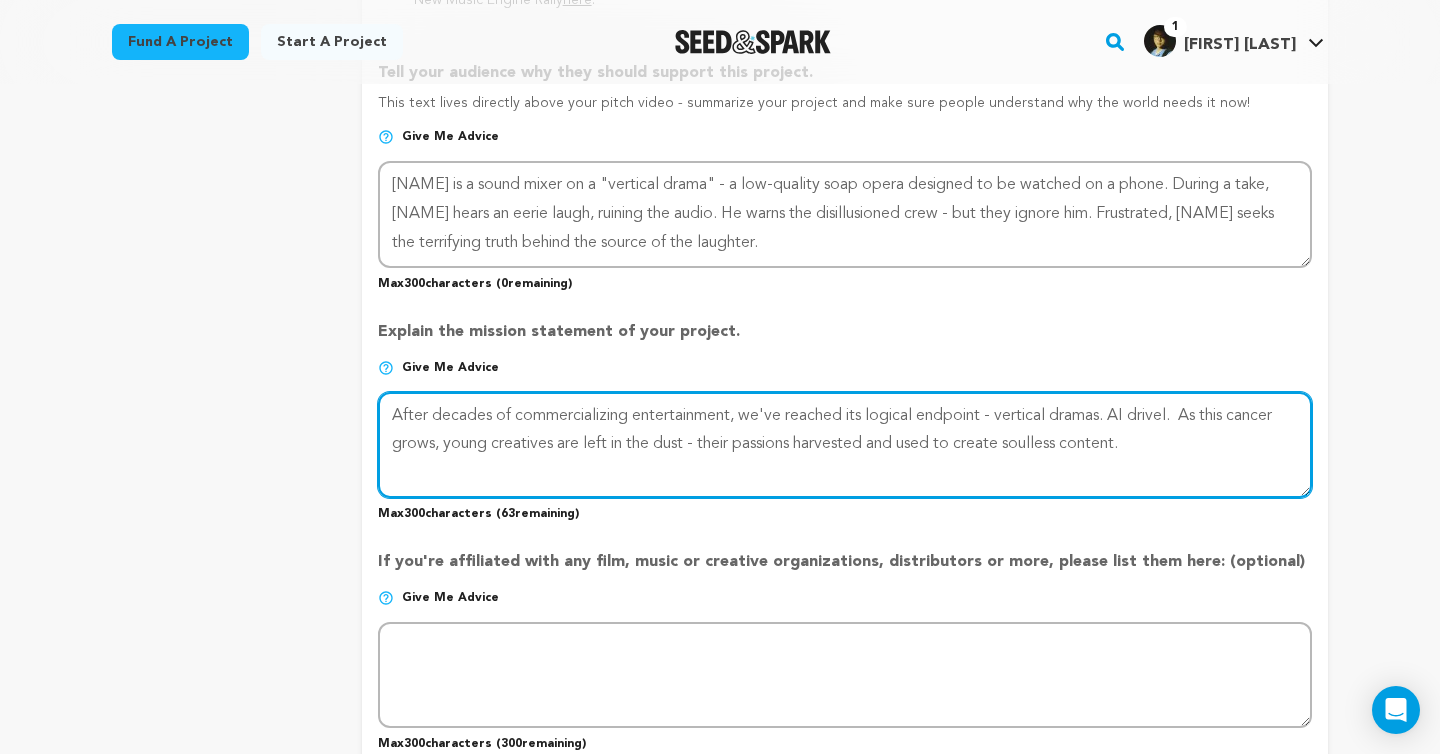 click at bounding box center [845, 445] 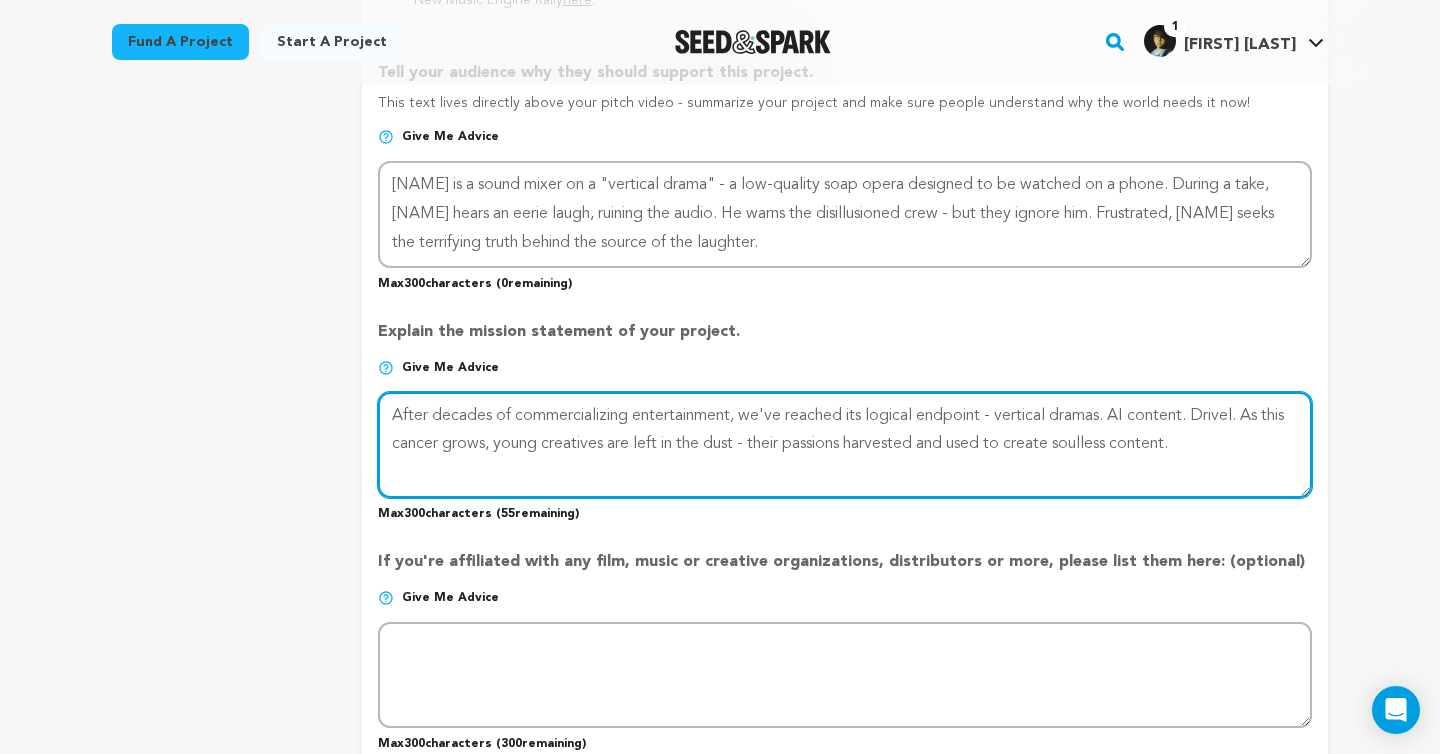 click at bounding box center [845, 445] 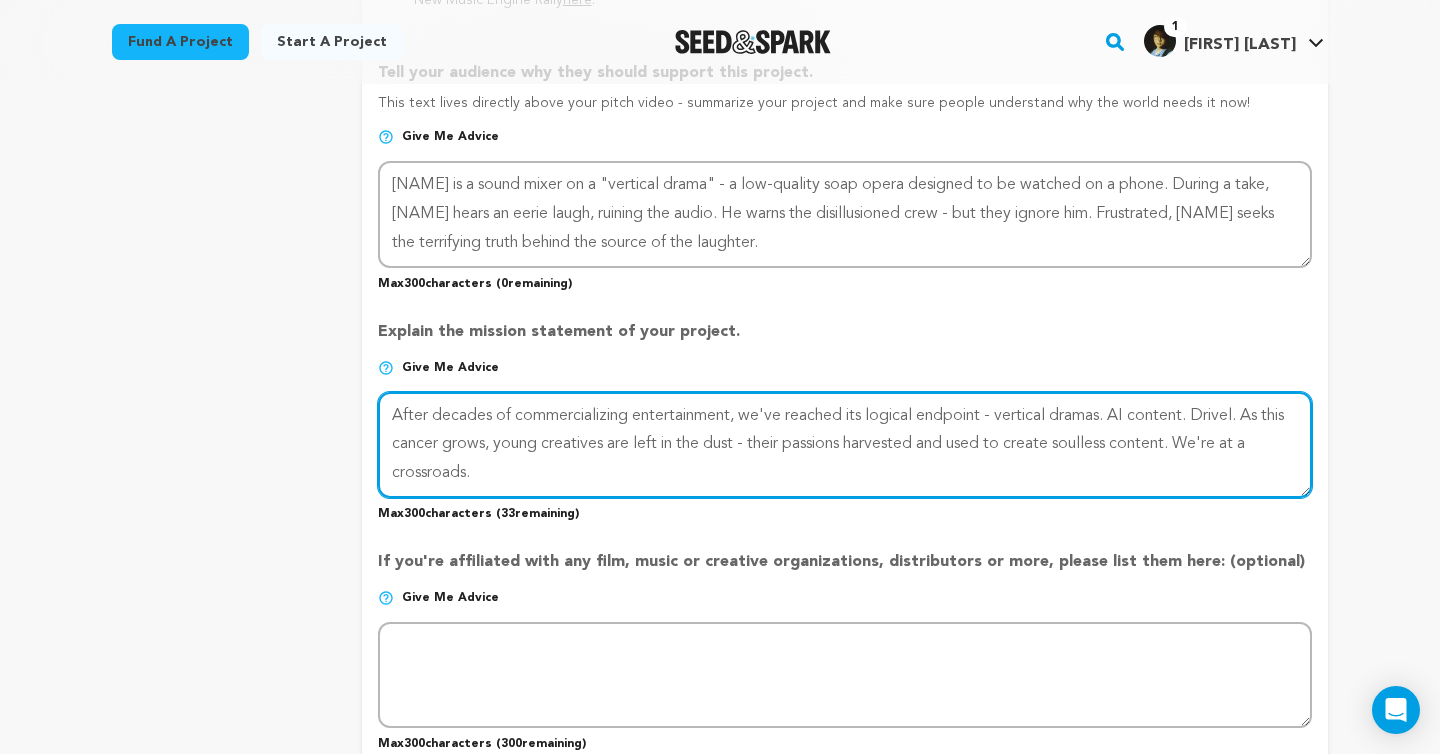 drag, startPoint x: 1250, startPoint y: 475, endPoint x: 1222, endPoint y: 443, distance: 42.520584 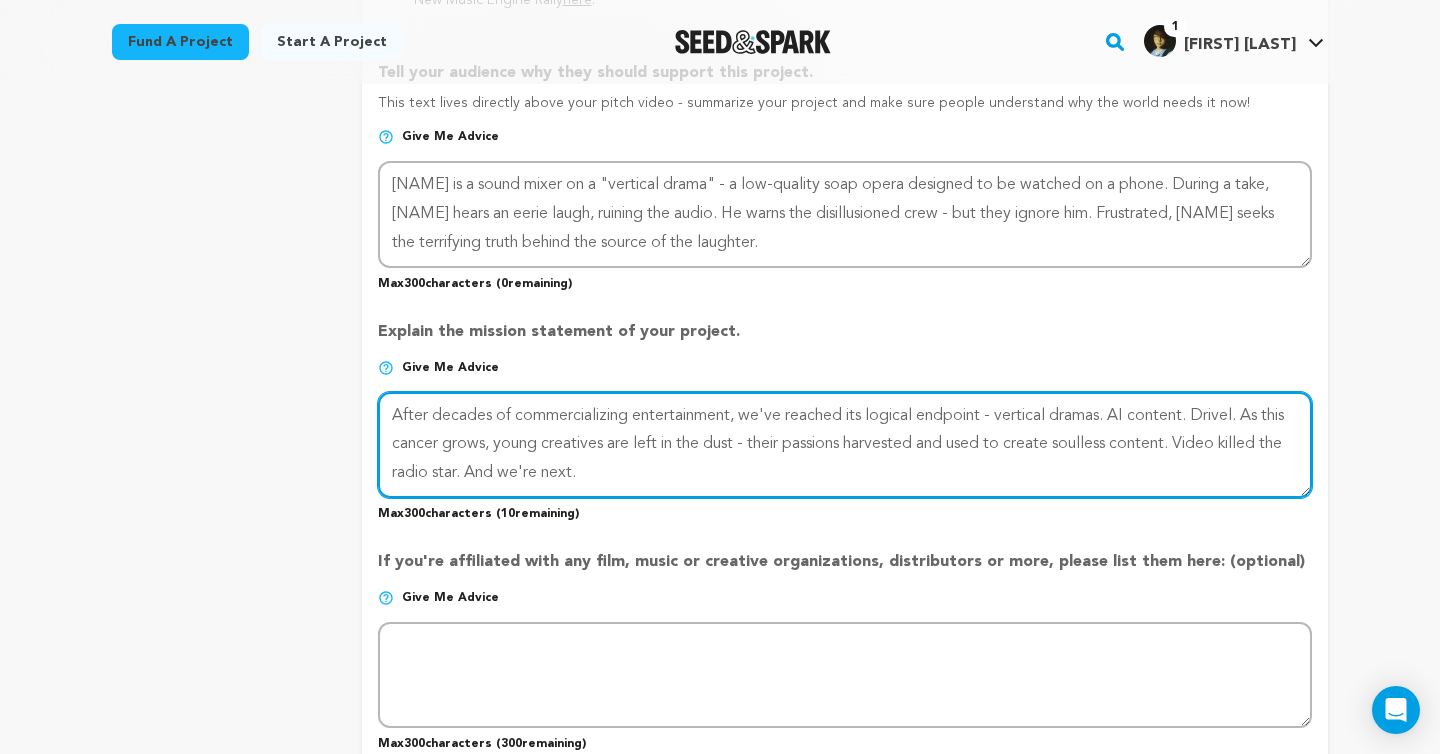 click at bounding box center [845, 445] 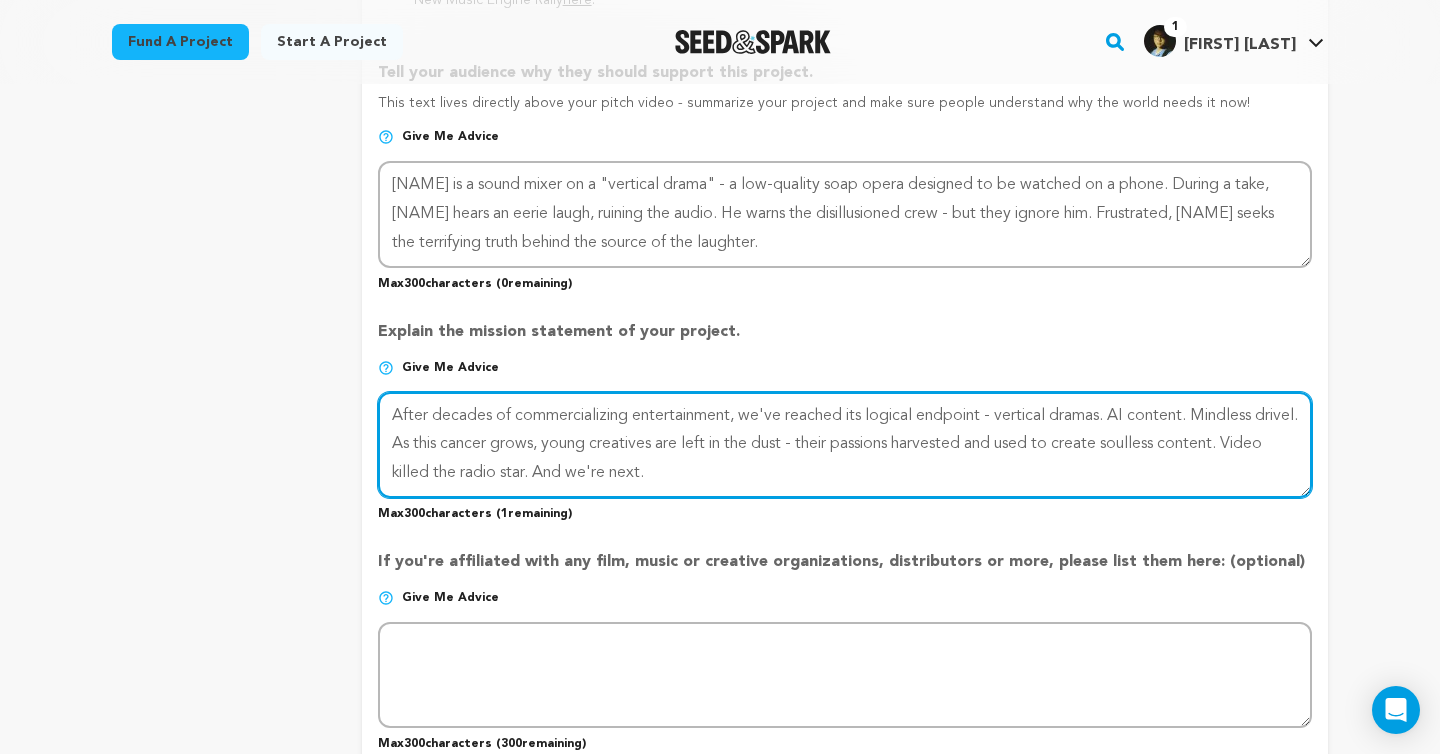 click at bounding box center [845, 445] 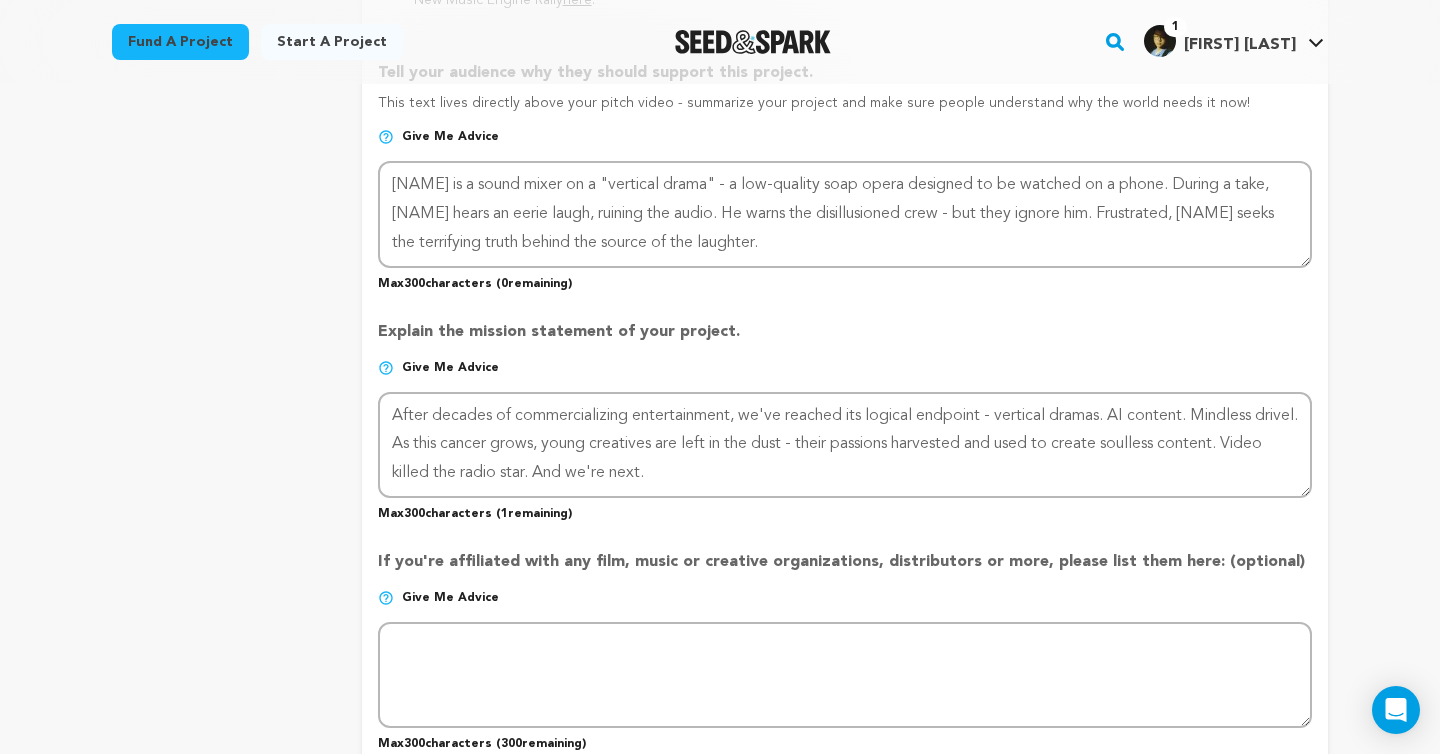 click on "Back to Project Dashboard
Edit Project
Submit For feedback
Submit For feedback
project" at bounding box center (720, 707) 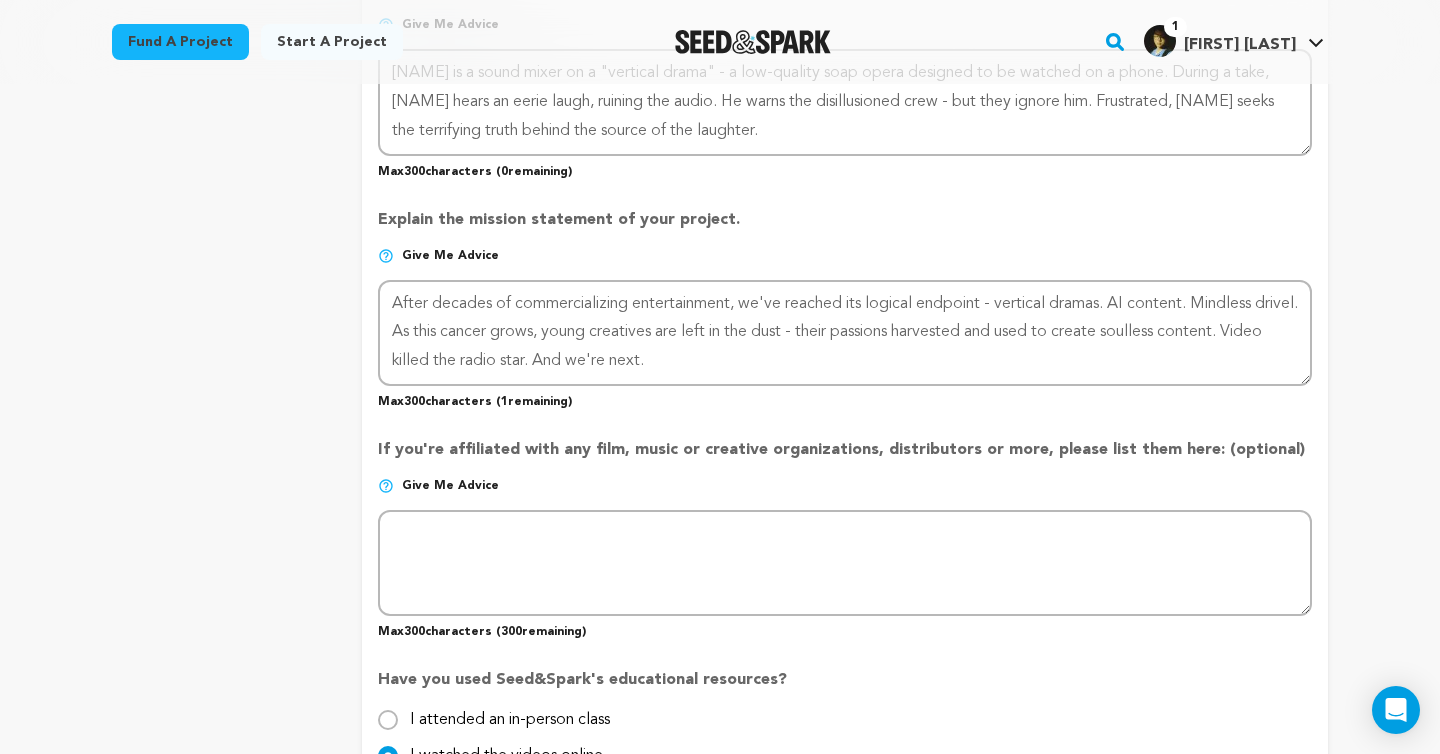 scroll, scrollTop: 1439, scrollLeft: 0, axis: vertical 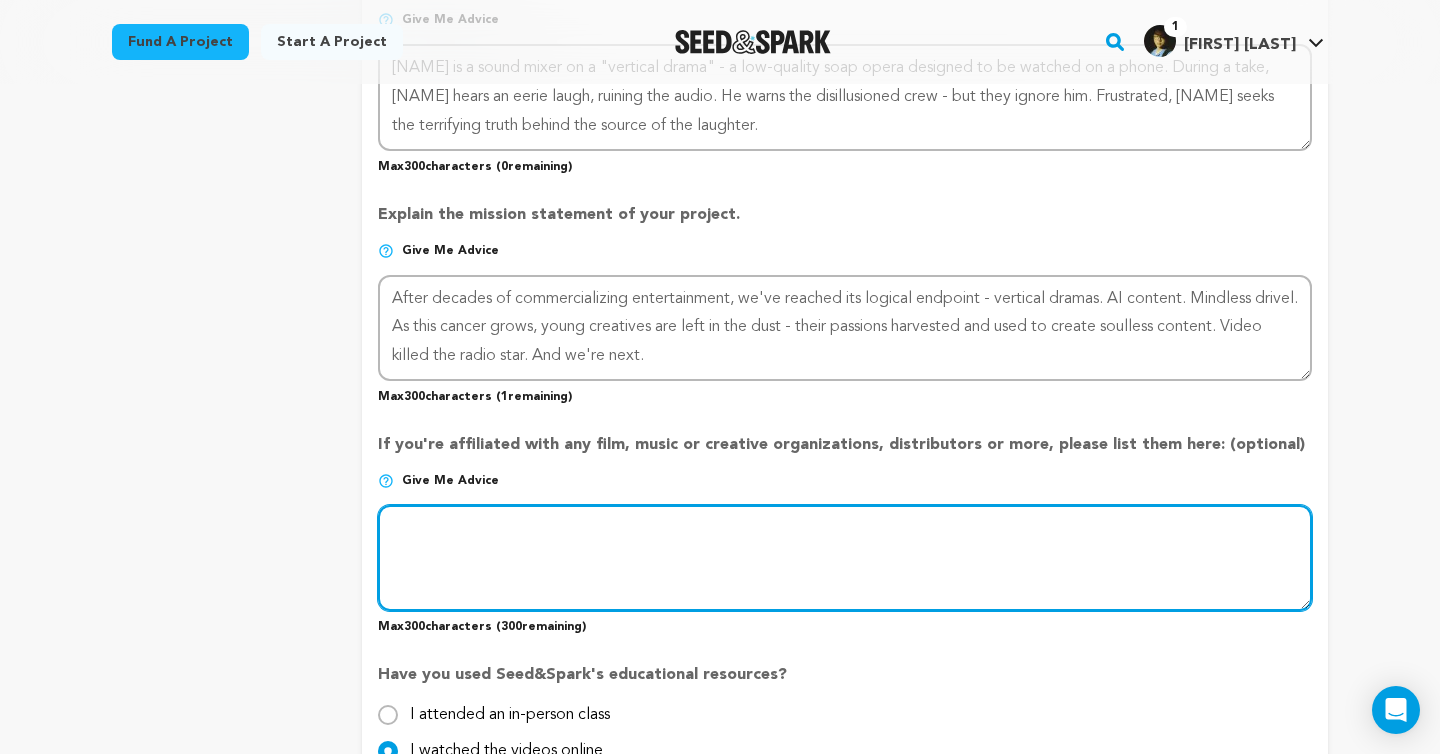 click at bounding box center [845, 558] 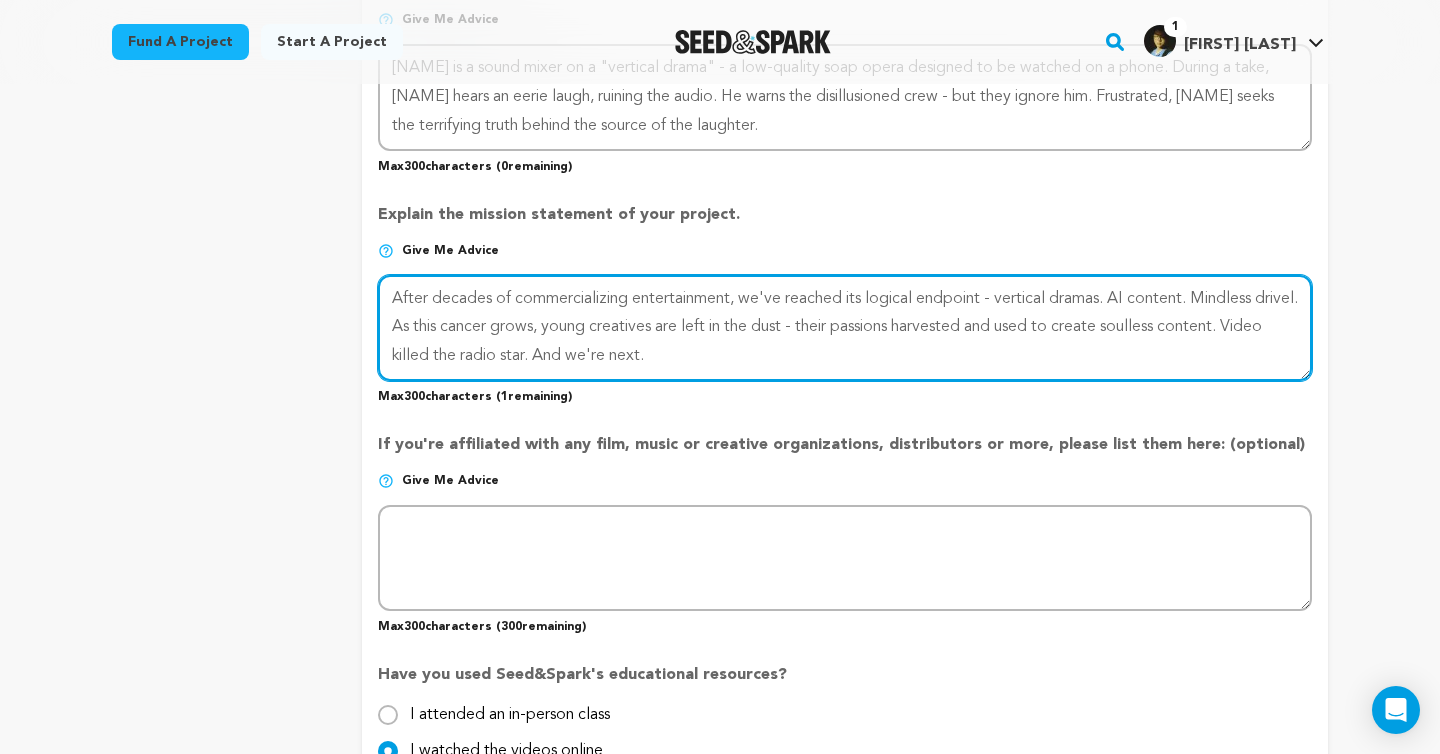 click at bounding box center [845, 328] 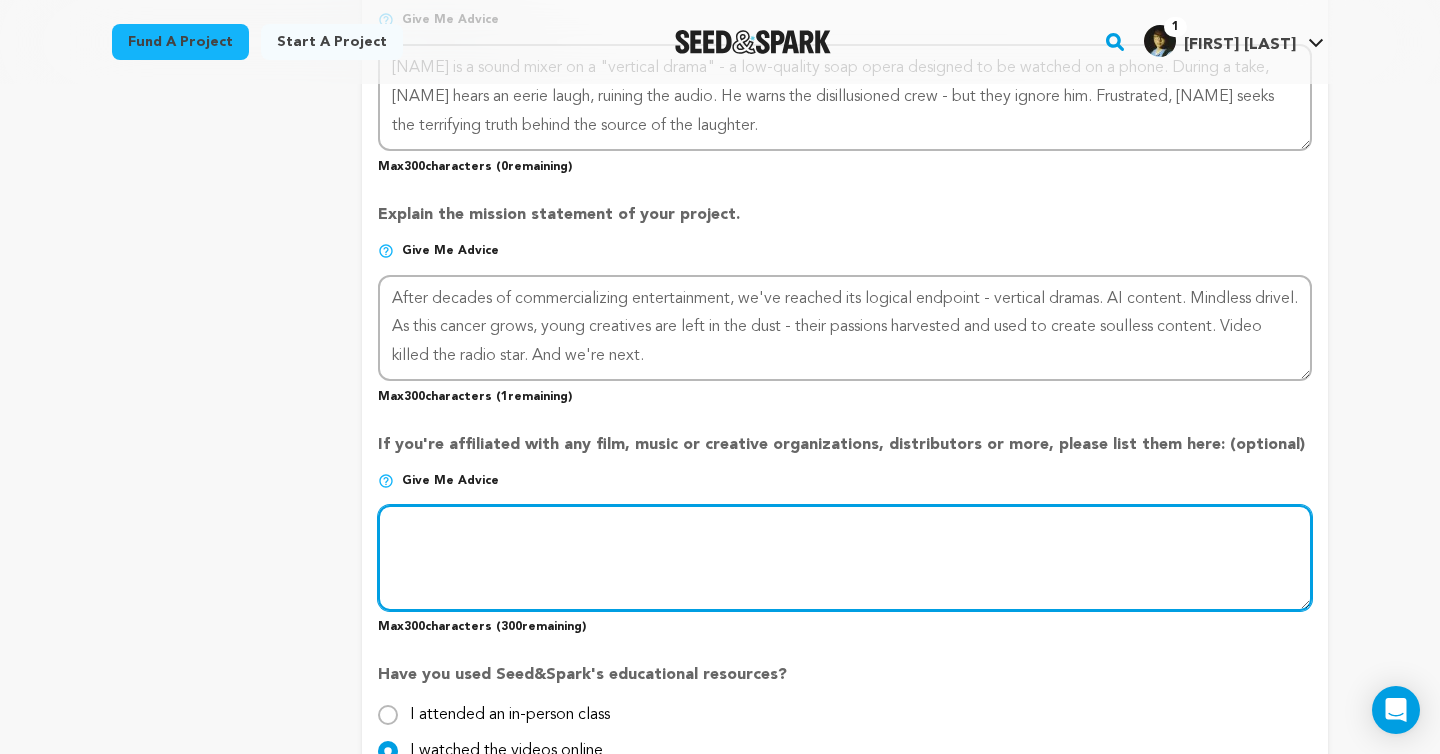 click at bounding box center [845, 558] 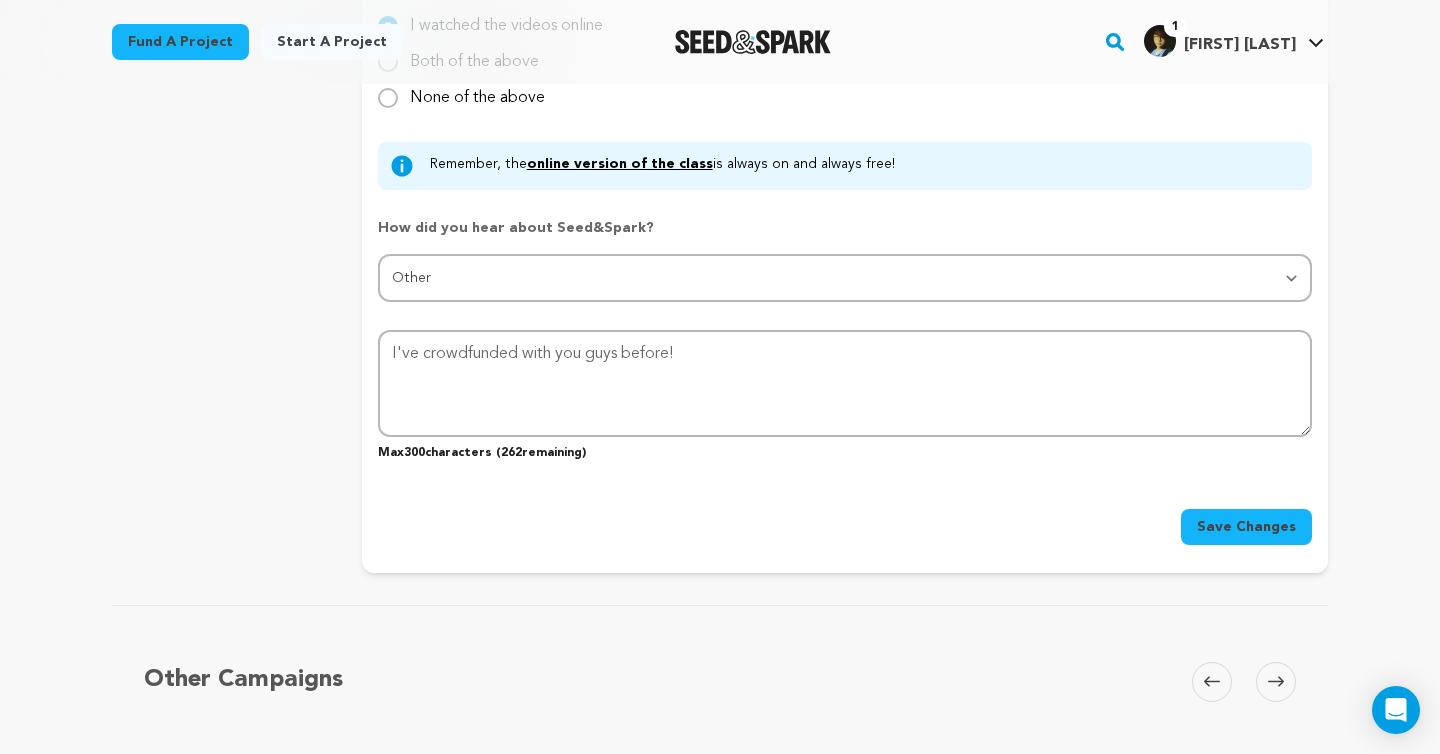 scroll, scrollTop: 2173, scrollLeft: 0, axis: vertical 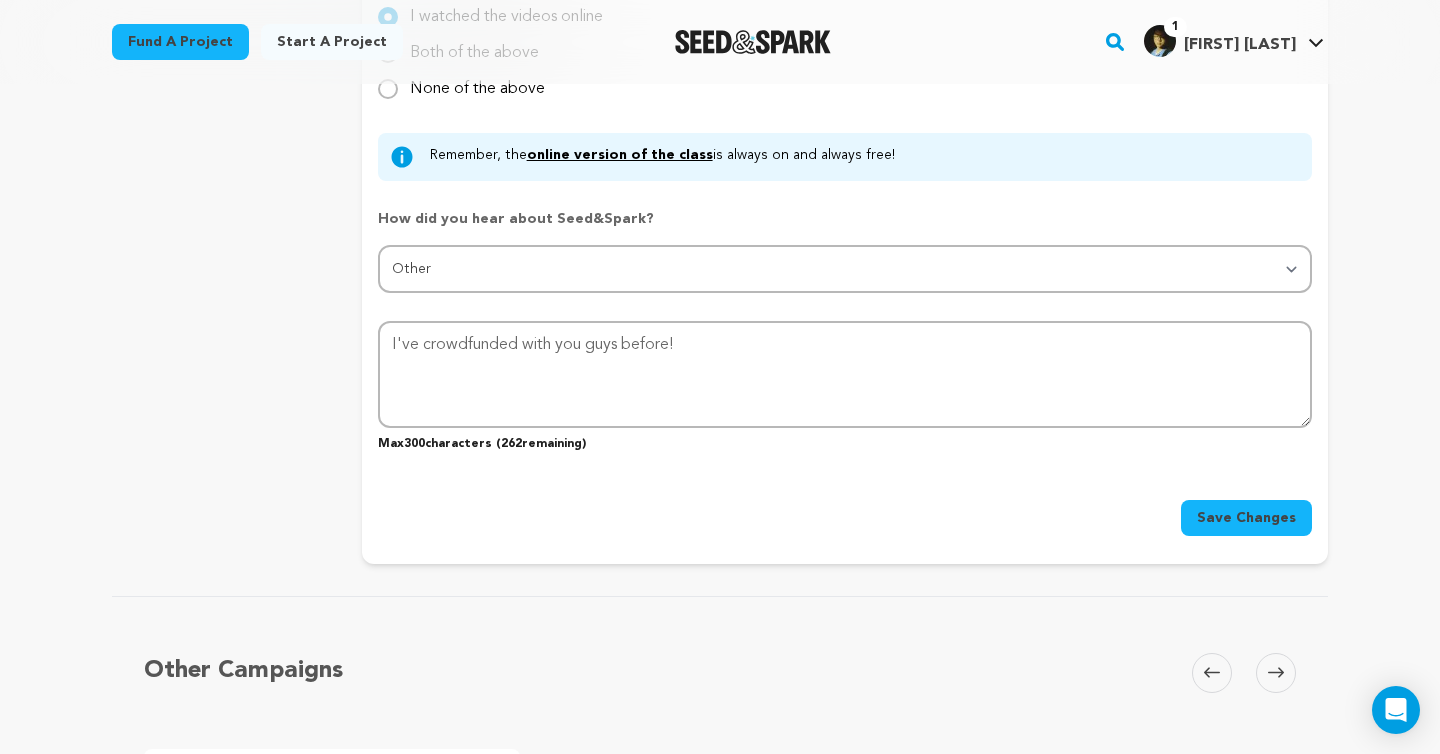 click on "Save Changes" at bounding box center [1246, 518] 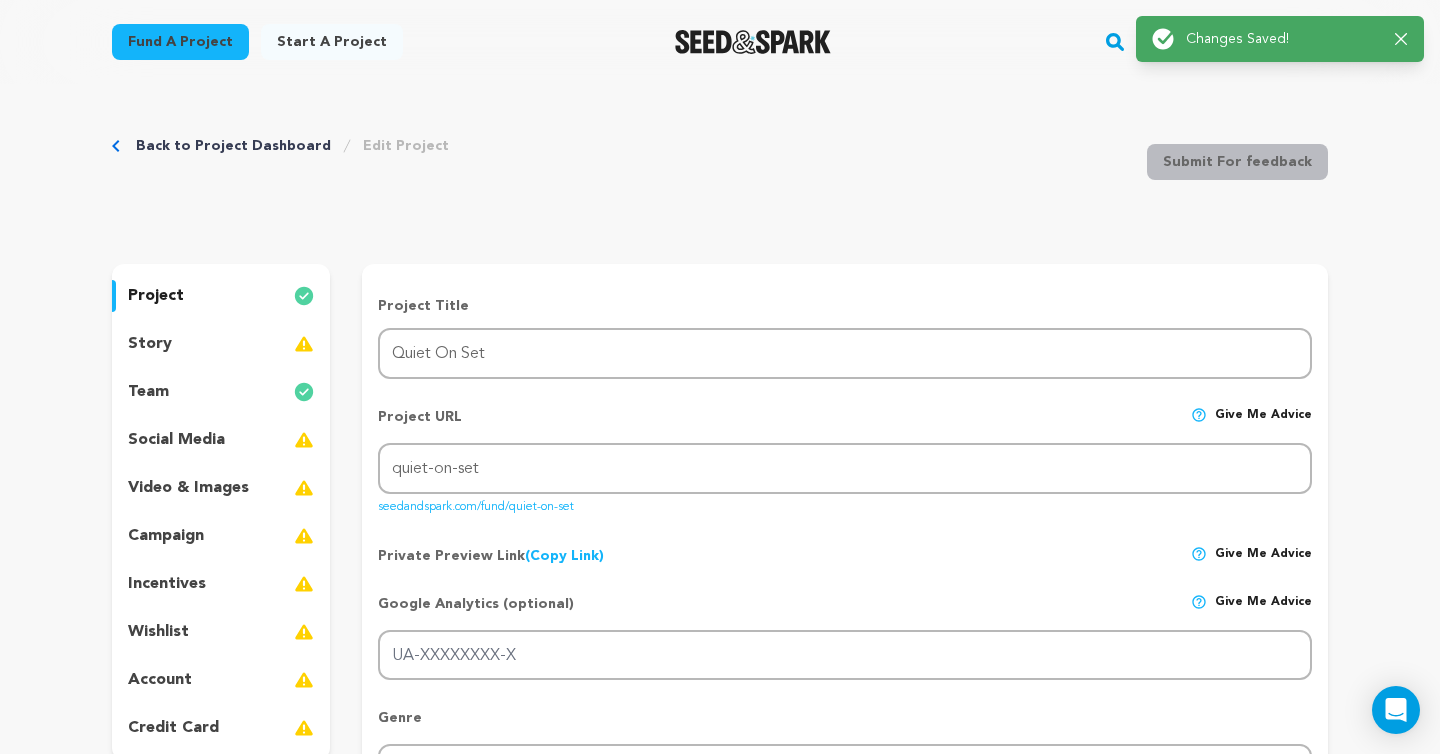scroll, scrollTop: 0, scrollLeft: 0, axis: both 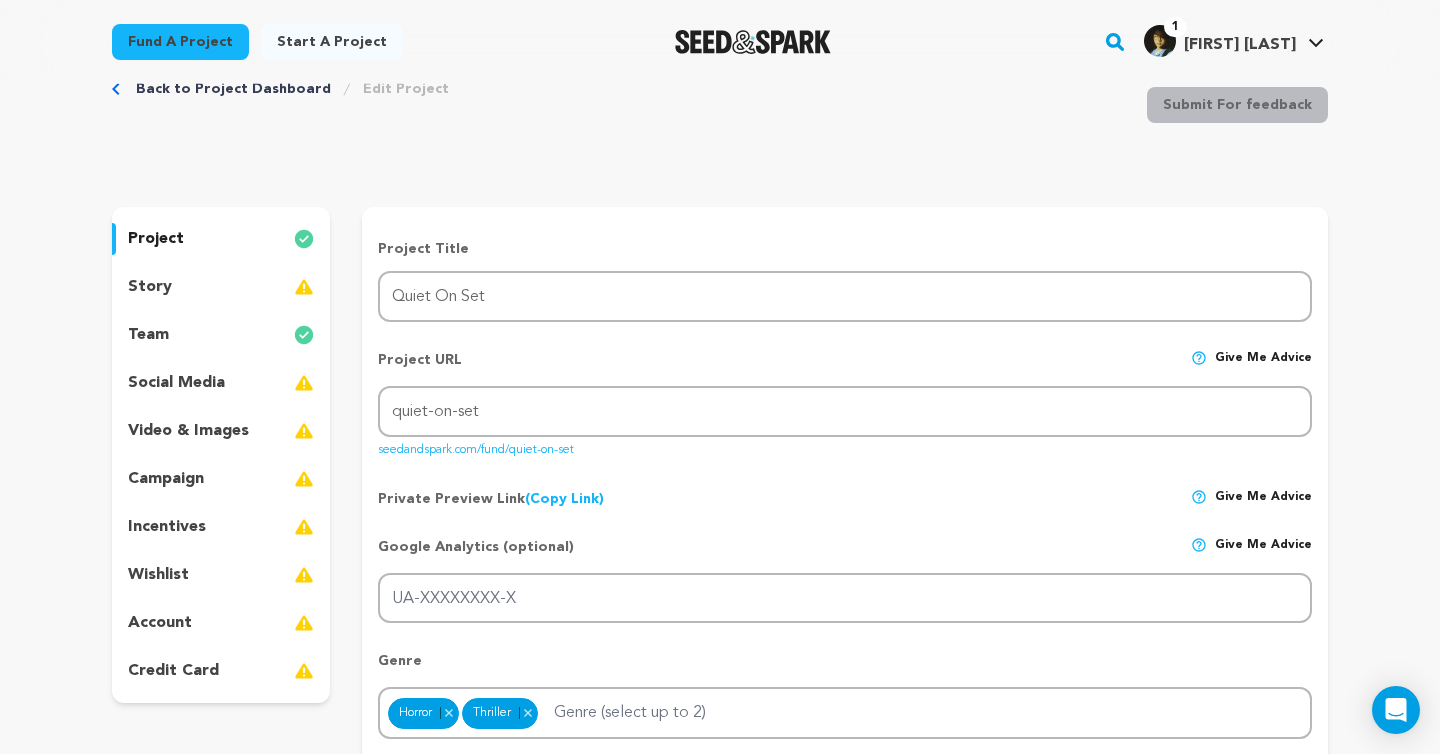 click on "story" at bounding box center (221, 287) 